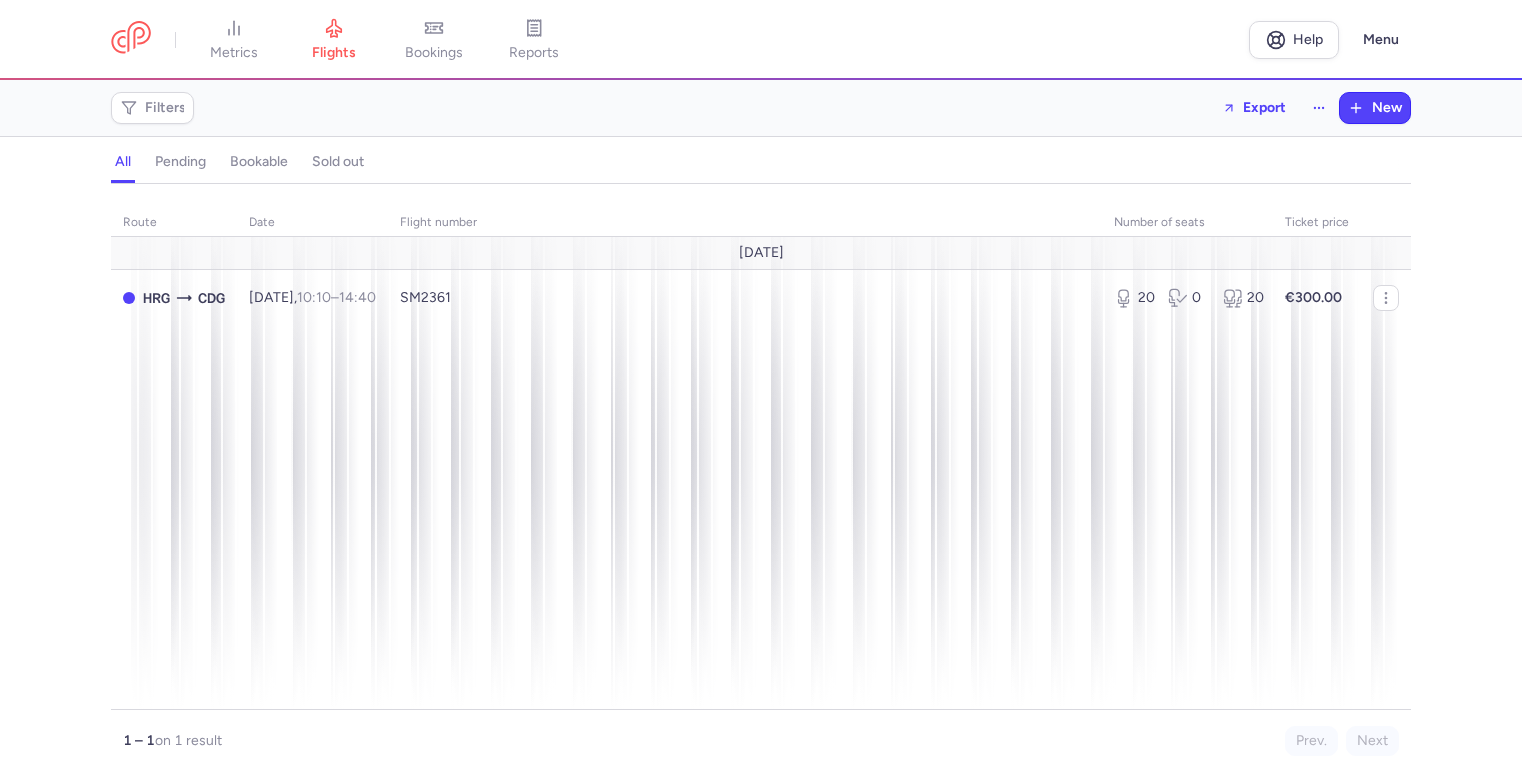 scroll, scrollTop: 0, scrollLeft: 0, axis: both 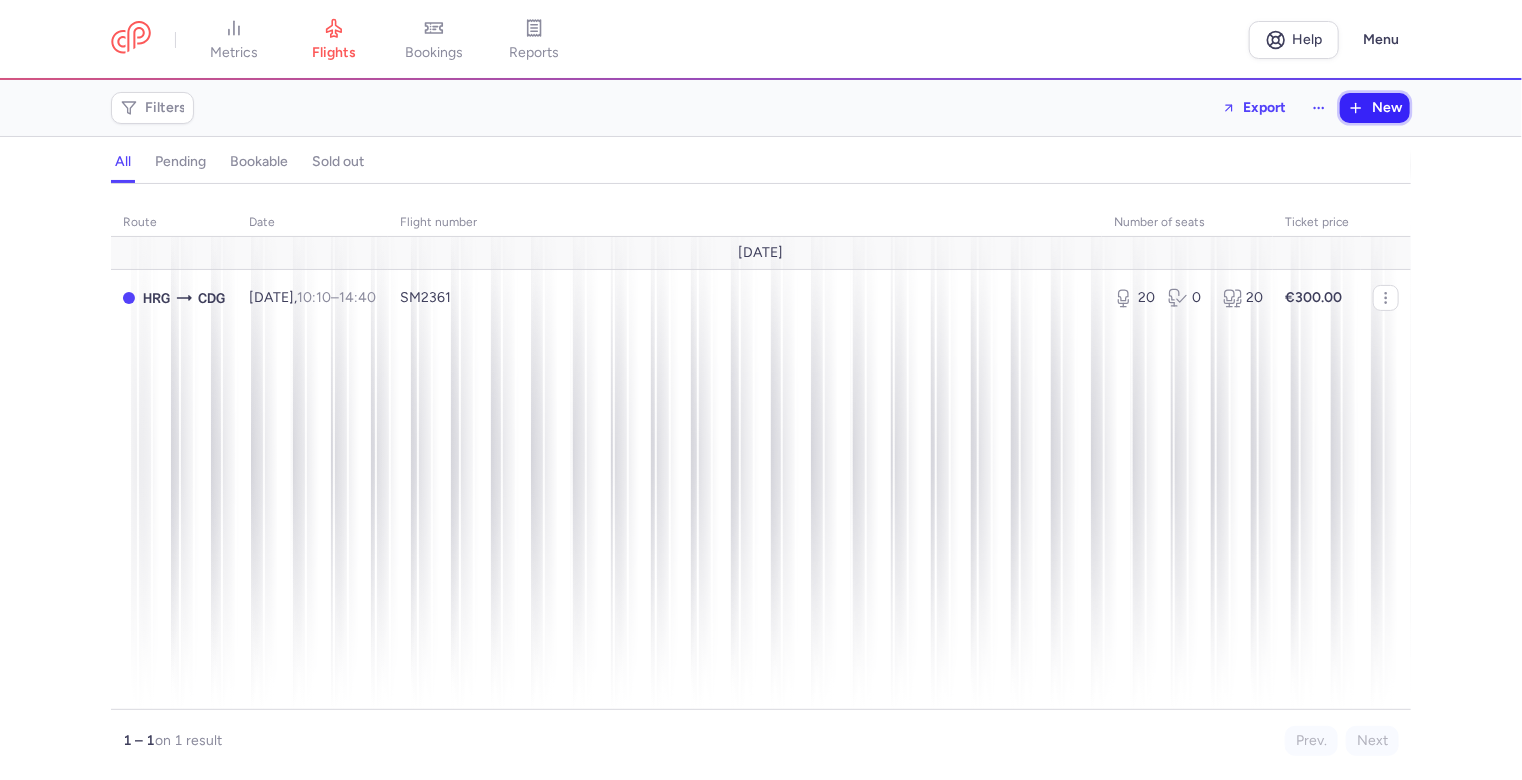 click on "New" at bounding box center (1387, 108) 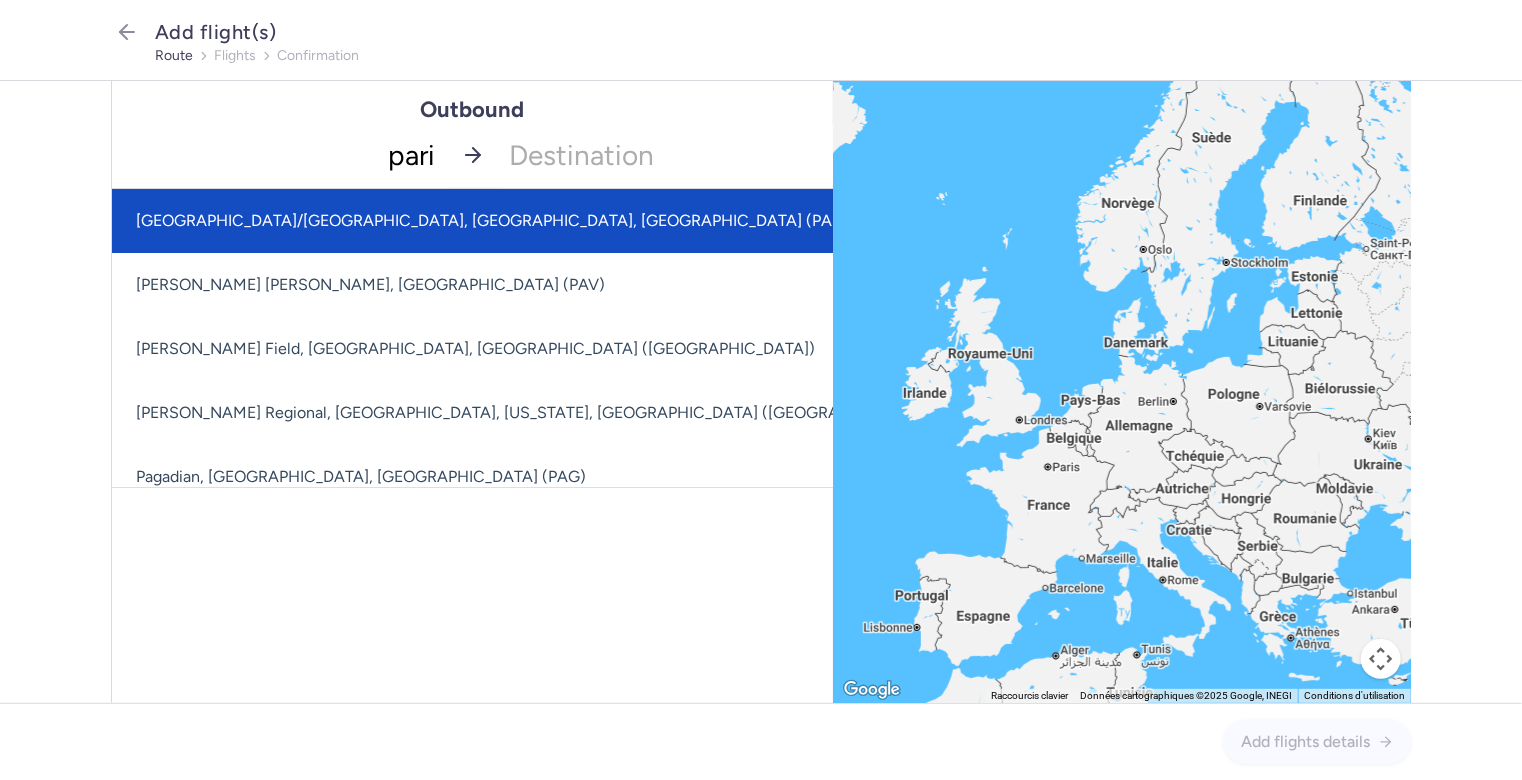 type on "[GEOGRAPHIC_DATA]" 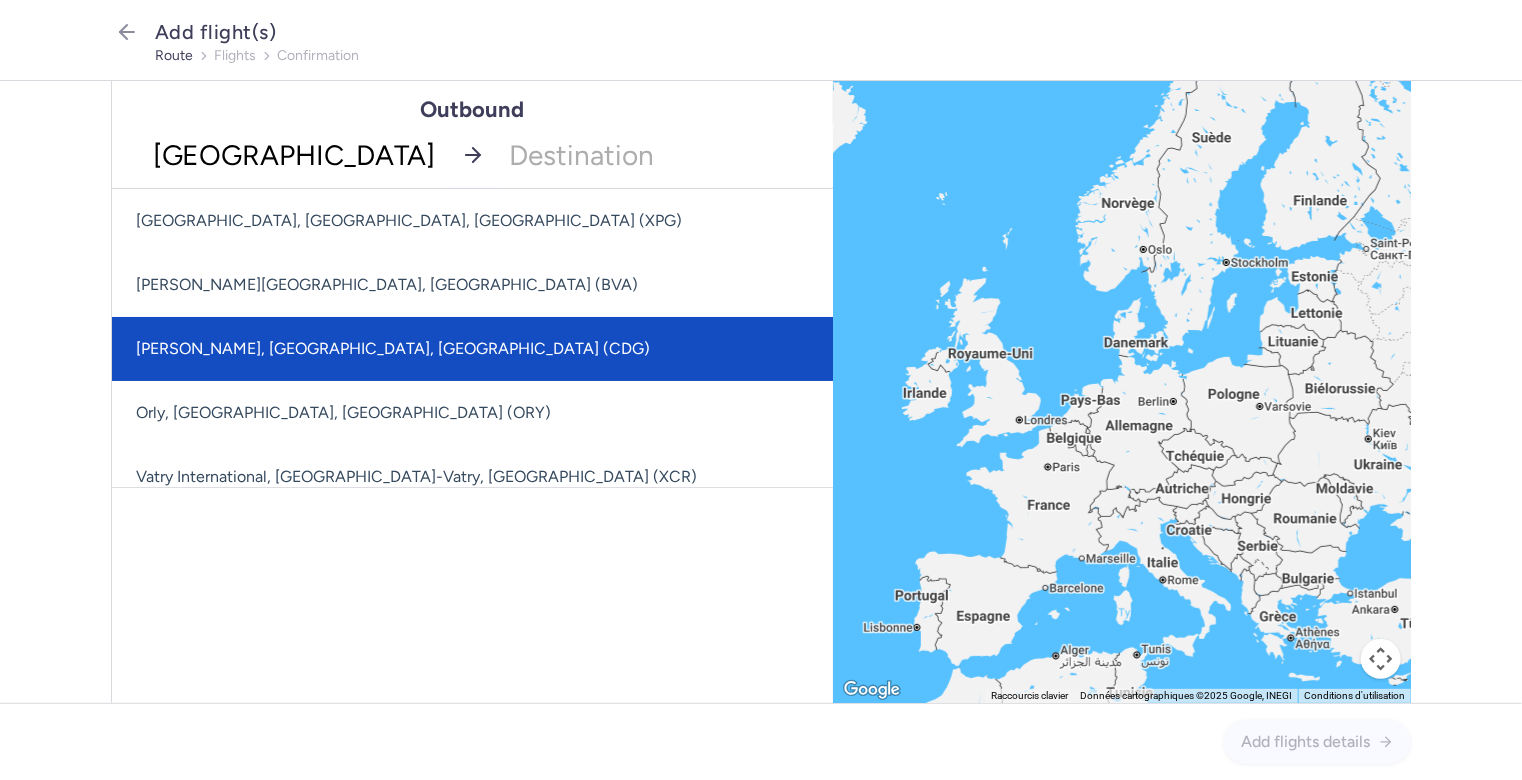 click on "[PERSON_NAME], [GEOGRAPHIC_DATA], [GEOGRAPHIC_DATA] (CDG)" 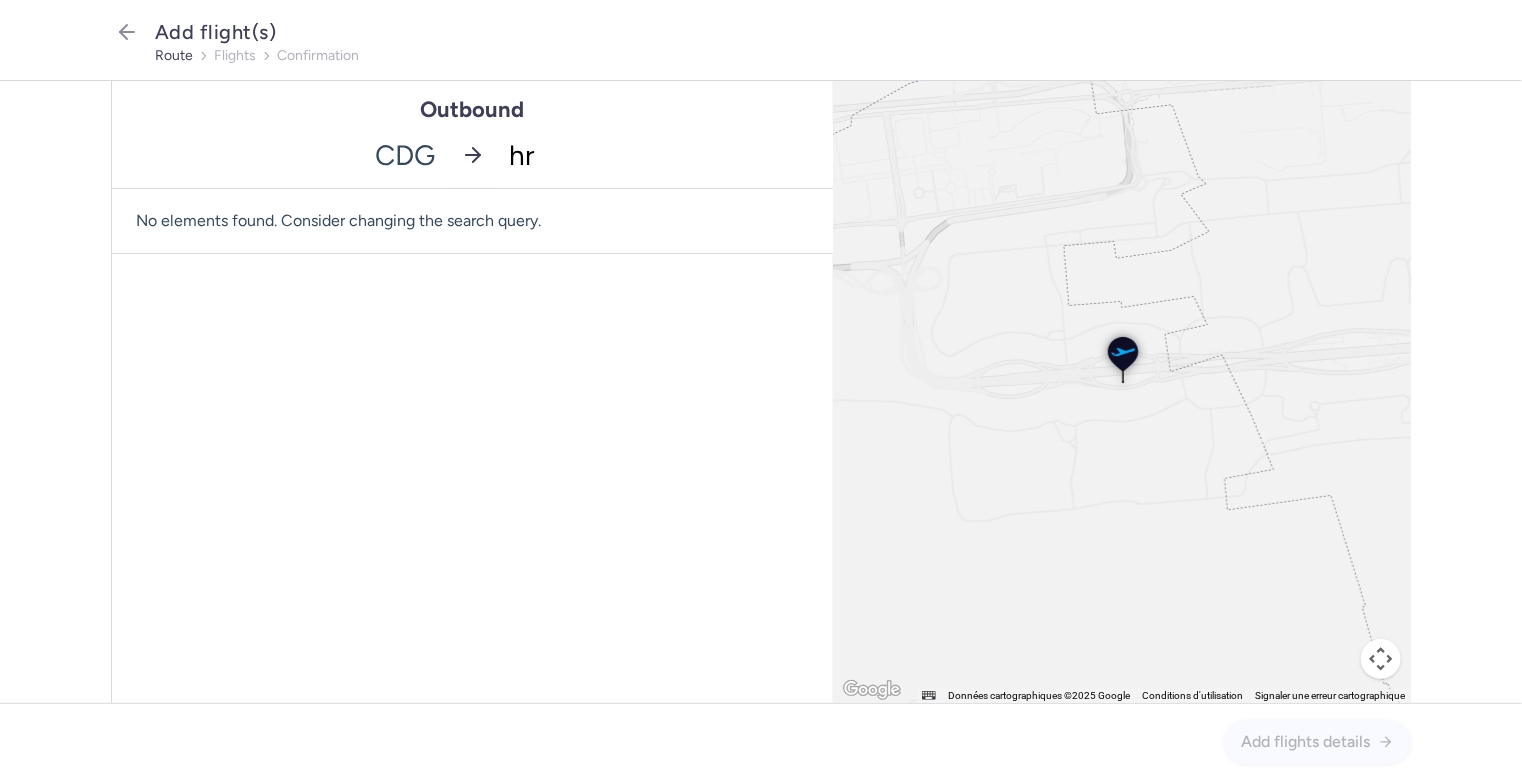 type on "hrg" 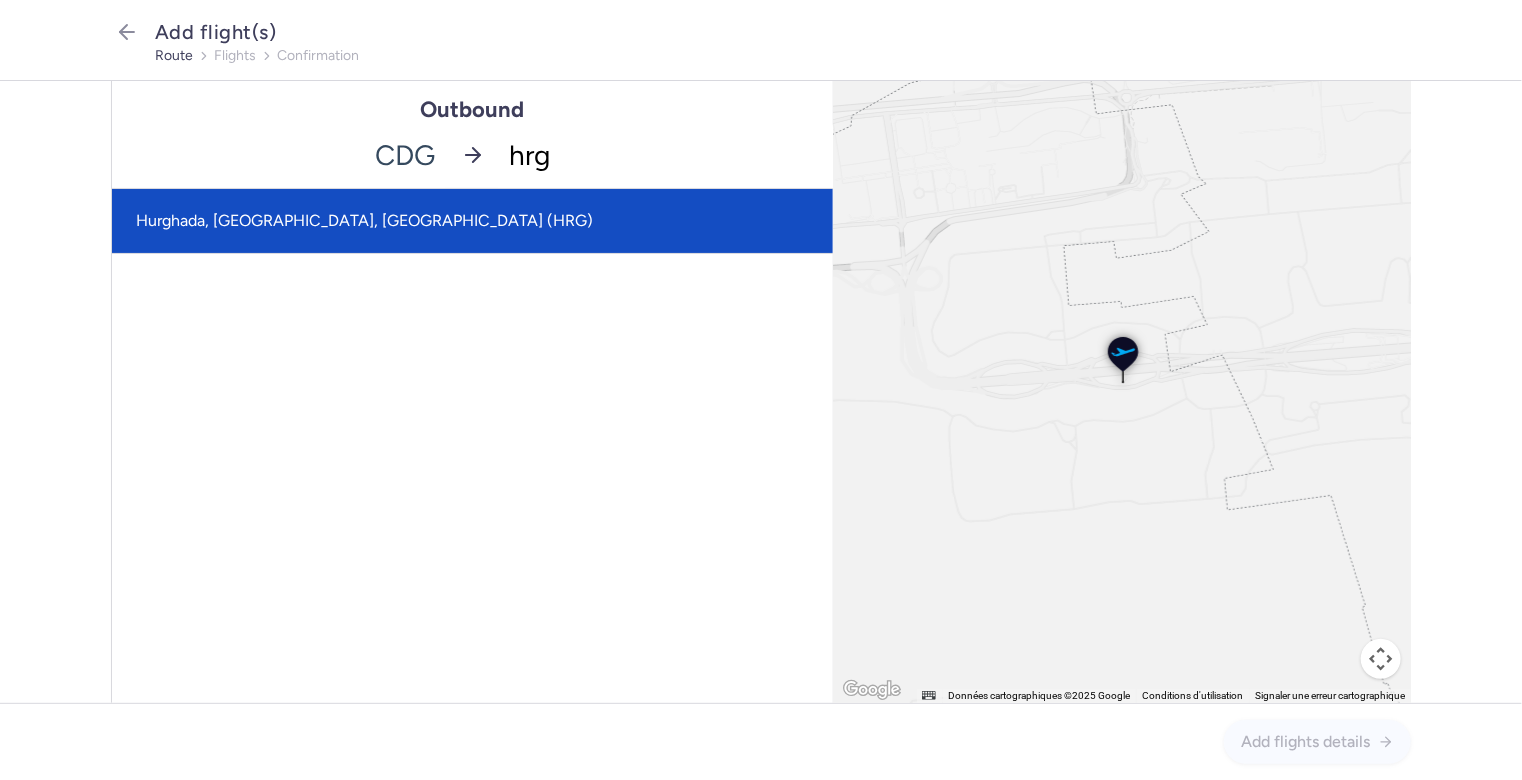 click on "Hurghada, [GEOGRAPHIC_DATA], [GEOGRAPHIC_DATA] (HRG)" at bounding box center (472, 221) 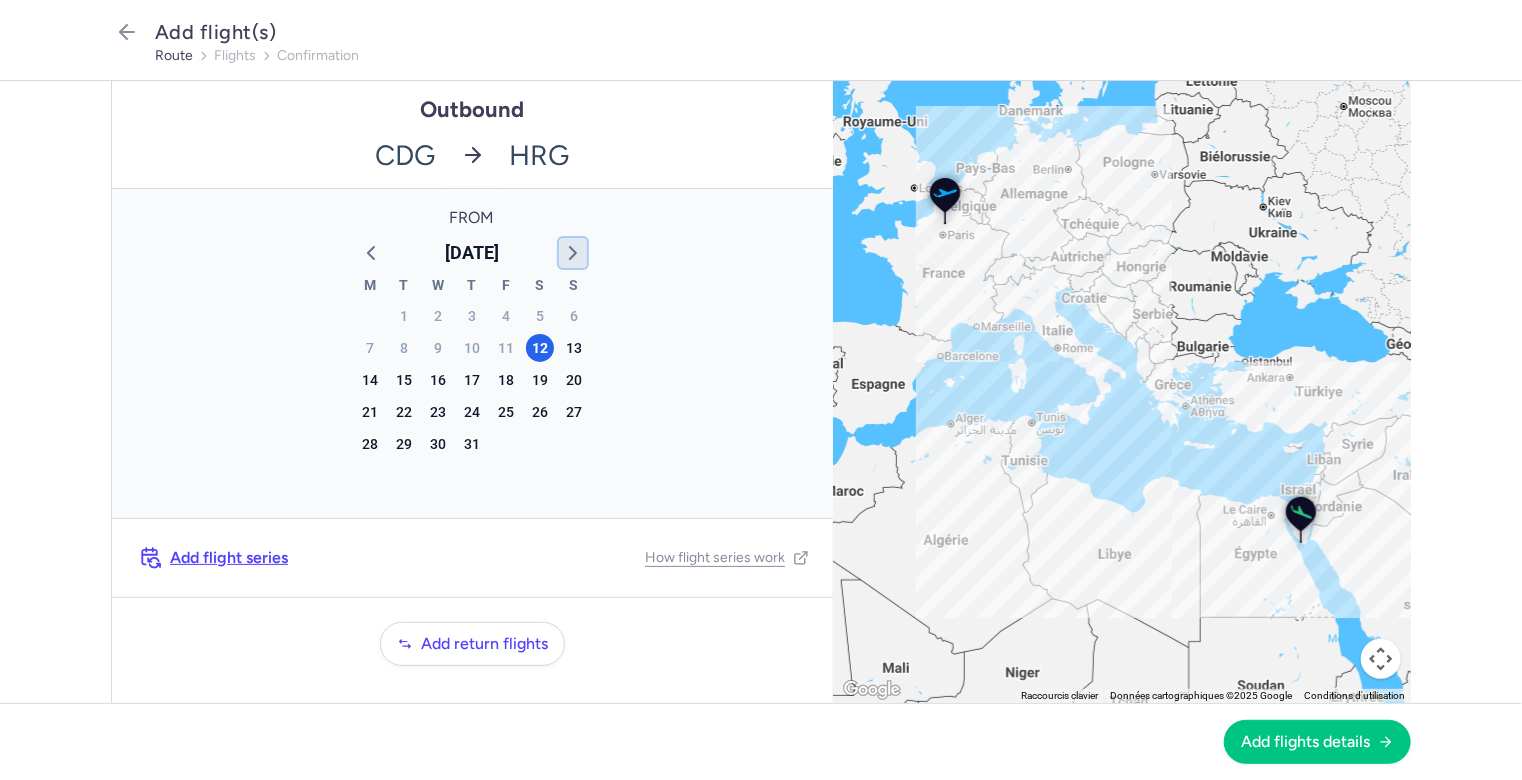 click 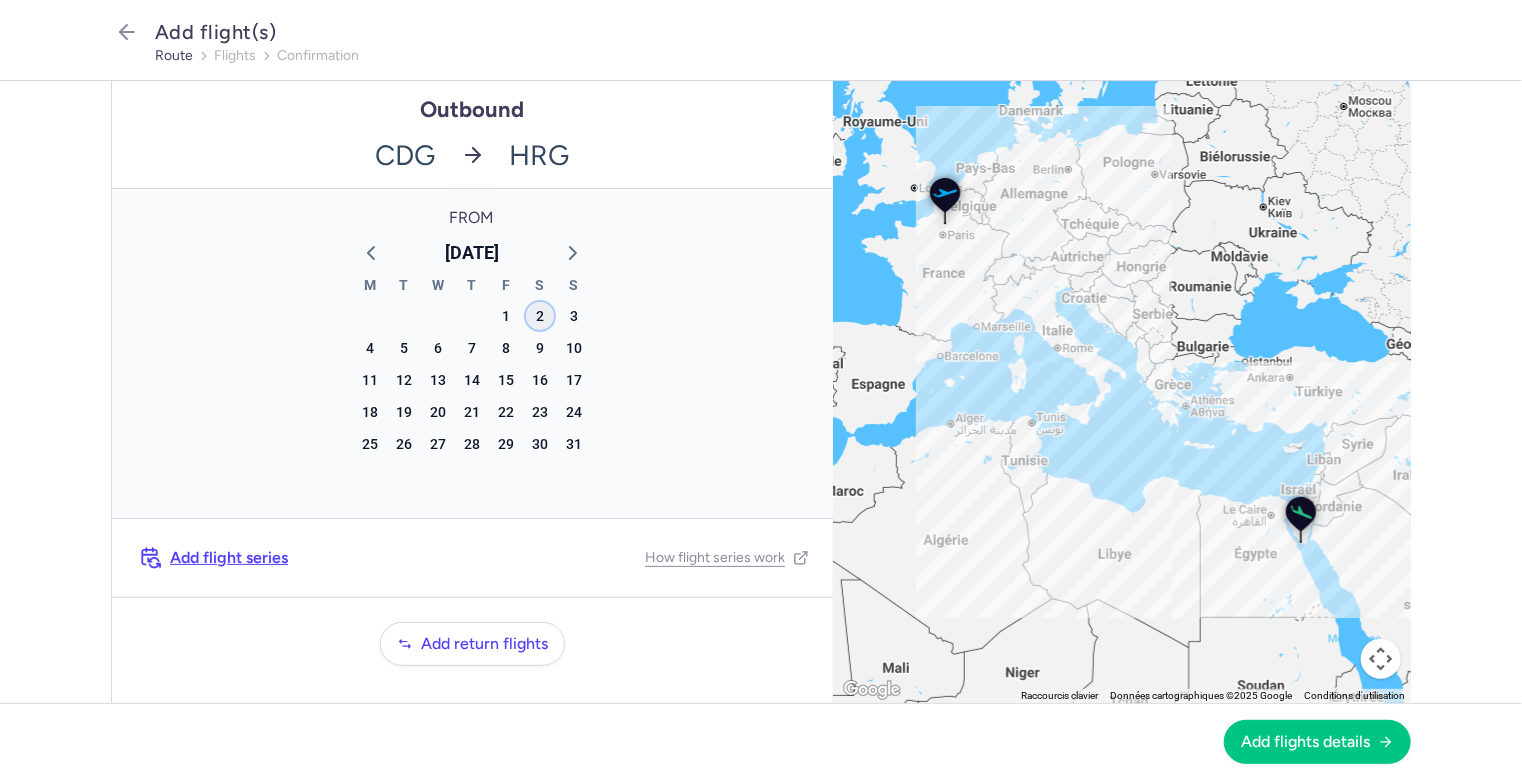 click on "2" 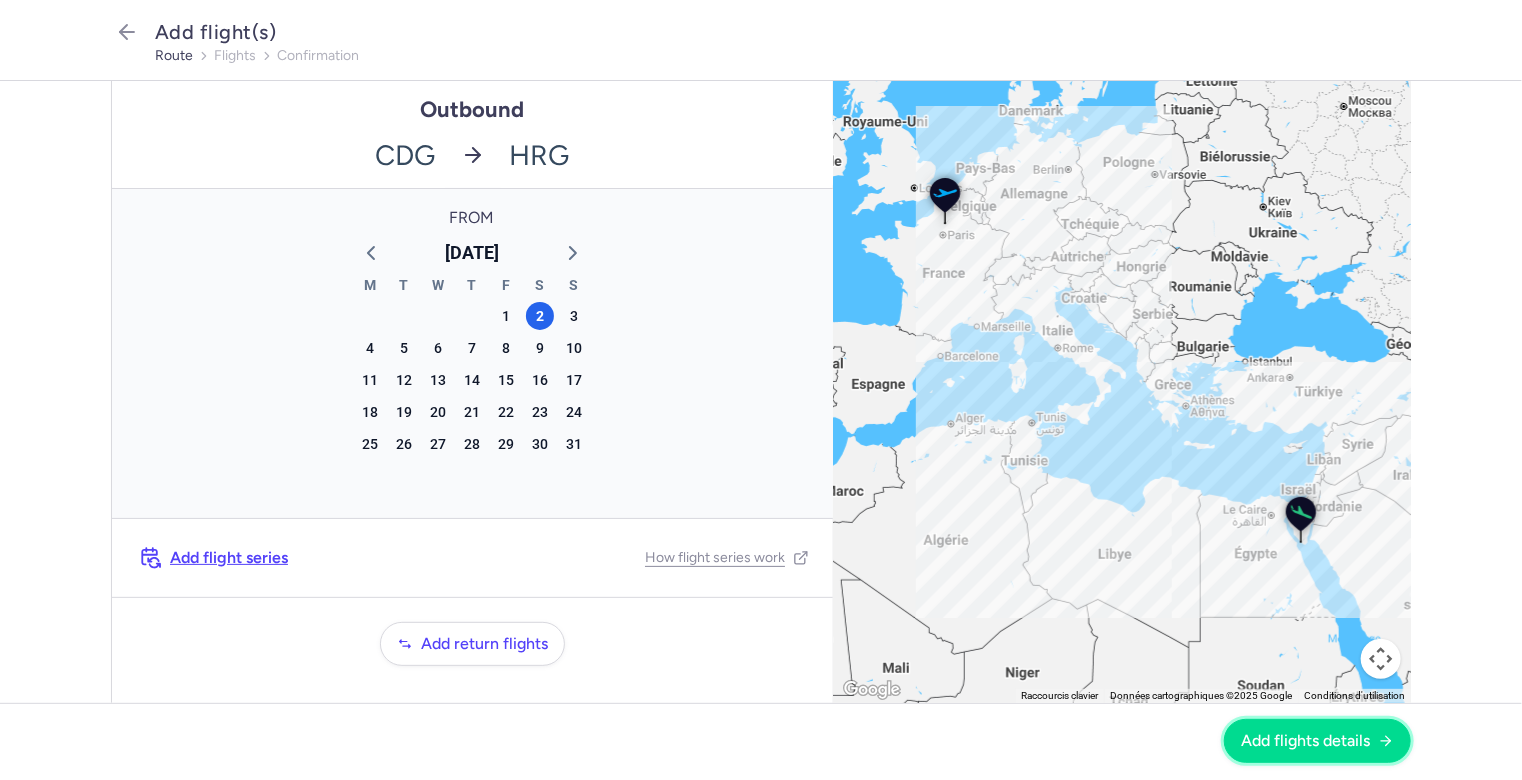 click on "Add flights details" at bounding box center [1305, 741] 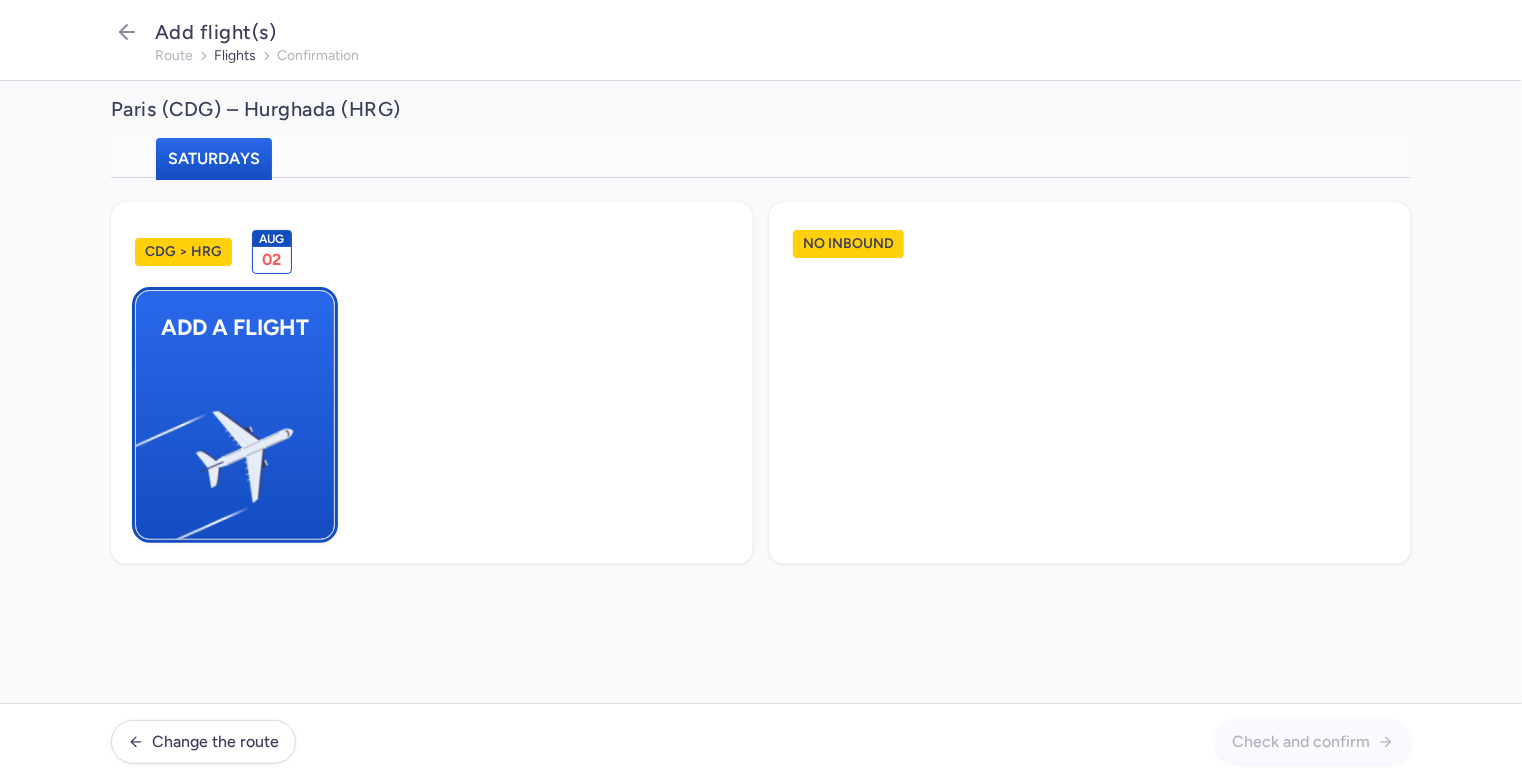 click at bounding box center [146, 448] 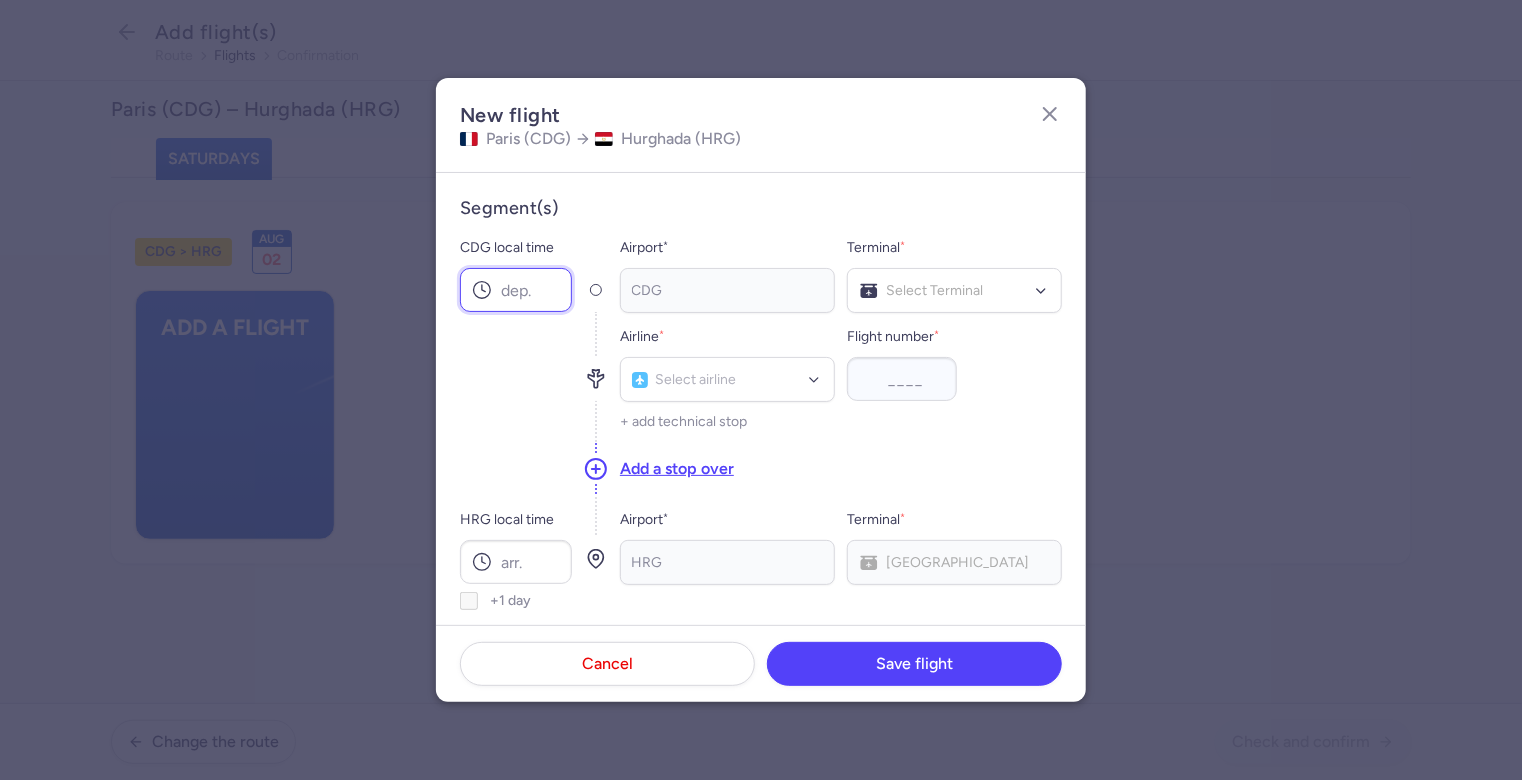 click on "CDG local time" at bounding box center [516, 290] 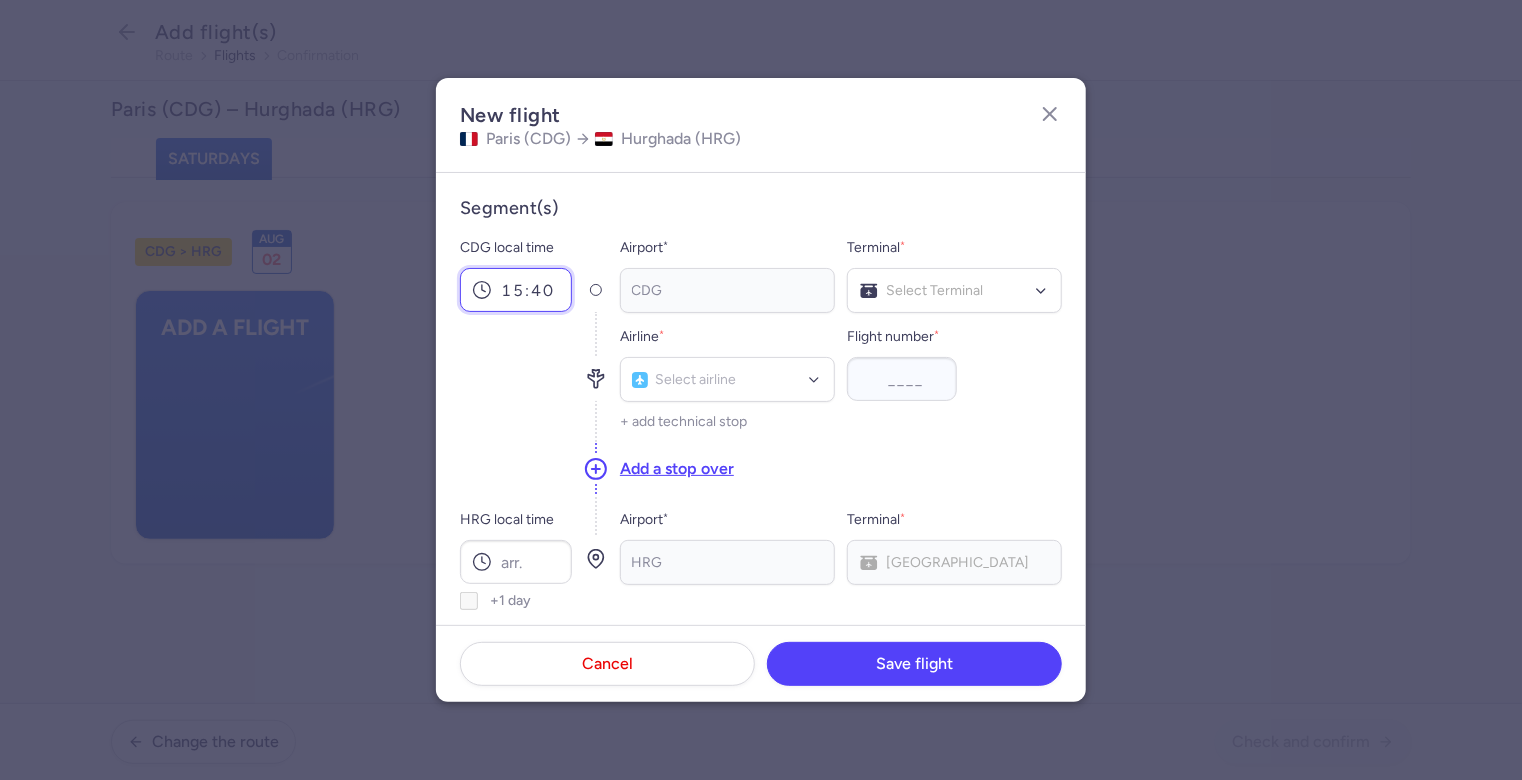 type on "15:40" 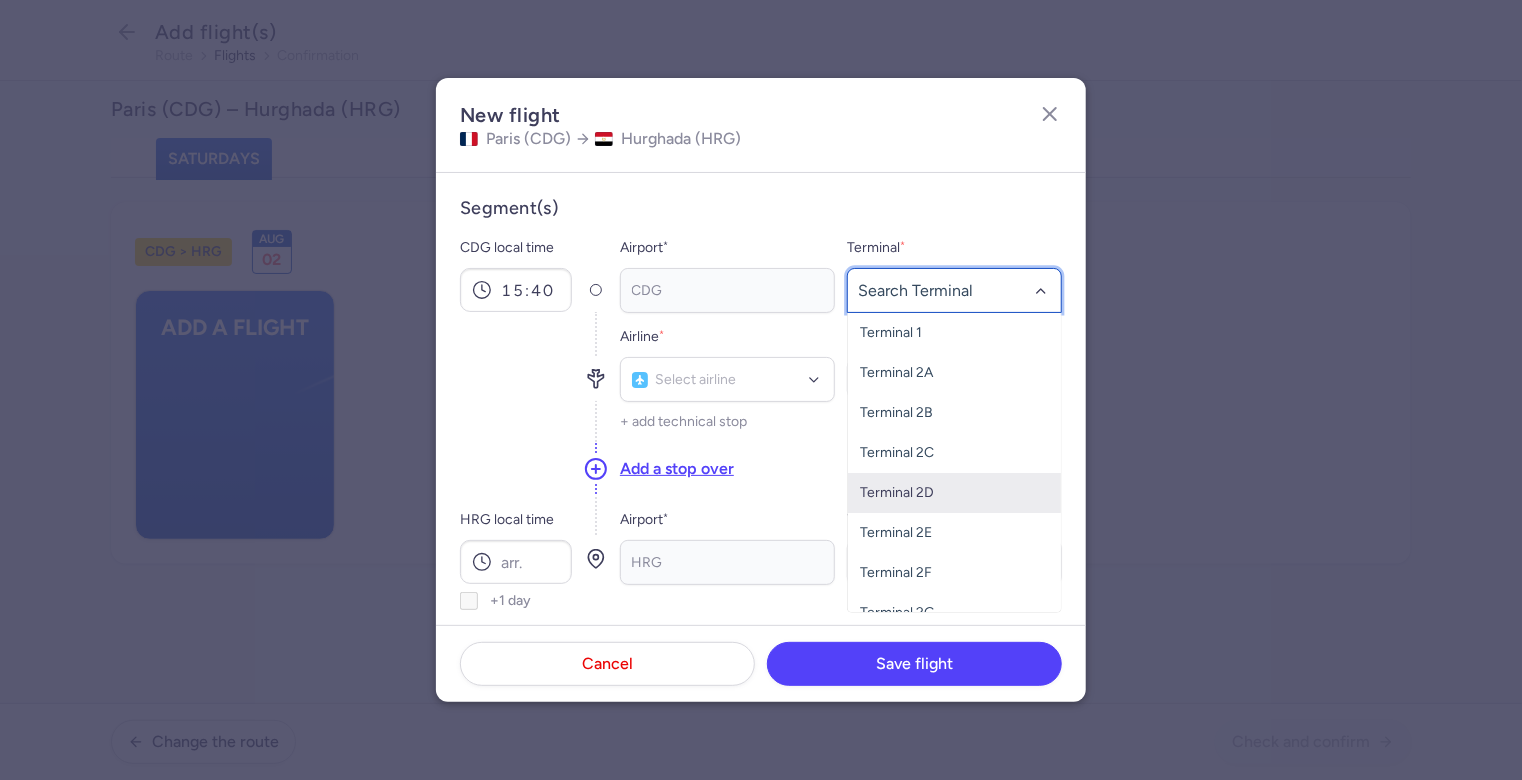 scroll, scrollTop: 60, scrollLeft: 0, axis: vertical 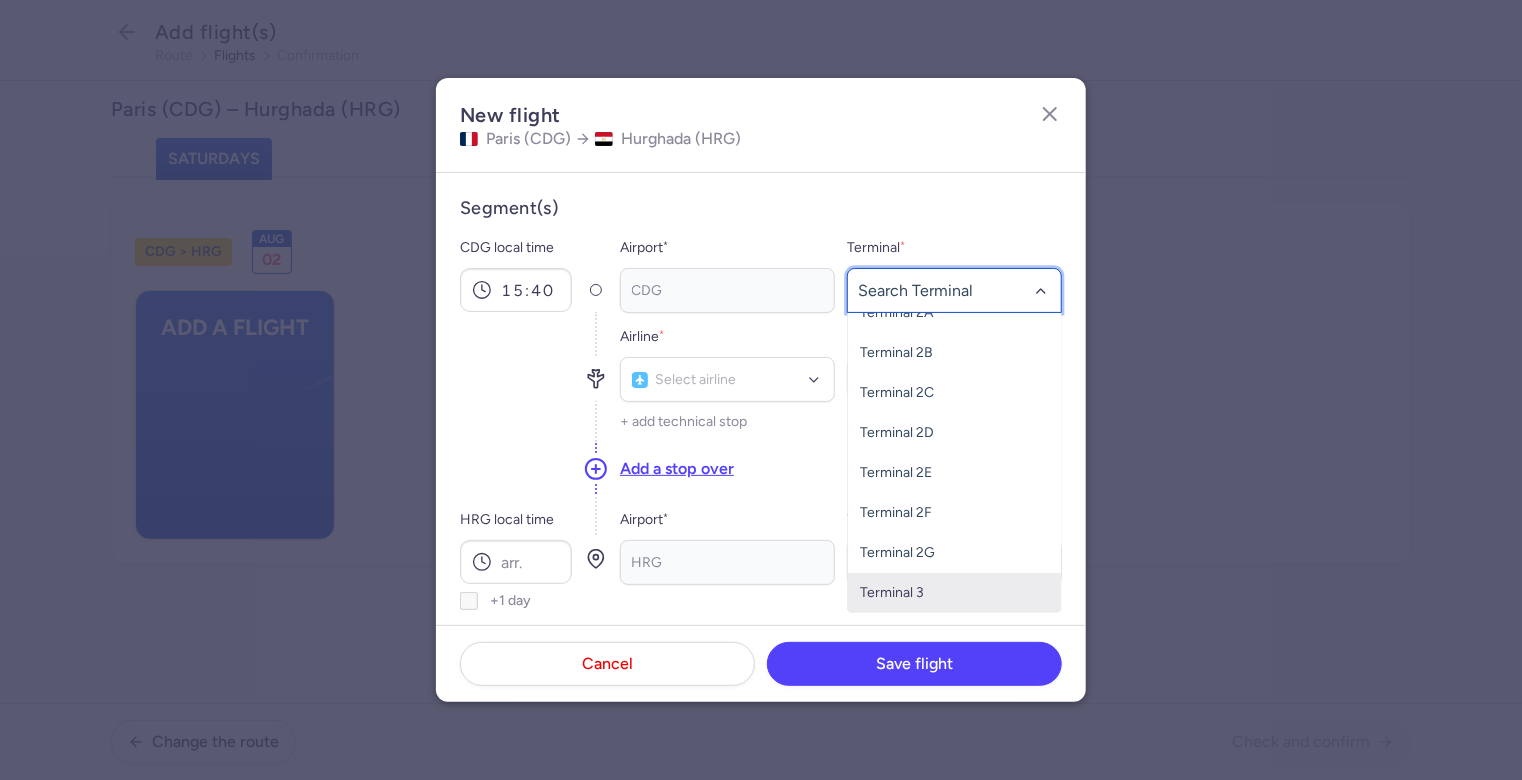click on "Terminal 3" at bounding box center [954, 593] 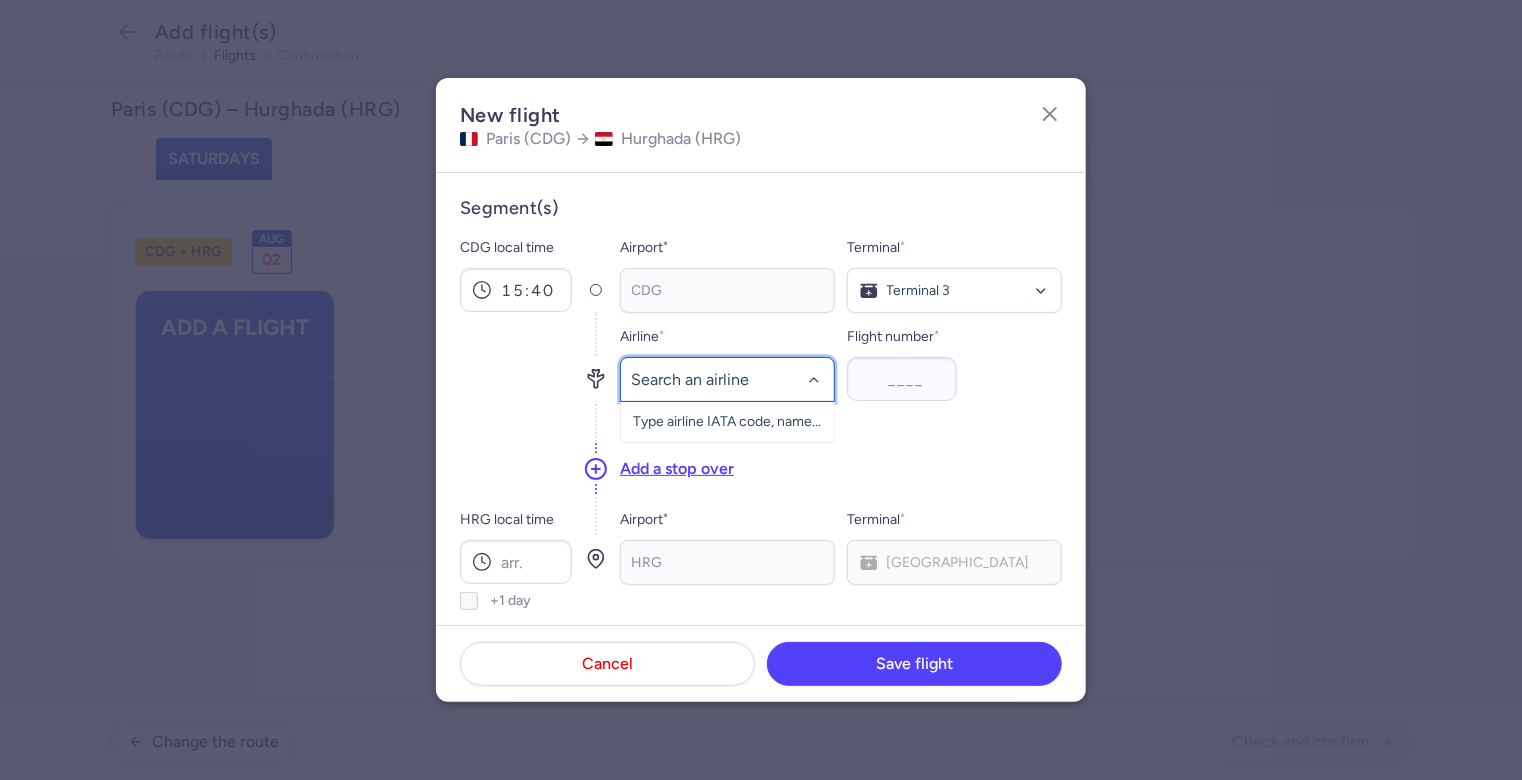 click 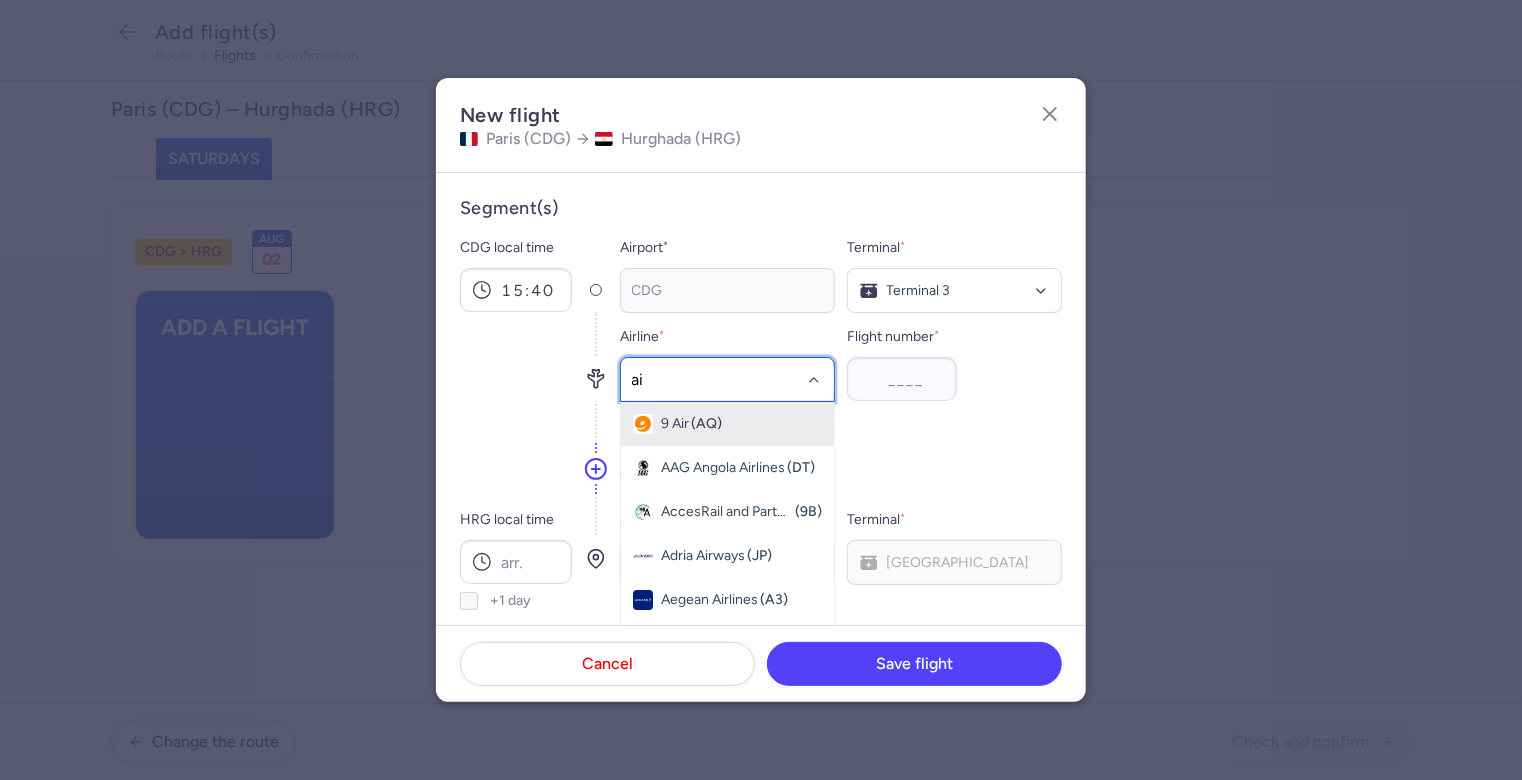 type on "air" 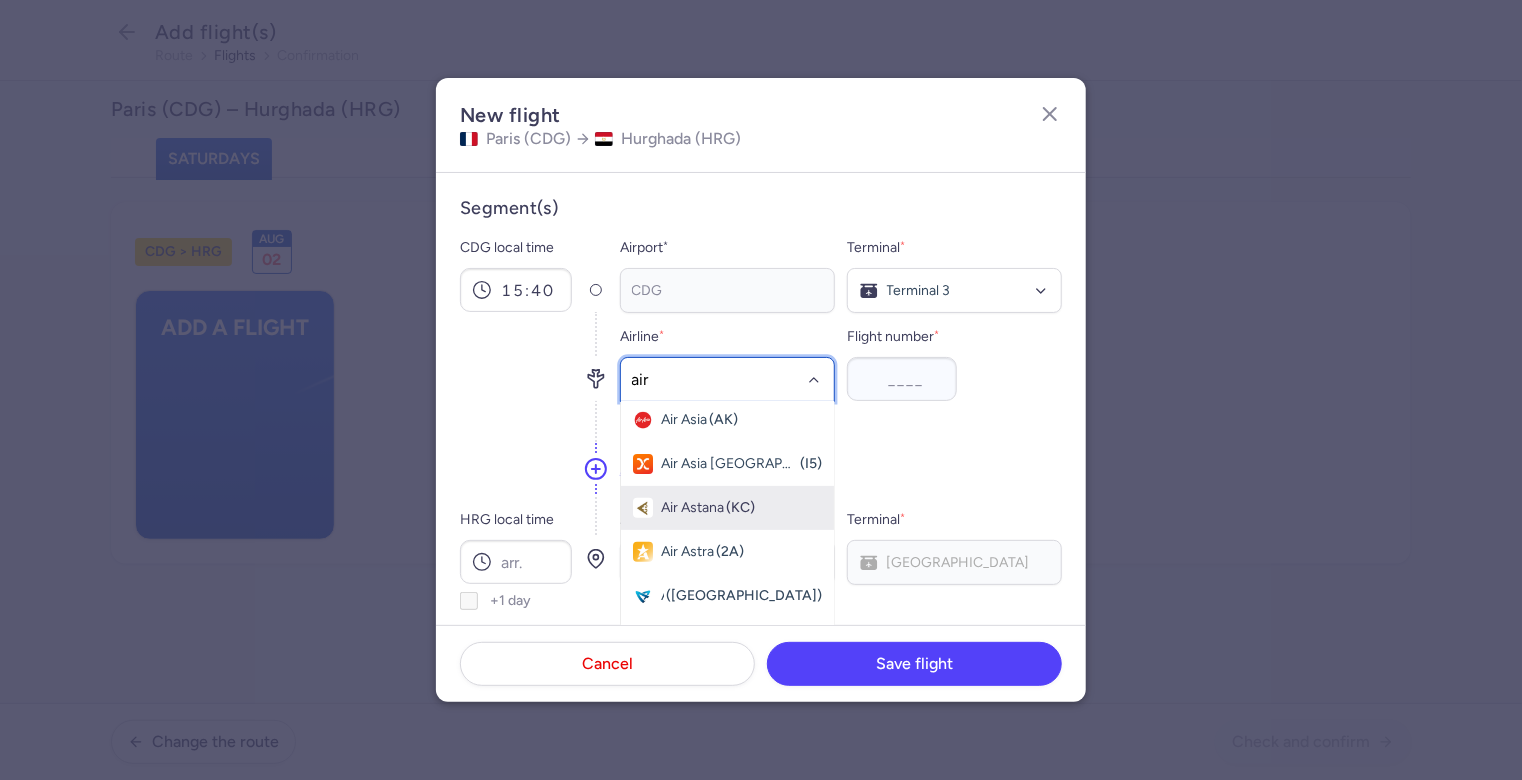 scroll, scrollTop: 700, scrollLeft: 0, axis: vertical 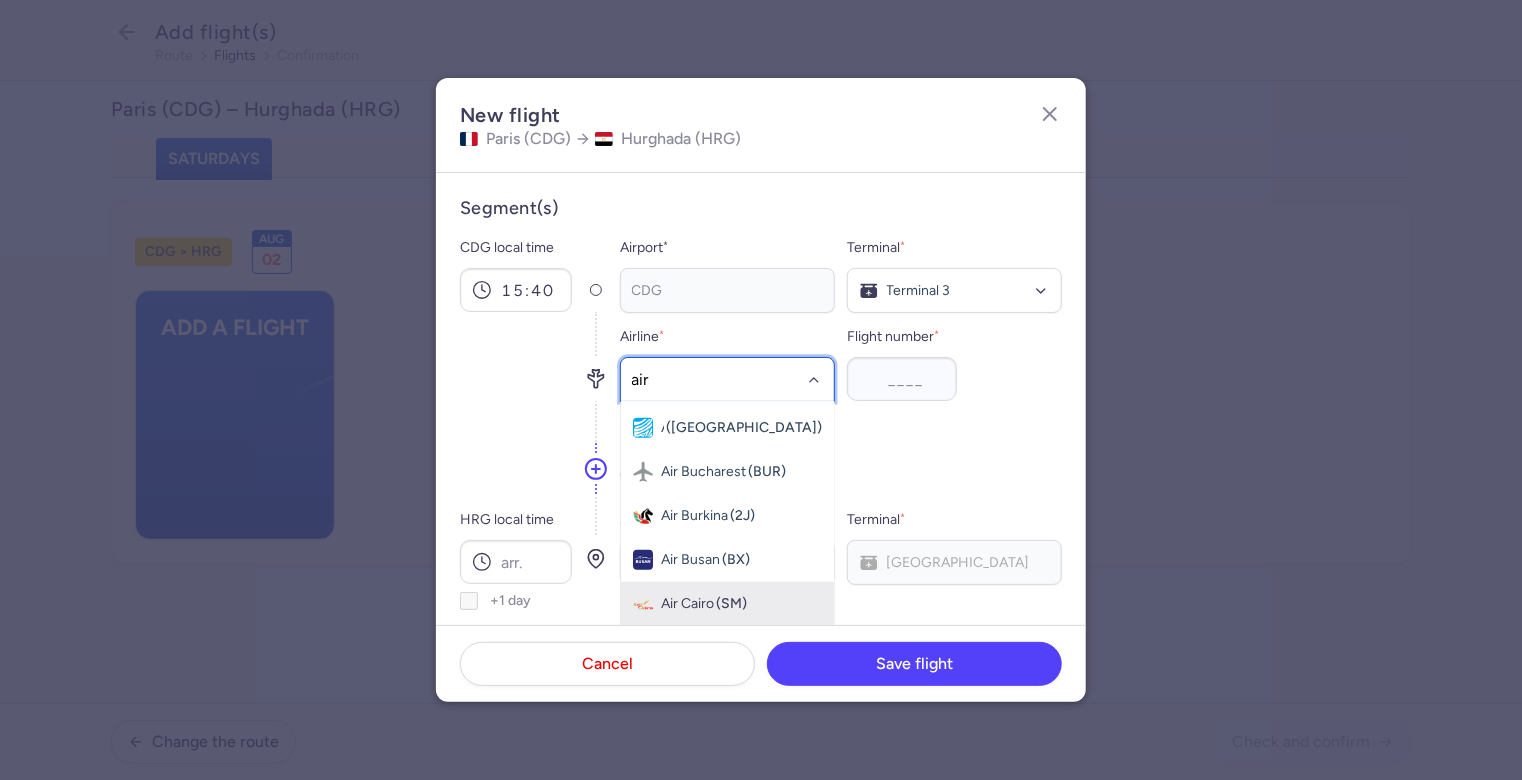 click on "(SM)" at bounding box center [731, 604] 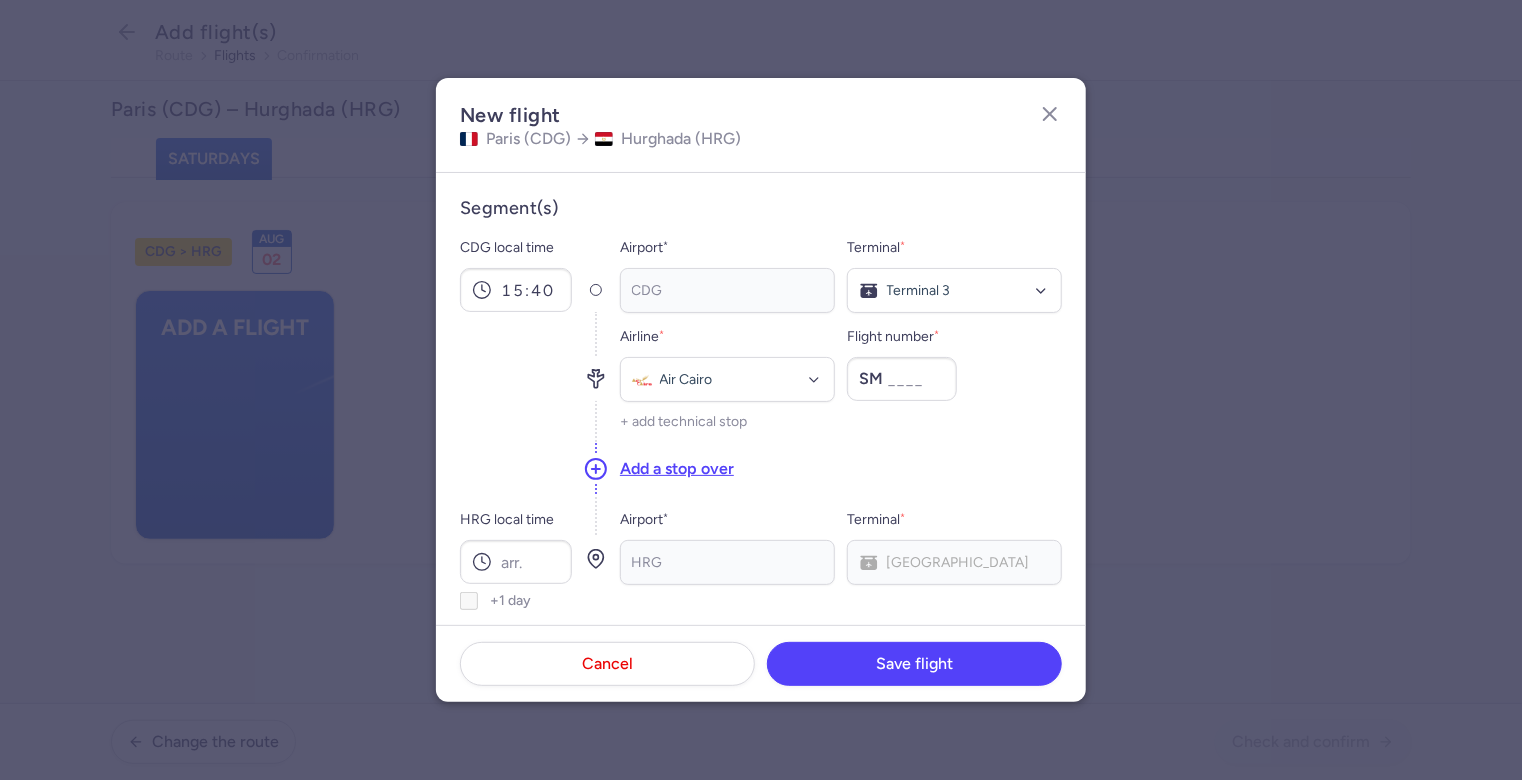 scroll, scrollTop: 0, scrollLeft: 0, axis: both 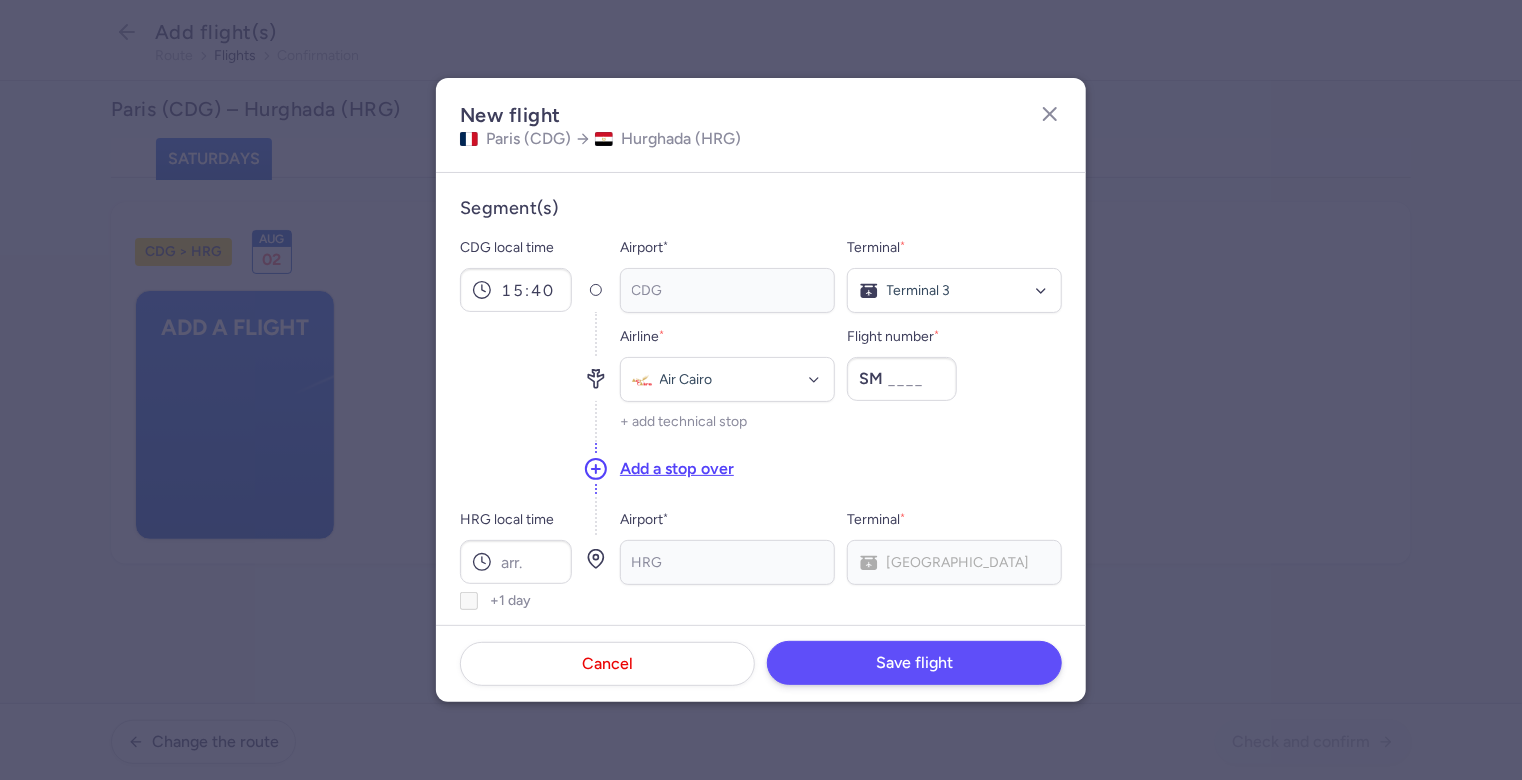 drag, startPoint x: 1140, startPoint y: 683, endPoint x: 1047, endPoint y: 649, distance: 99.0202 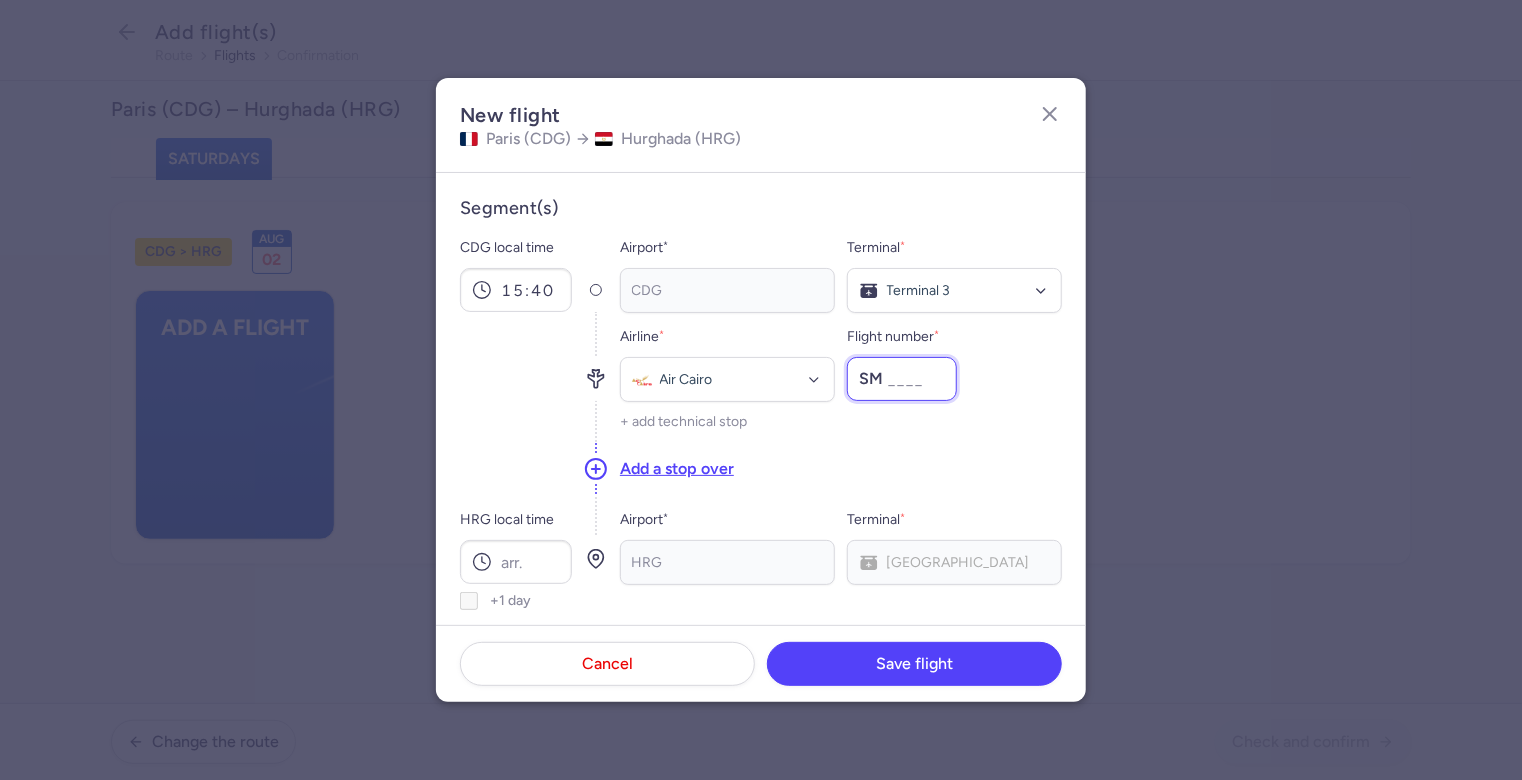 click on "Flight number  *" at bounding box center (902, 379) 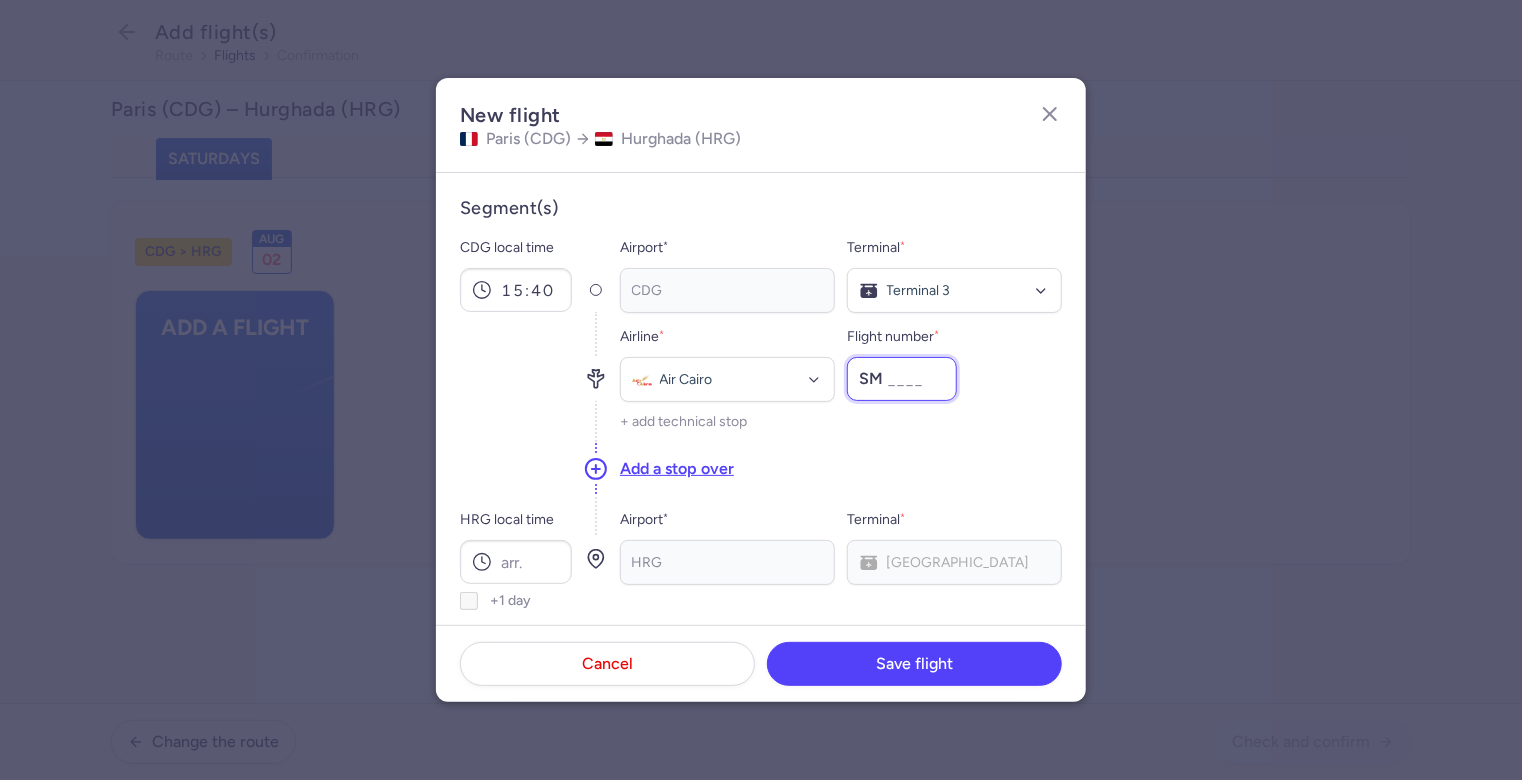 type on "2362" 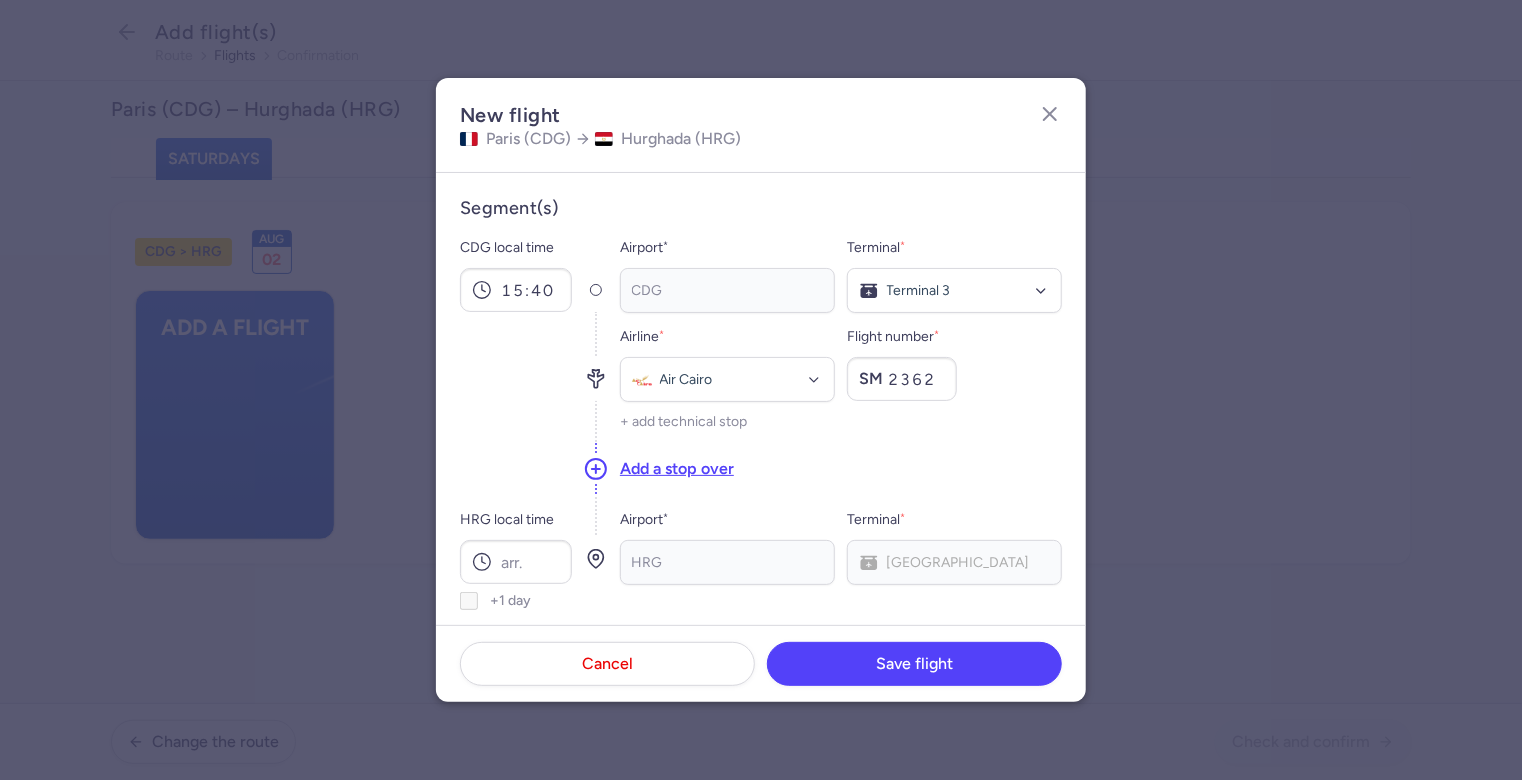 drag, startPoint x: 1216, startPoint y: 667, endPoint x: 1160, endPoint y: 668, distance: 56.008926 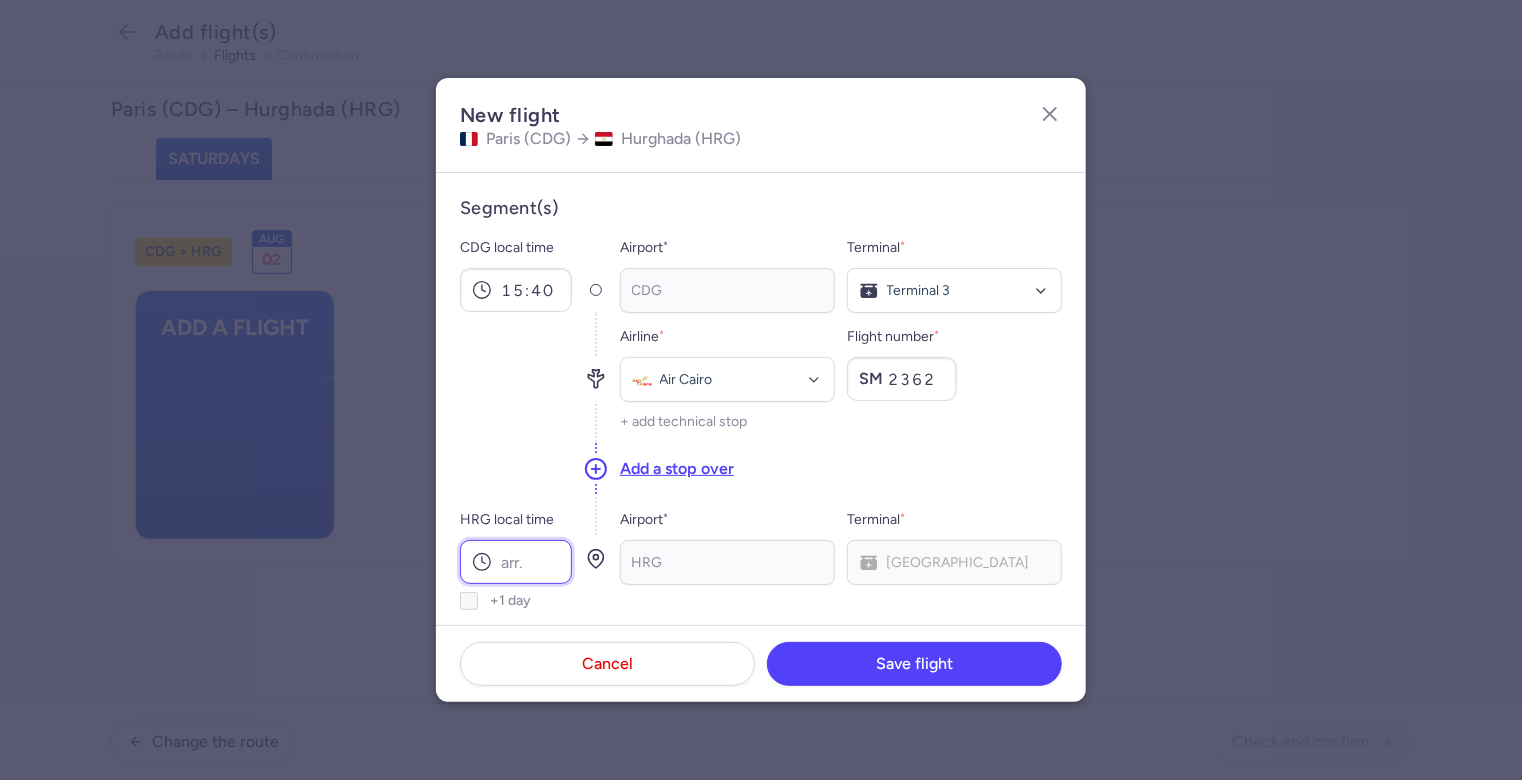 click on "HRG local time" at bounding box center [516, 562] 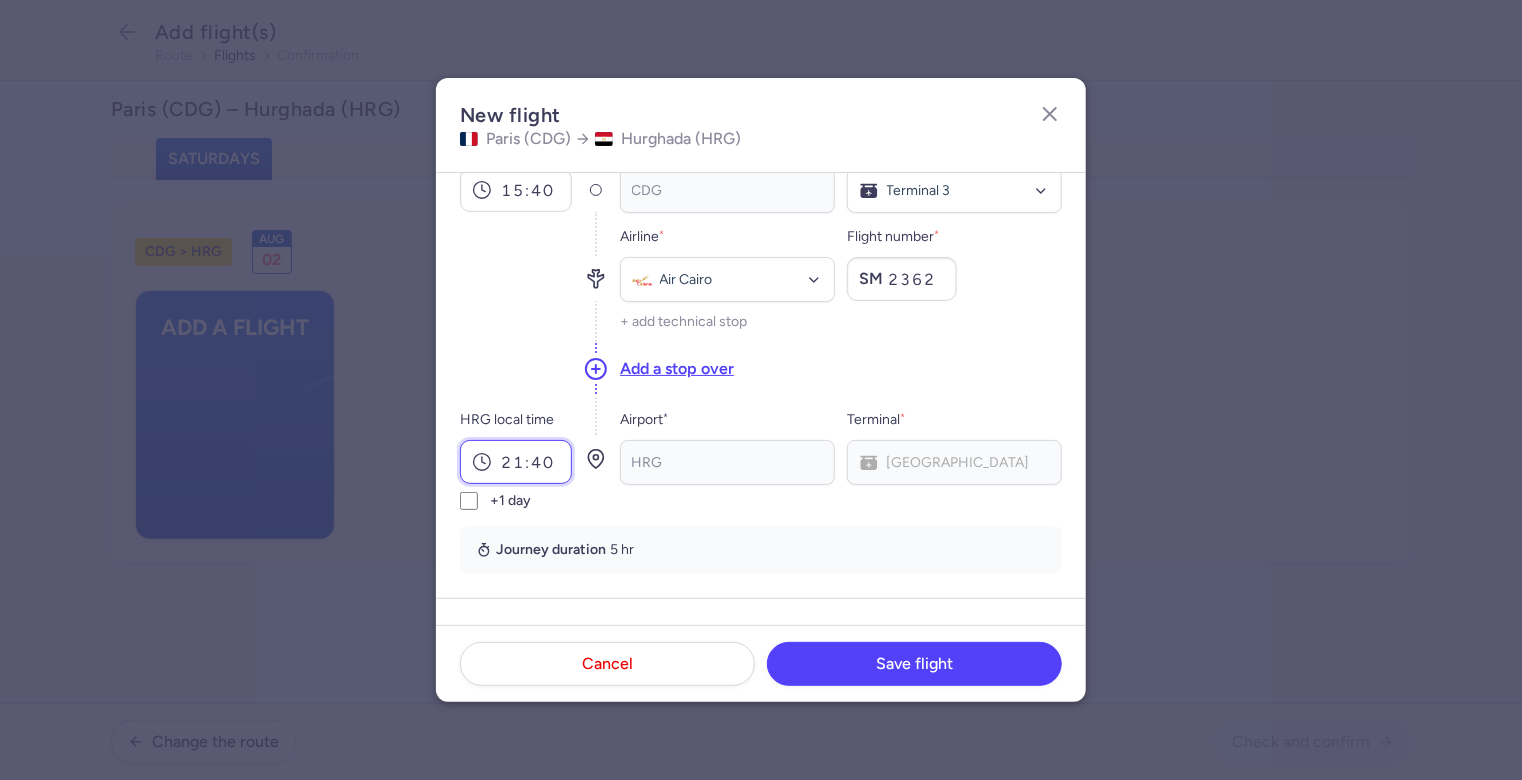 scroll, scrollTop: 300, scrollLeft: 0, axis: vertical 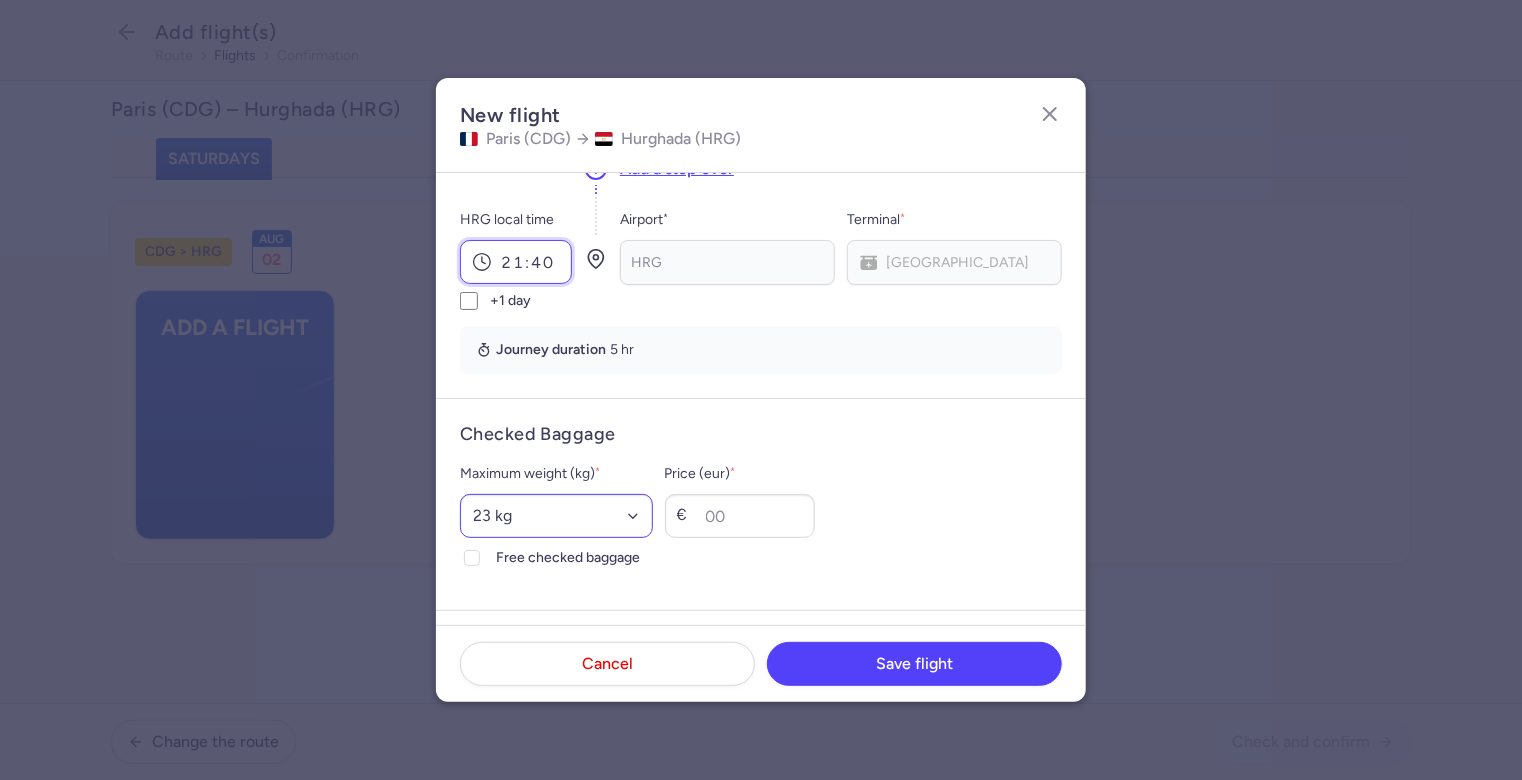 type on "21:40" 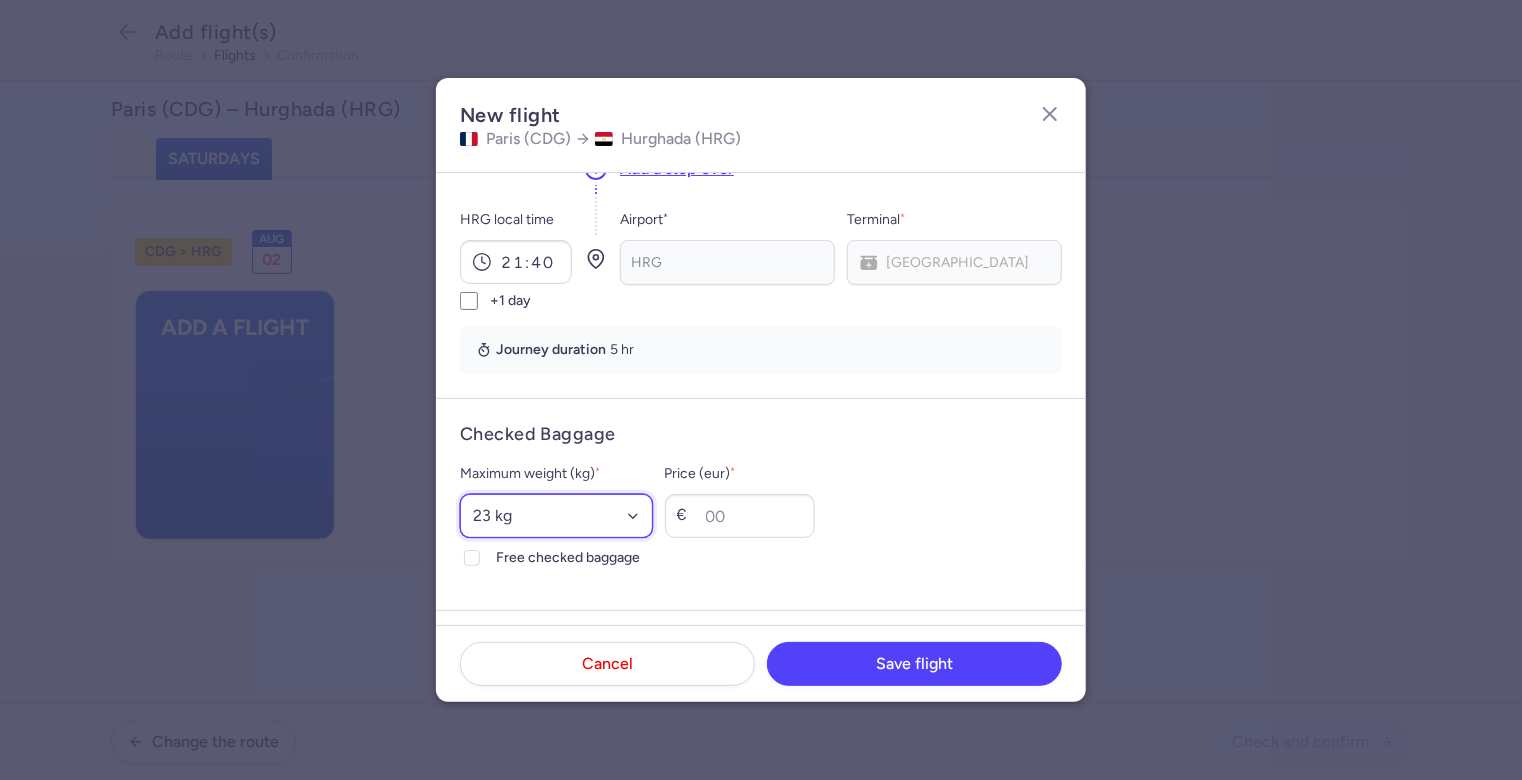 click on "Select an option 15 kg 16 kg 17 kg 18 kg 19 kg 20 kg 21 kg 22 kg 23 kg 24 kg 25 kg 26 kg 27 kg 28 kg 29 kg 30 kg 31 kg 32 kg 33 kg 34 kg 35 kg" at bounding box center (556, 516) 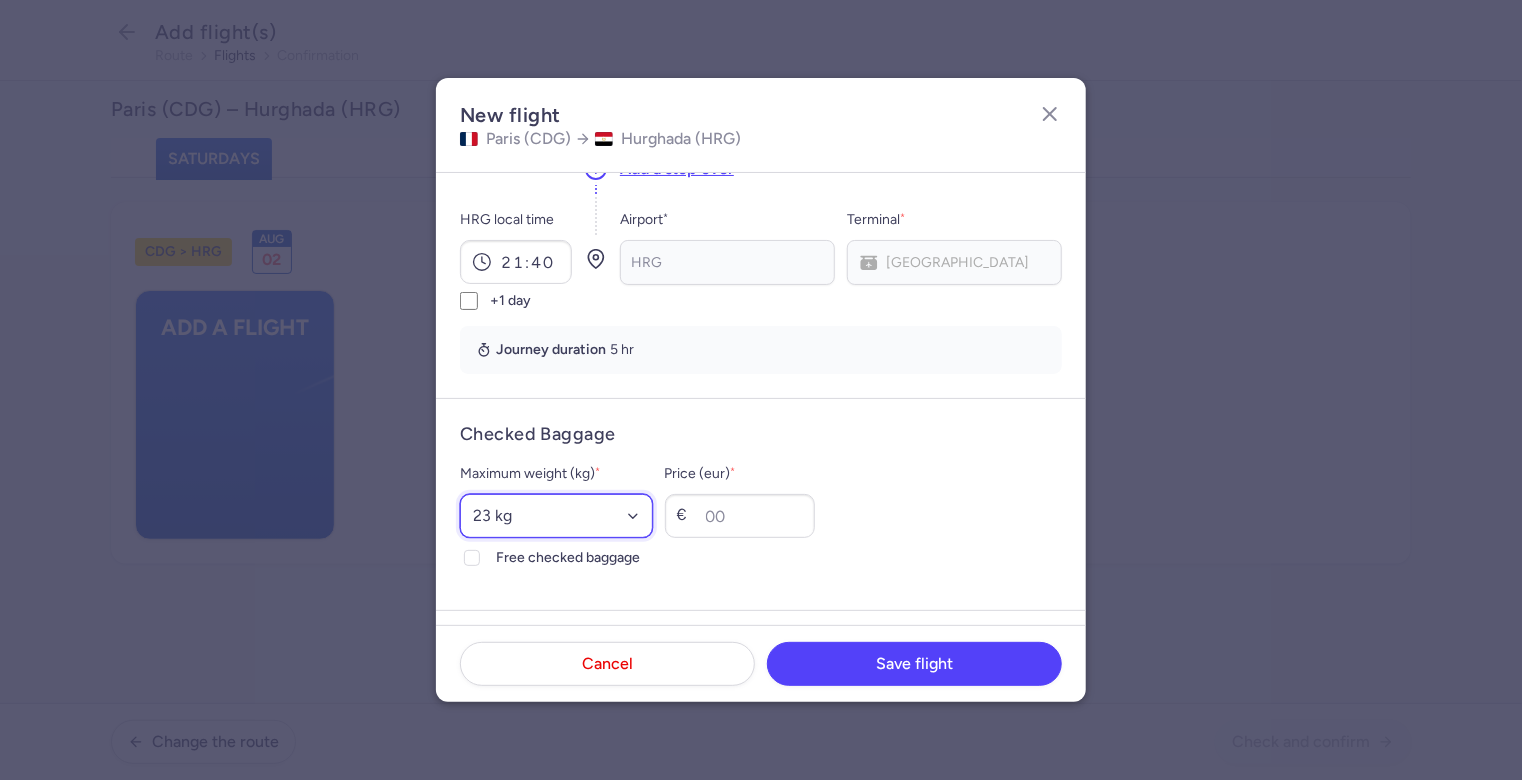 select on "20" 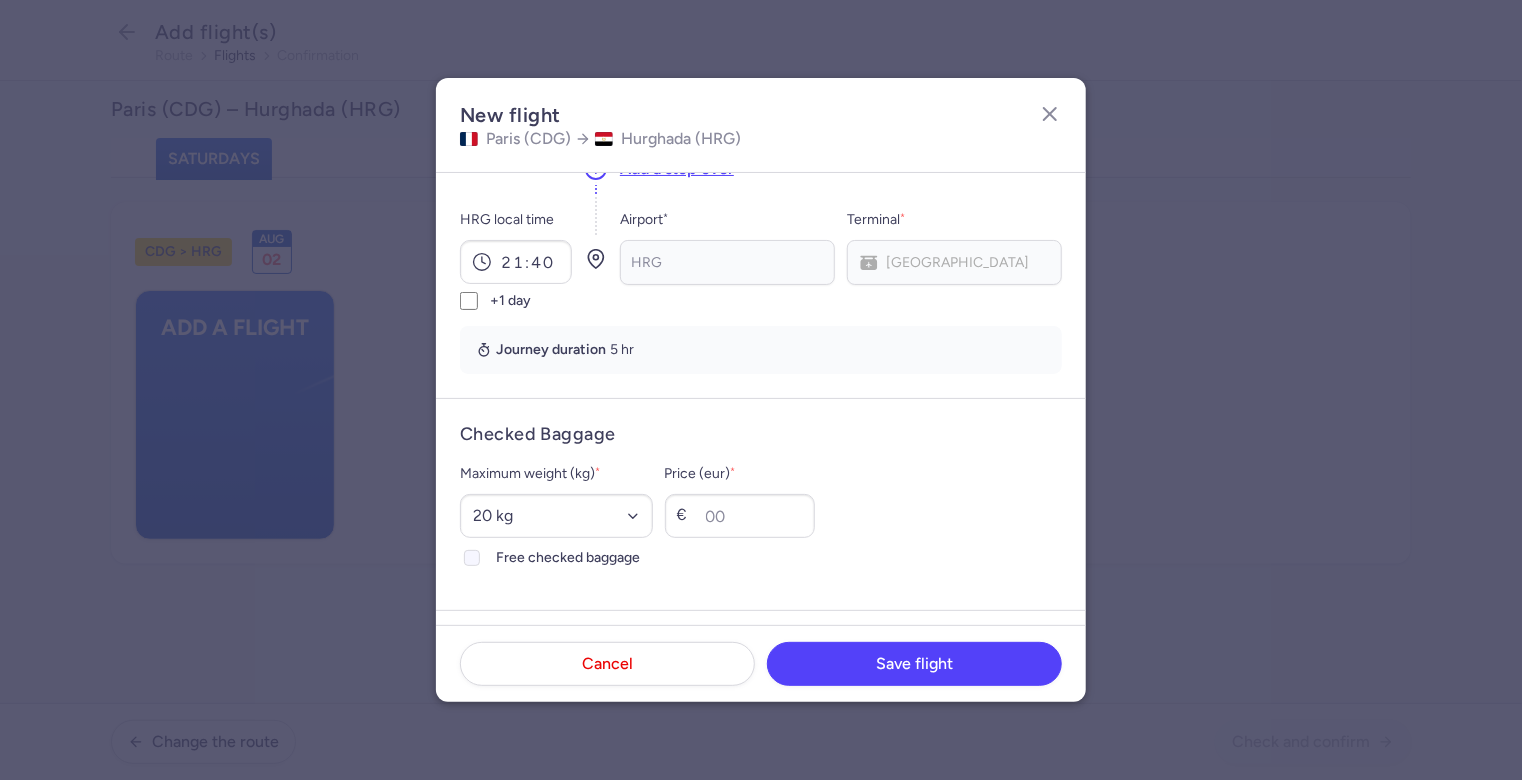 click 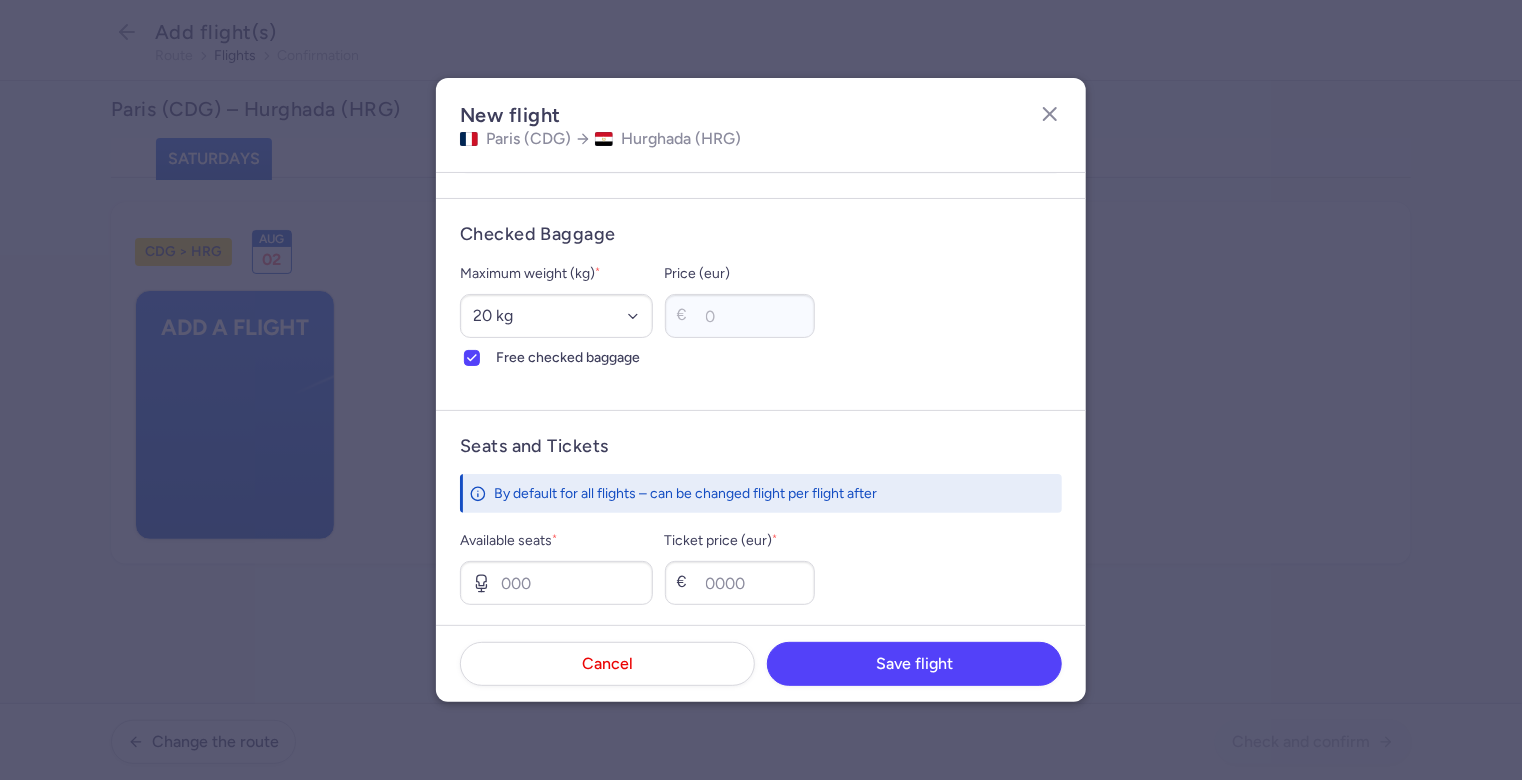 scroll, scrollTop: 600, scrollLeft: 0, axis: vertical 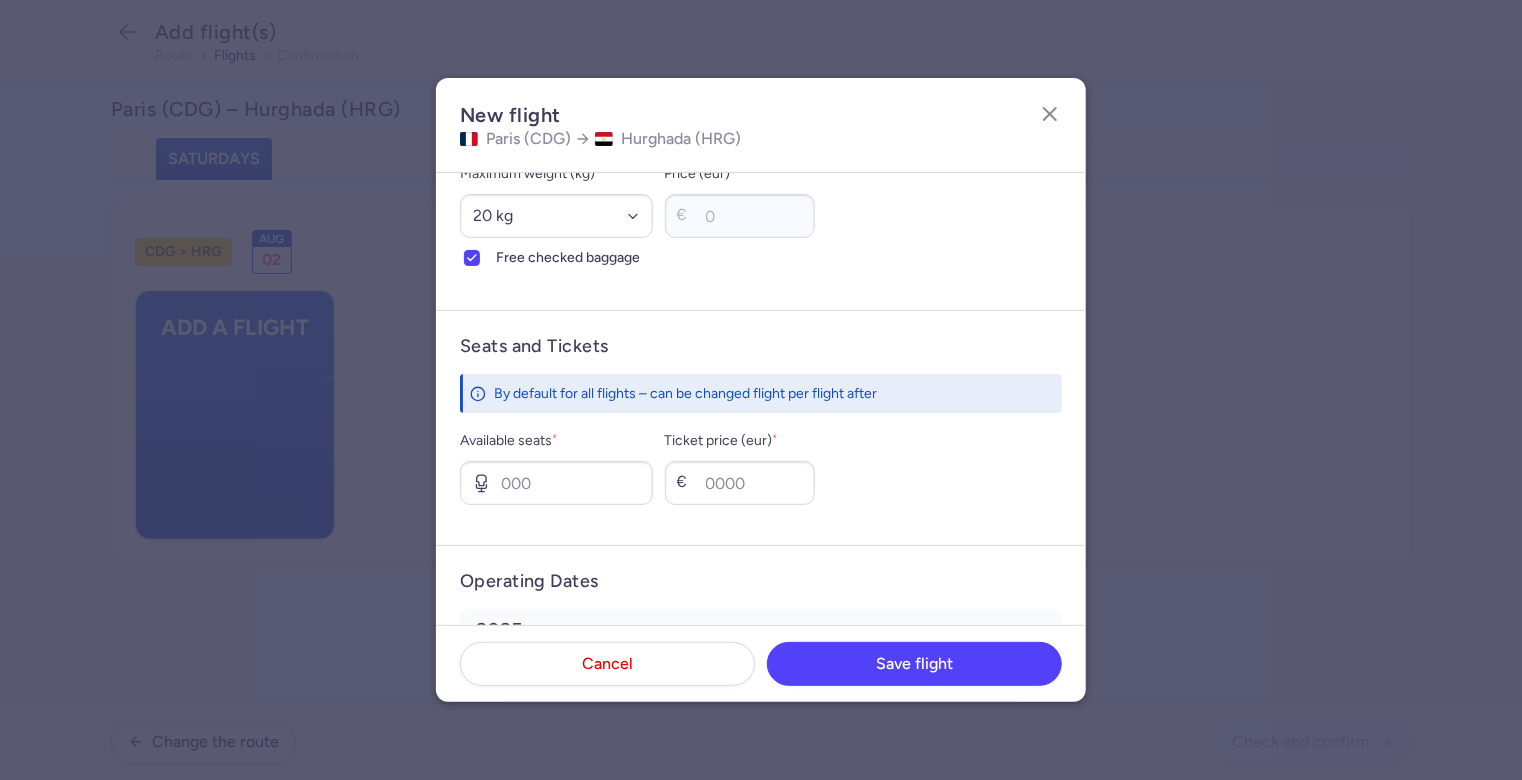 click on "New flight   Paris (CDG)   Hurghada (HRG) Segment(s) CDG local time  15:40 Airport * CDG No elements found. Consider changing the search query. Type an IATA code, a city, an airport name...  Terminal  *   Terminal 3 Terminal 1 Terminal 2A Terminal 2B Terminal 2C Terminal 2D Terminal 2E Terminal 2F Terminal 2G Terminal 3 No elements found. Consider changing the search query. List is empty.  Airline  * Air Cairo No elements found. Consider changing the search query. Type airline IATA code, name... Flight number  * SM 2362  + add technical stop  Add a stop over HRG local time  21:40 +1 day Airport * HRG No elements found. Consider changing the search query. Type an IATA code, a city, an airport name...  Terminal  *   HRG Main Terminal No elements found. Consider changing the search query. List is empty.  Journey duration  5 hr Checked Baggage Maximum weight (kg)  * Select an option 15 kg 16 kg 17 kg 18 kg 19 kg 20 kg 21 kg 22 kg 23 kg 24 kg 25 kg 26 kg 27 kg 28 kg 29 kg 30 kg 31 kg 32 kg 33 kg 34 kg 35 kg € 0" at bounding box center (761, 390) 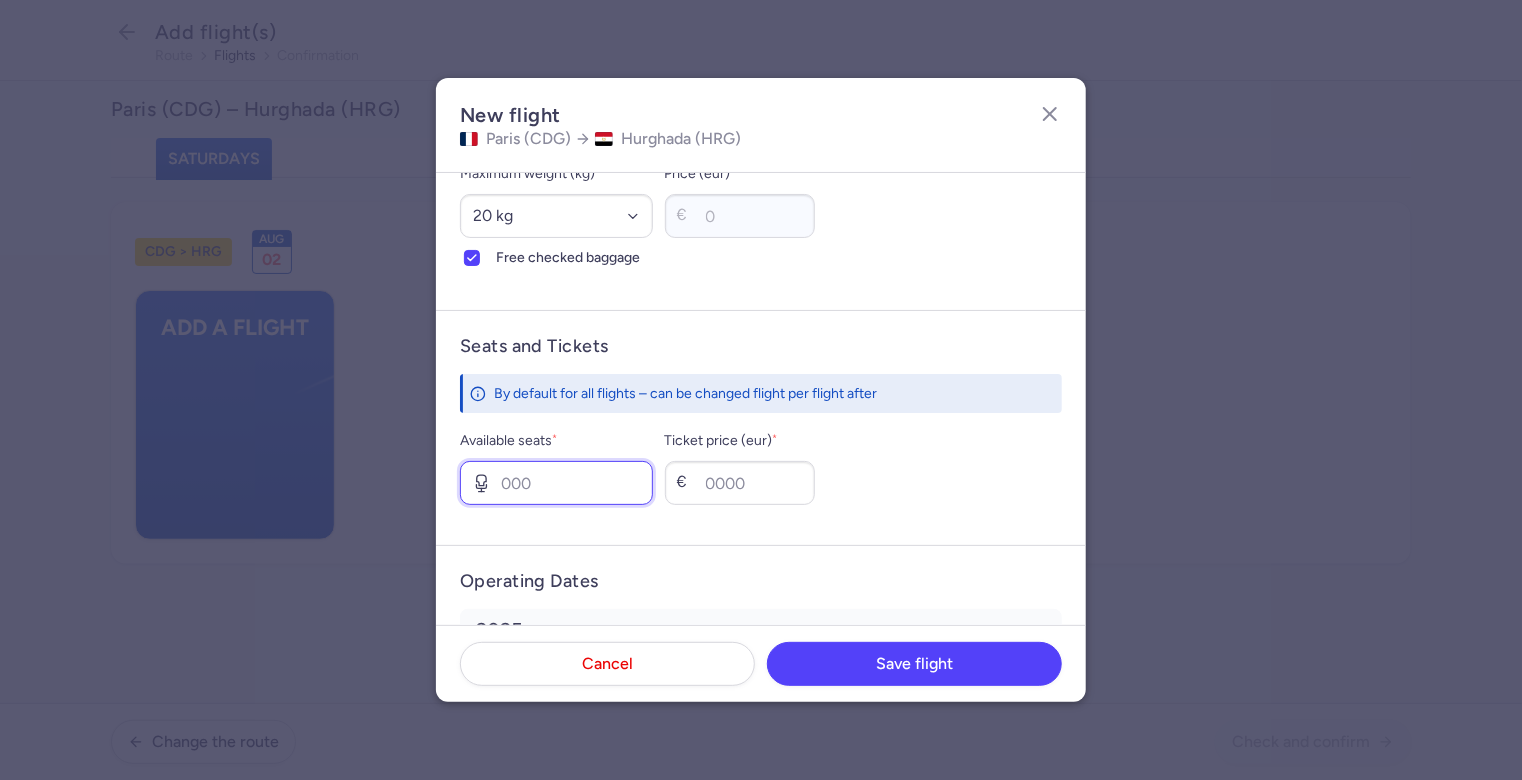 click on "Available seats  *" at bounding box center (556, 483) 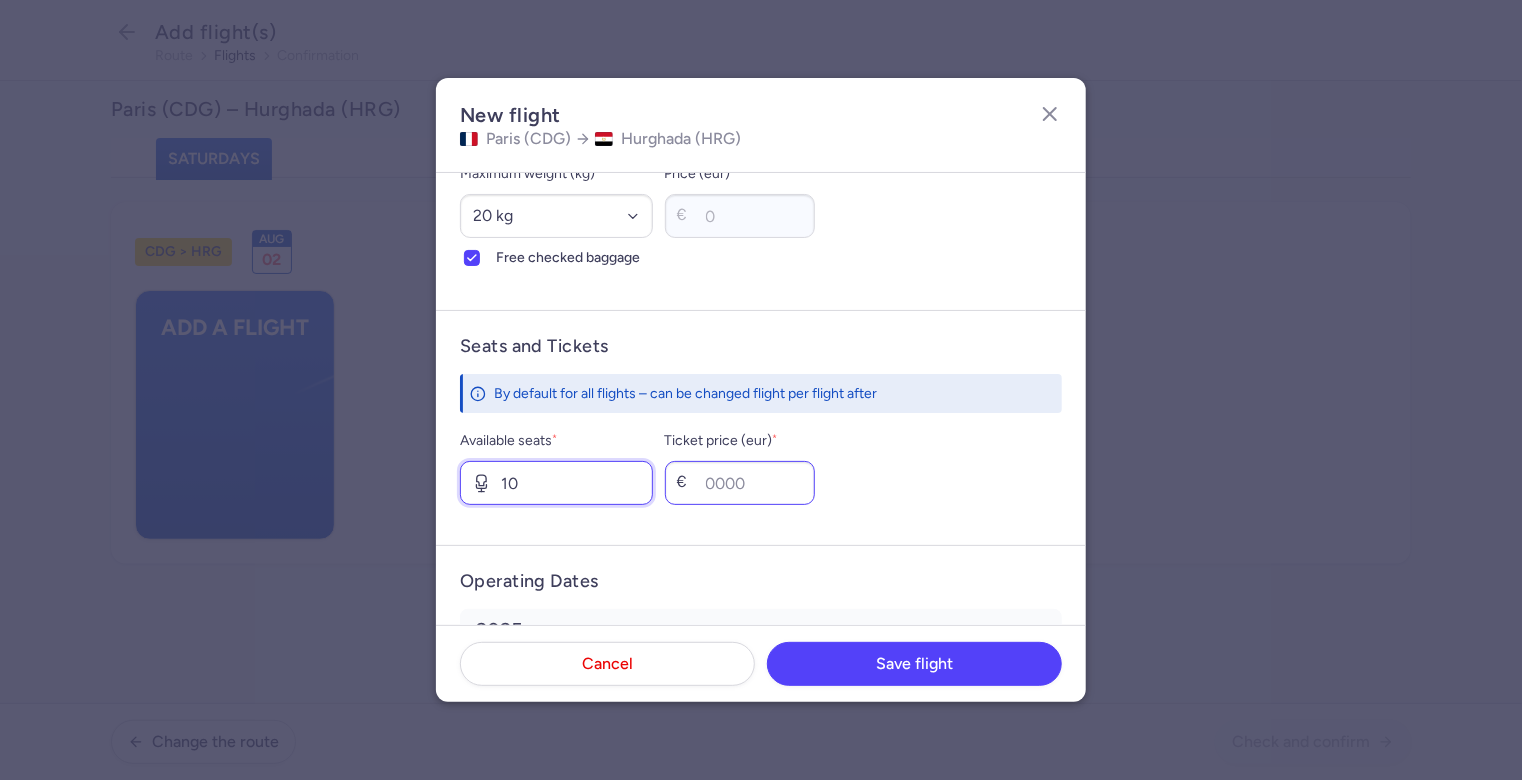 type on "10" 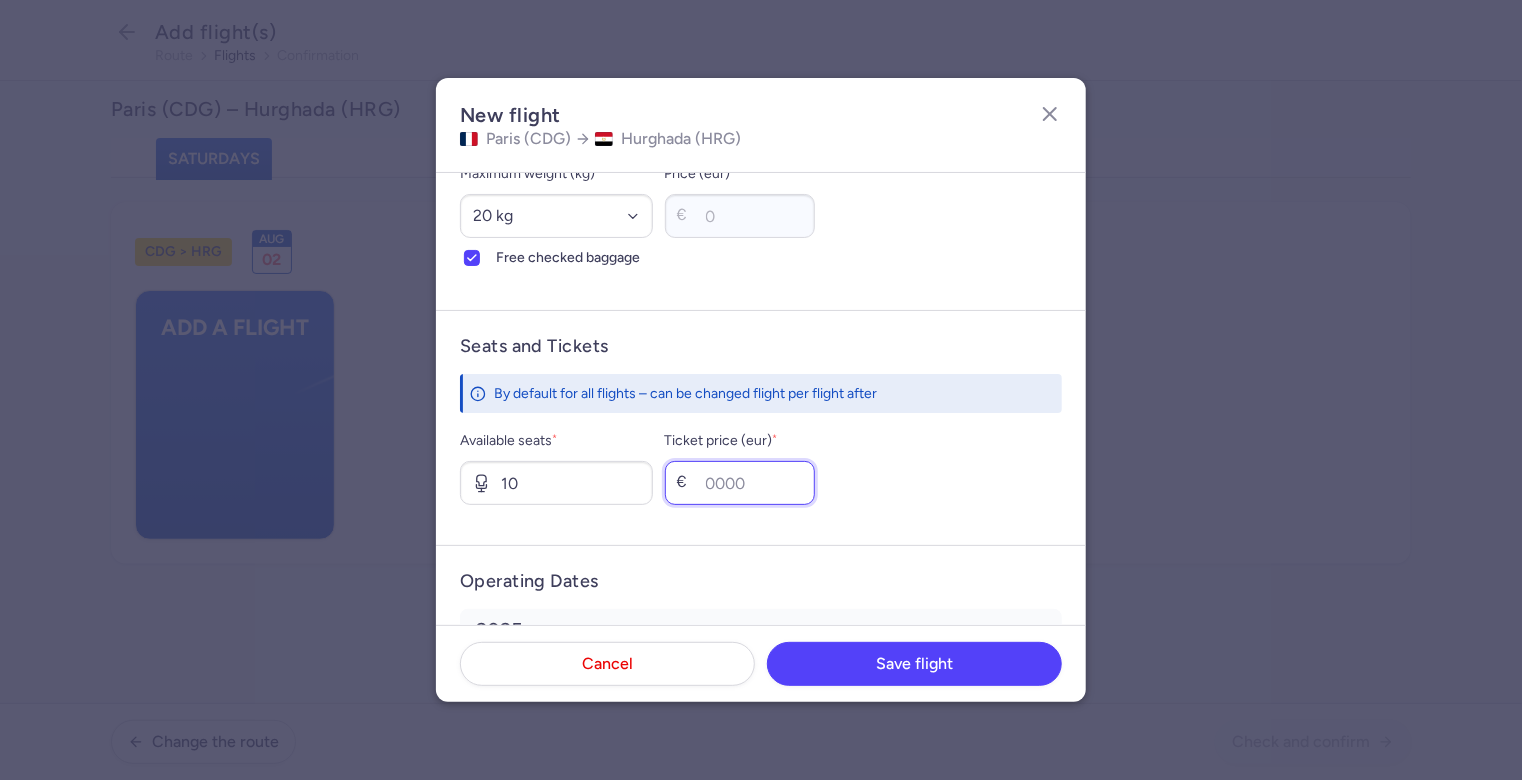 click on "Ticket price (eur)  *" at bounding box center (740, 483) 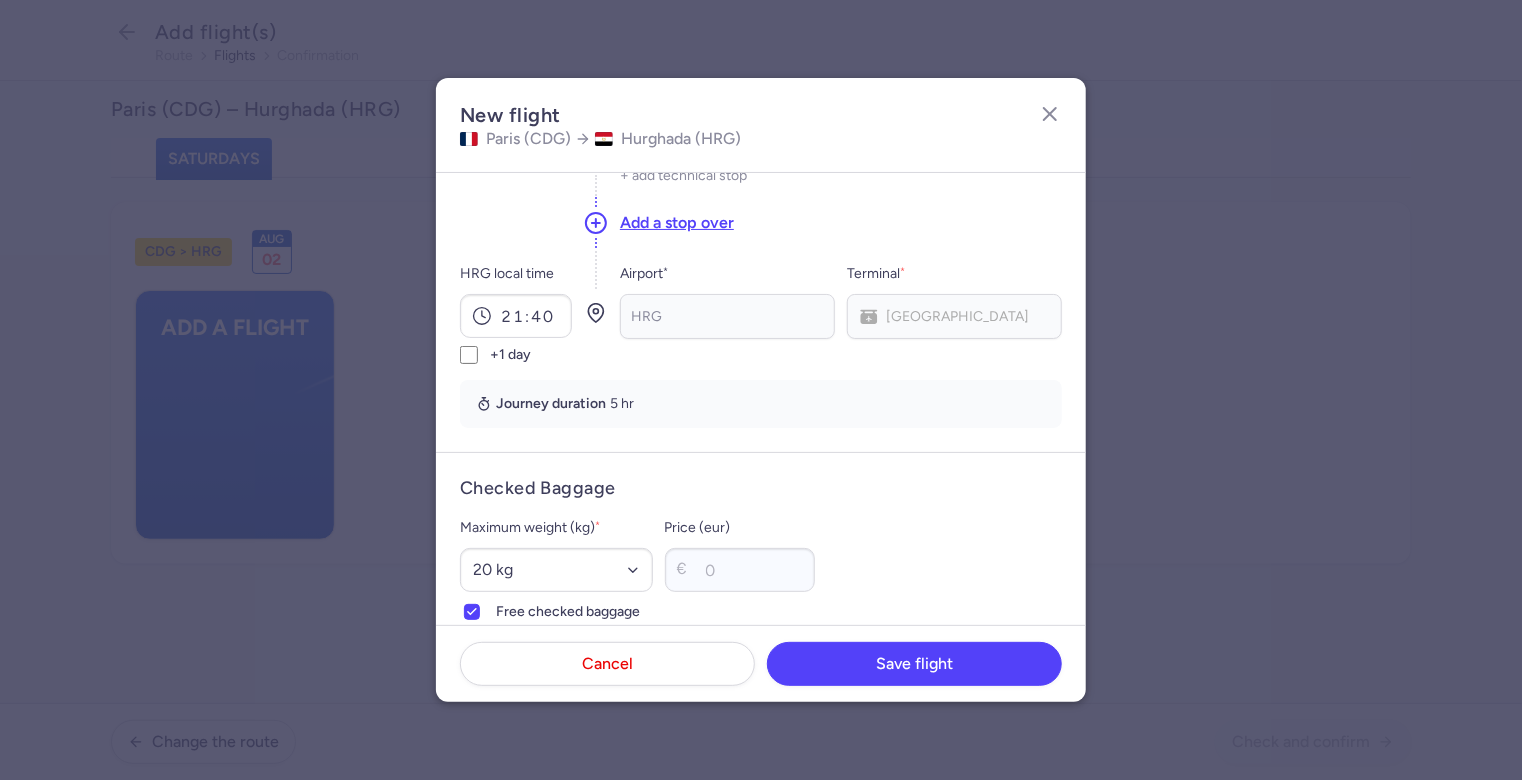scroll, scrollTop: 0, scrollLeft: 0, axis: both 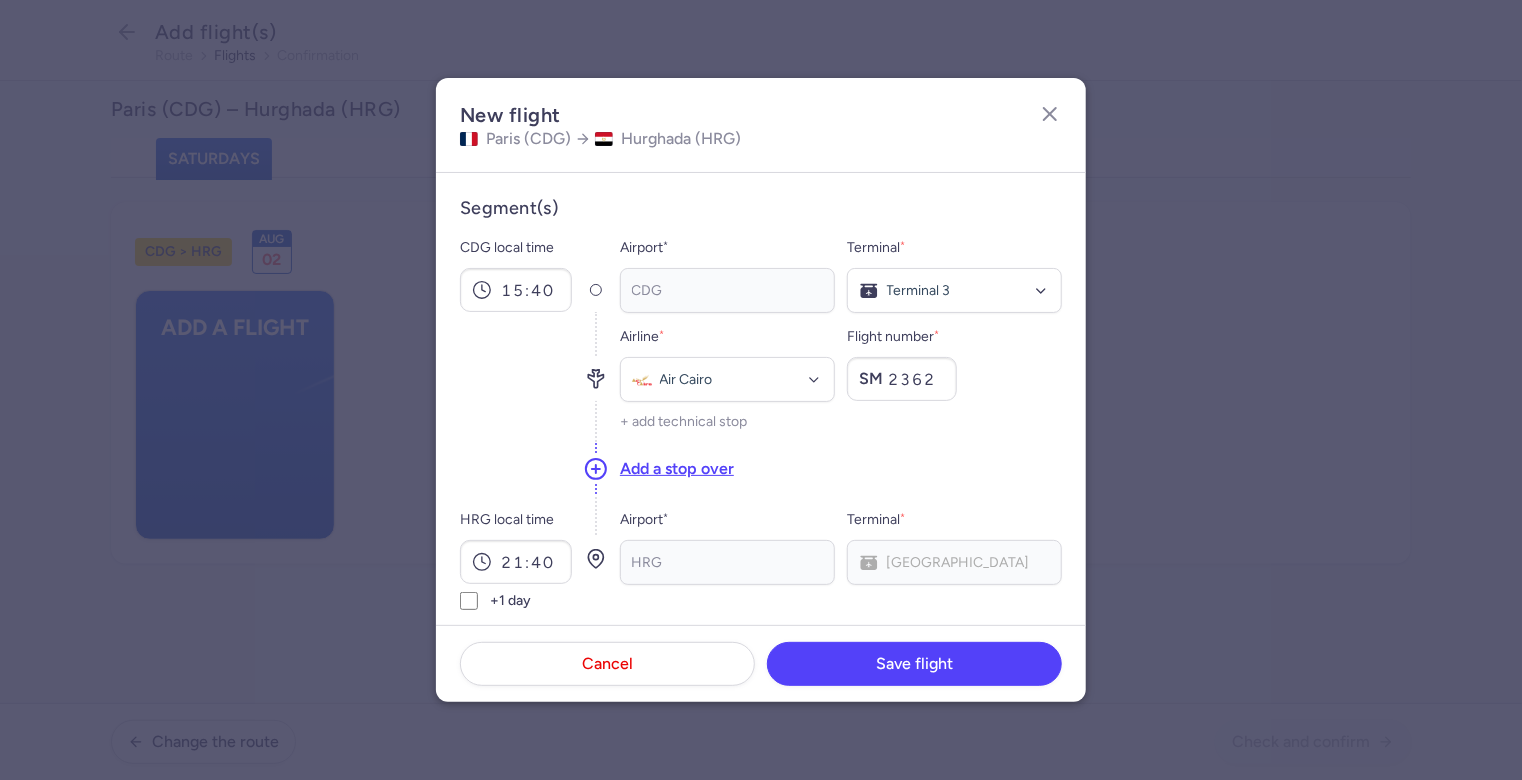 type on "350" 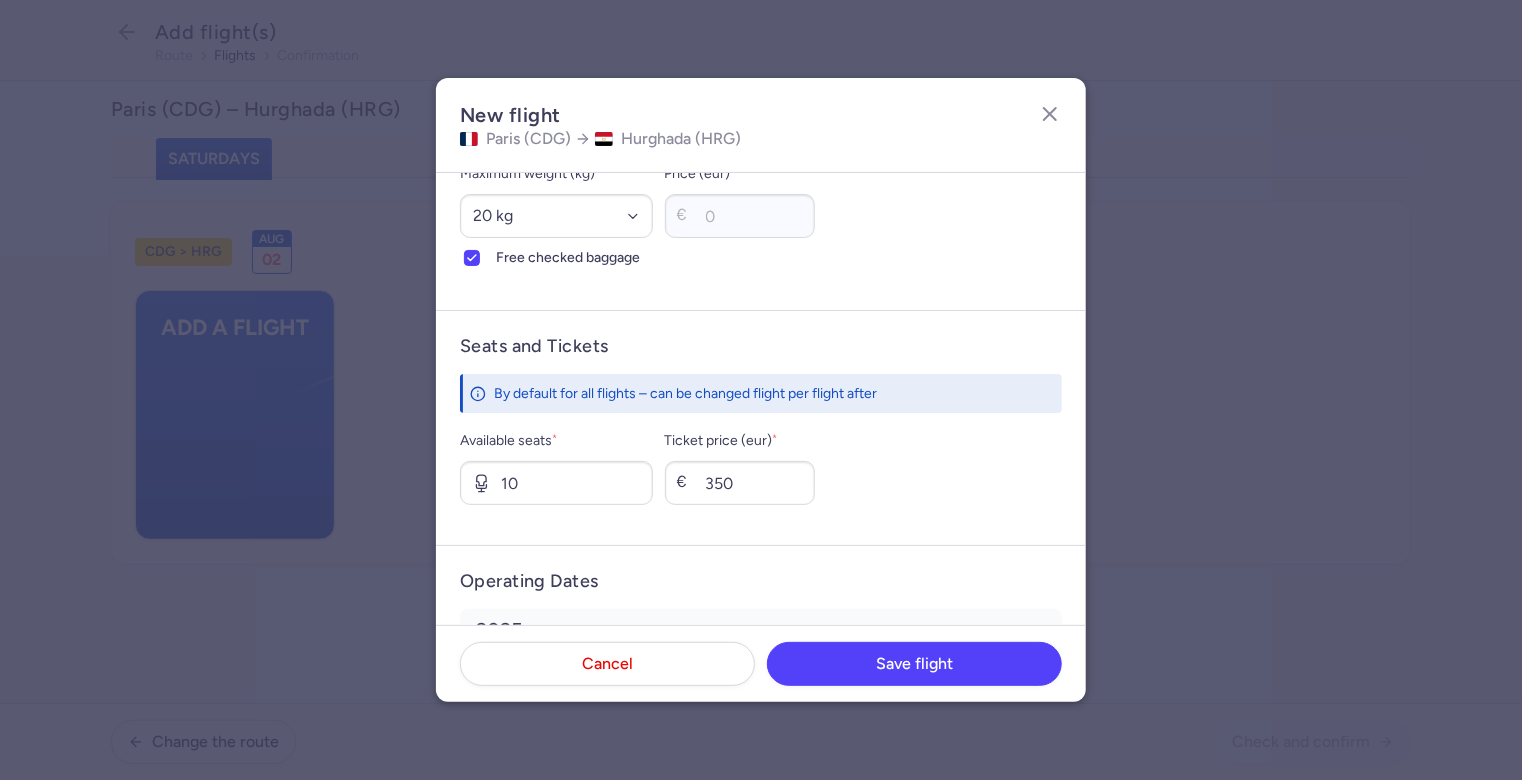 scroll, scrollTop: 746, scrollLeft: 0, axis: vertical 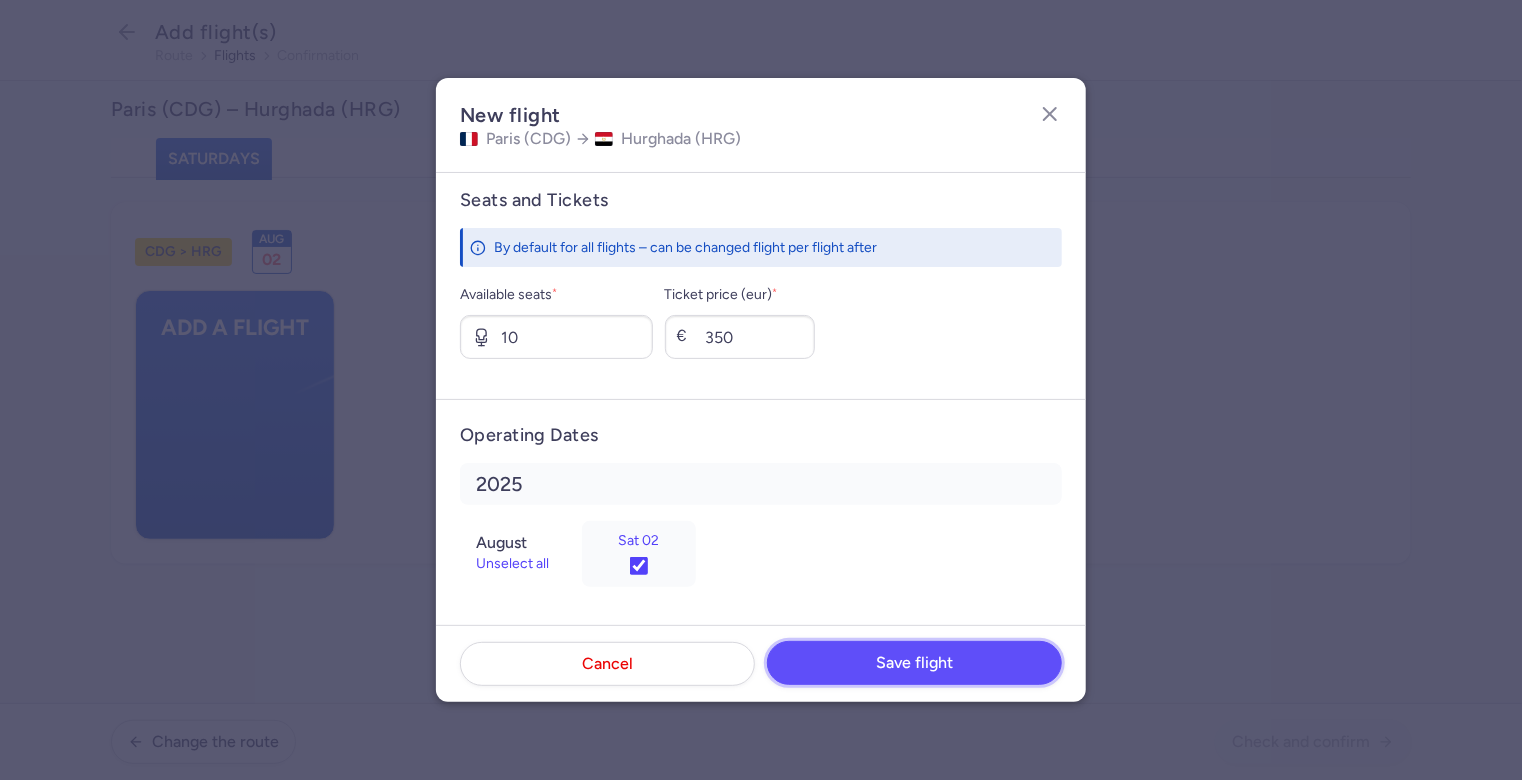 click on "Save flight" at bounding box center [914, 663] 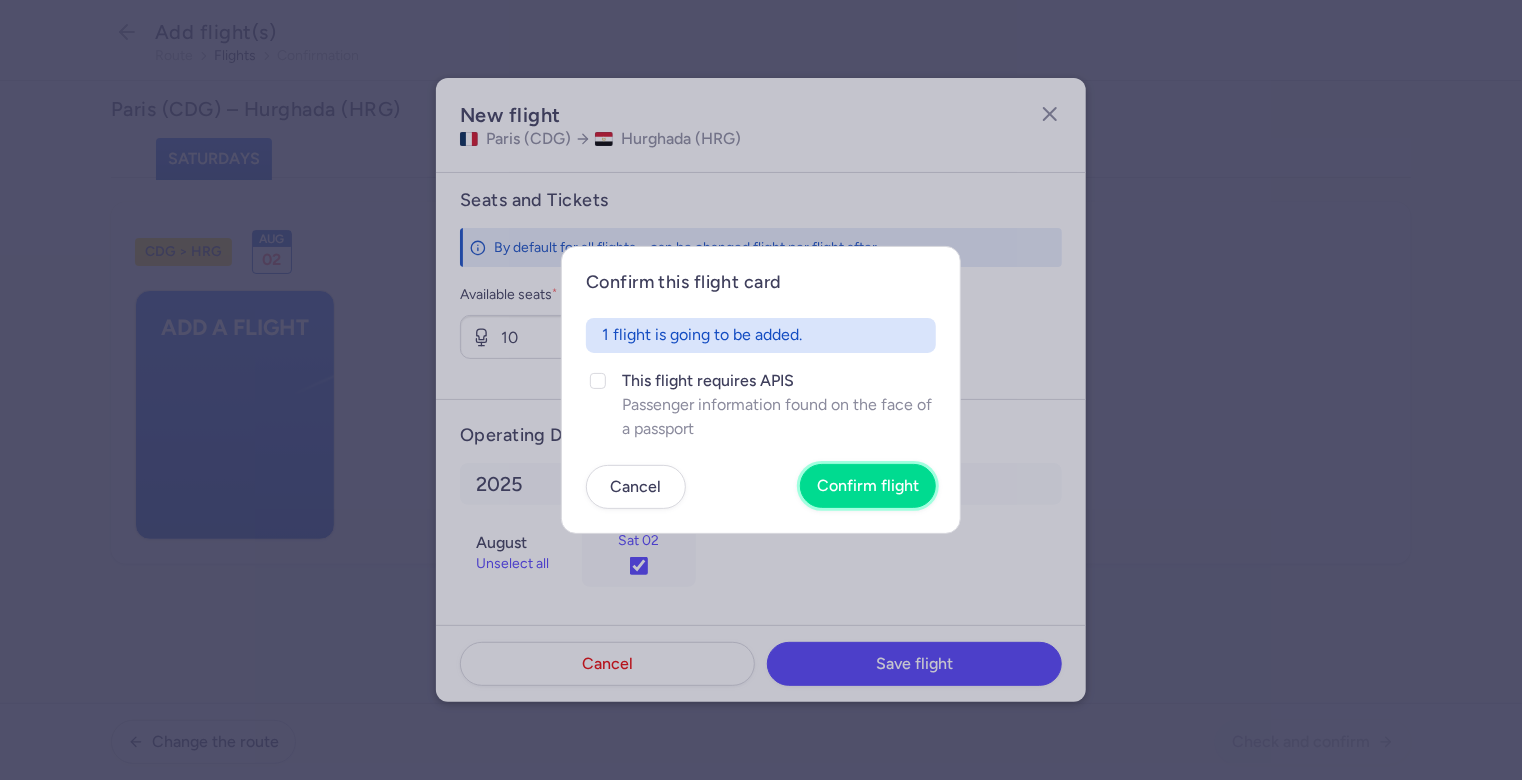 click on "Confirm flight" at bounding box center [868, 486] 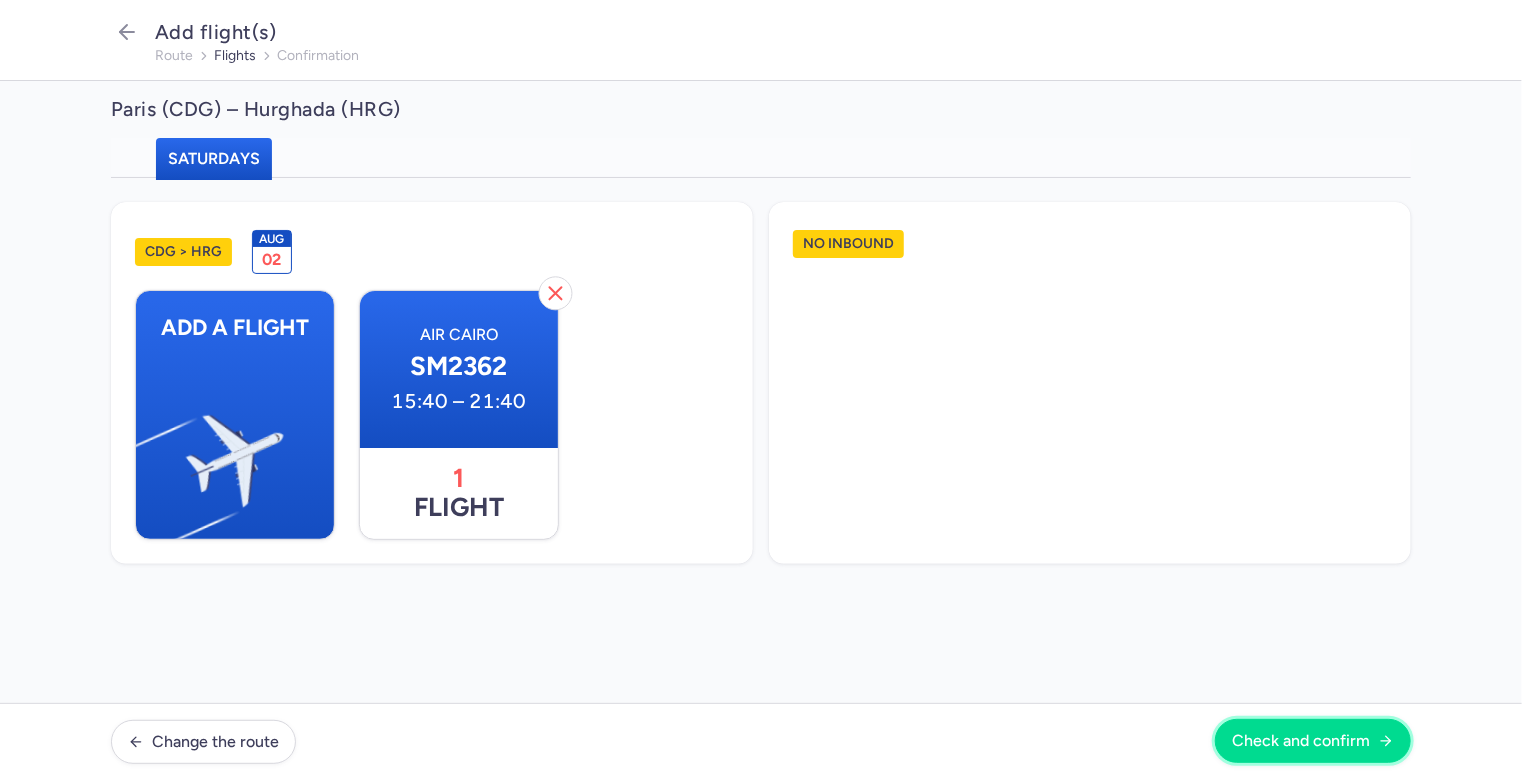 click on "Check and confirm" at bounding box center [1313, 741] 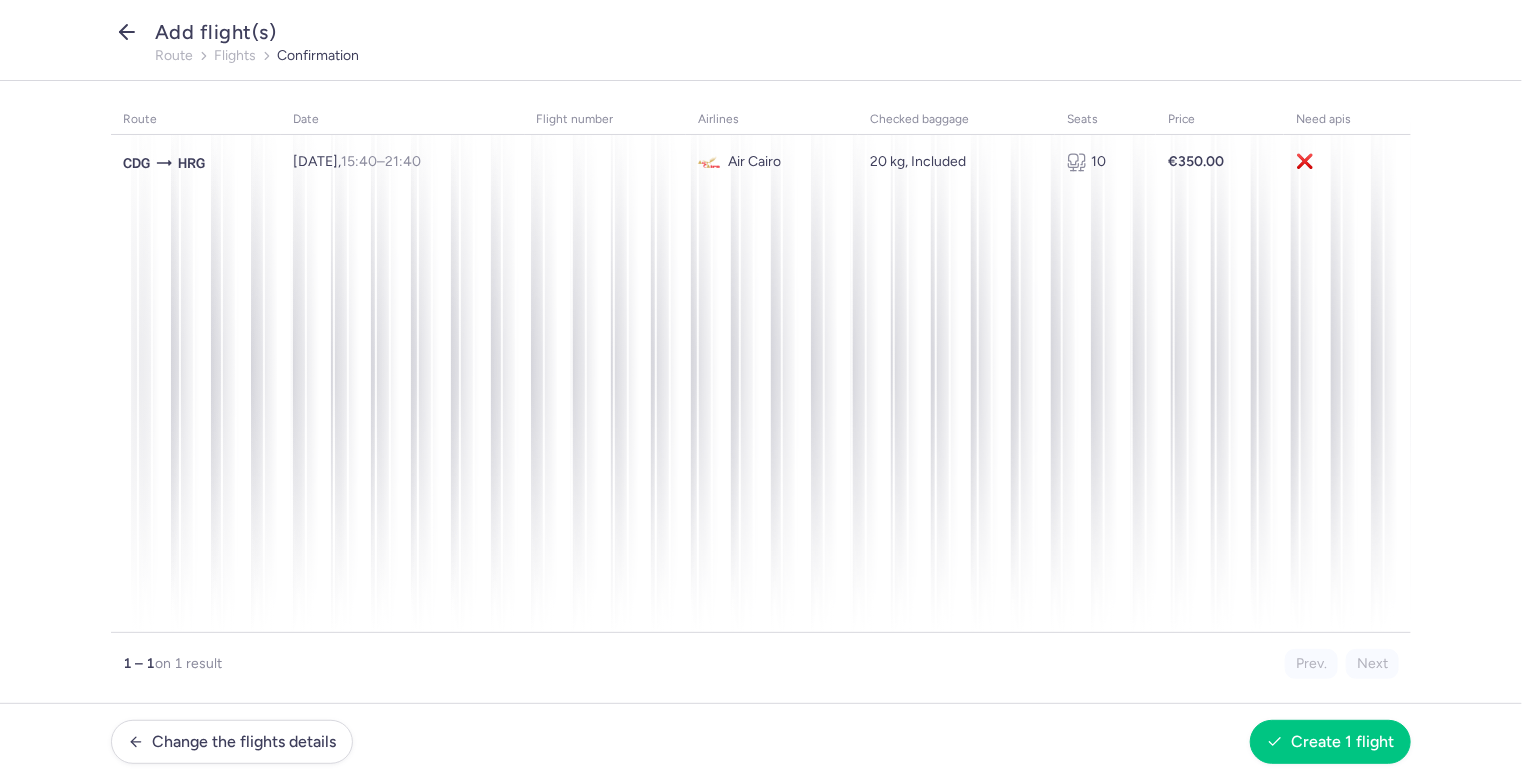 click 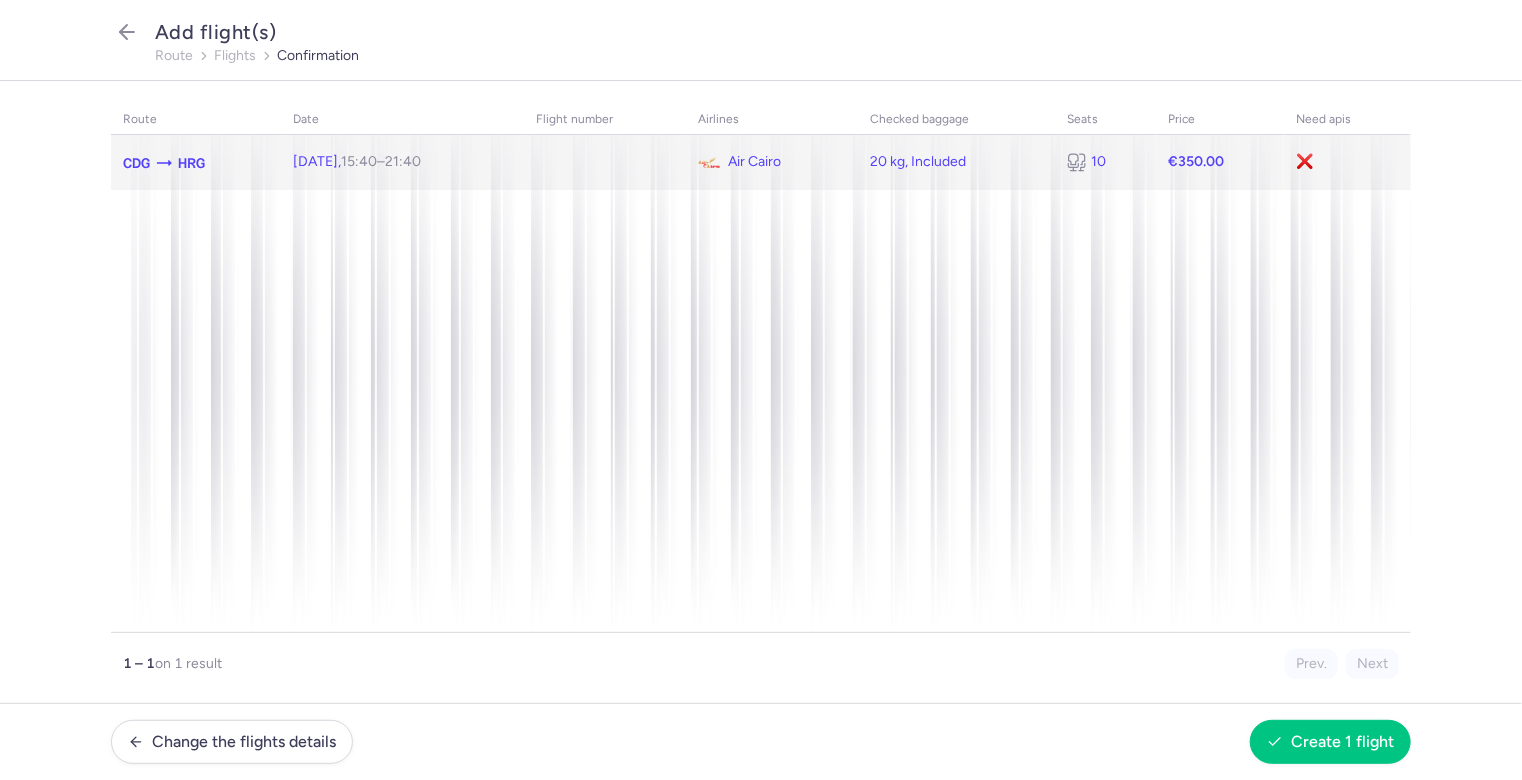 drag, startPoint x: 684, startPoint y: 164, endPoint x: 453, endPoint y: 150, distance: 231.42386 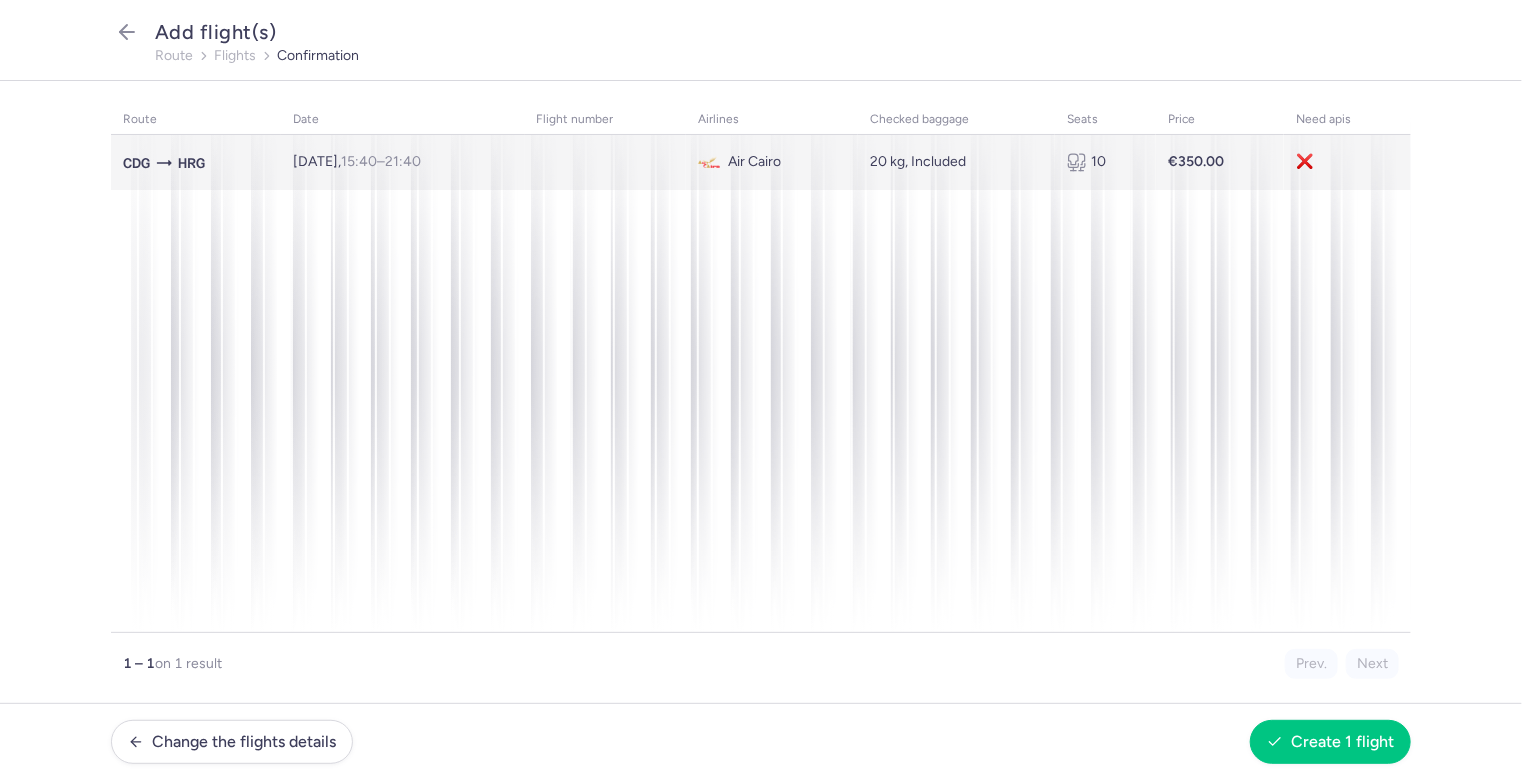 select on "20" 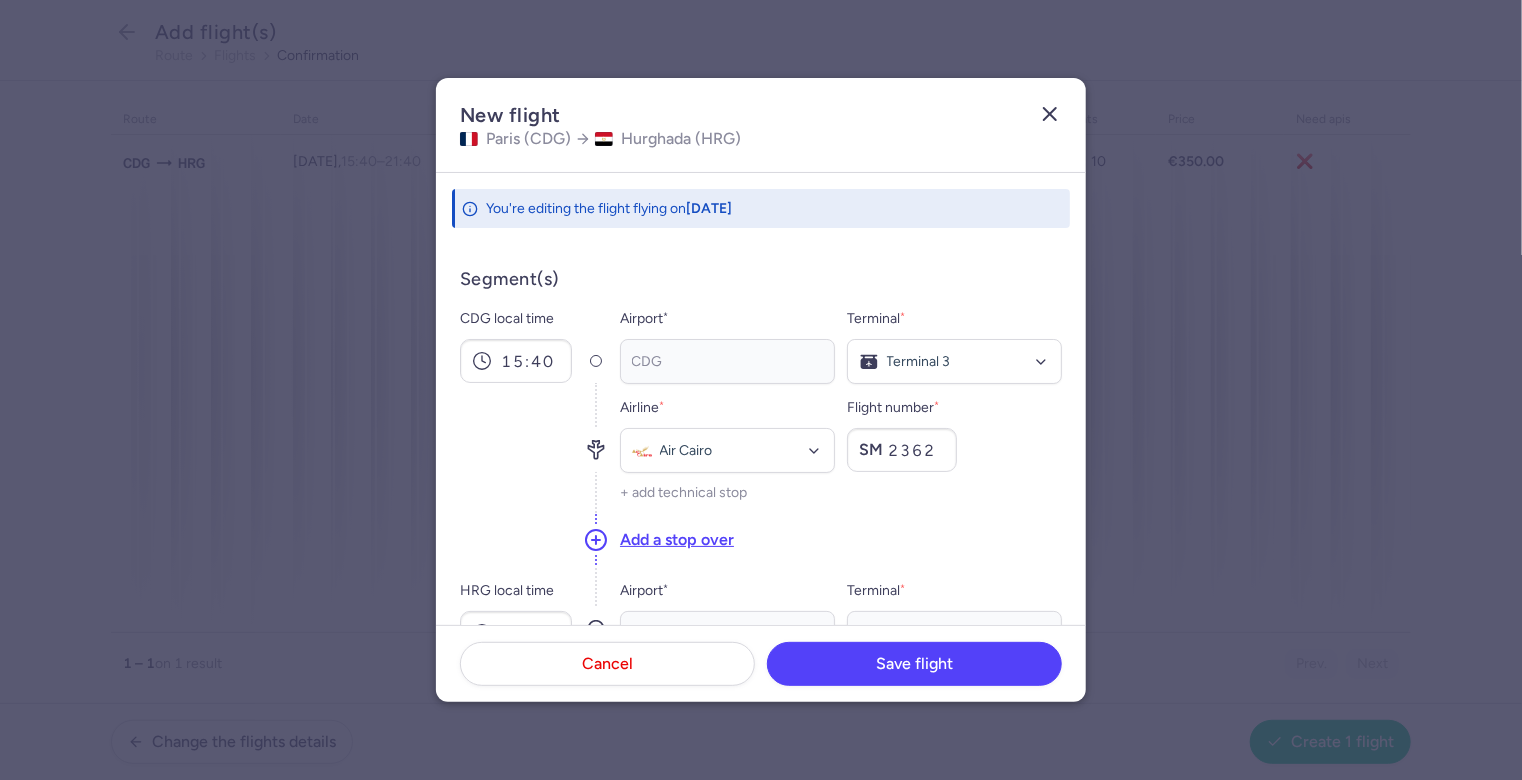 click 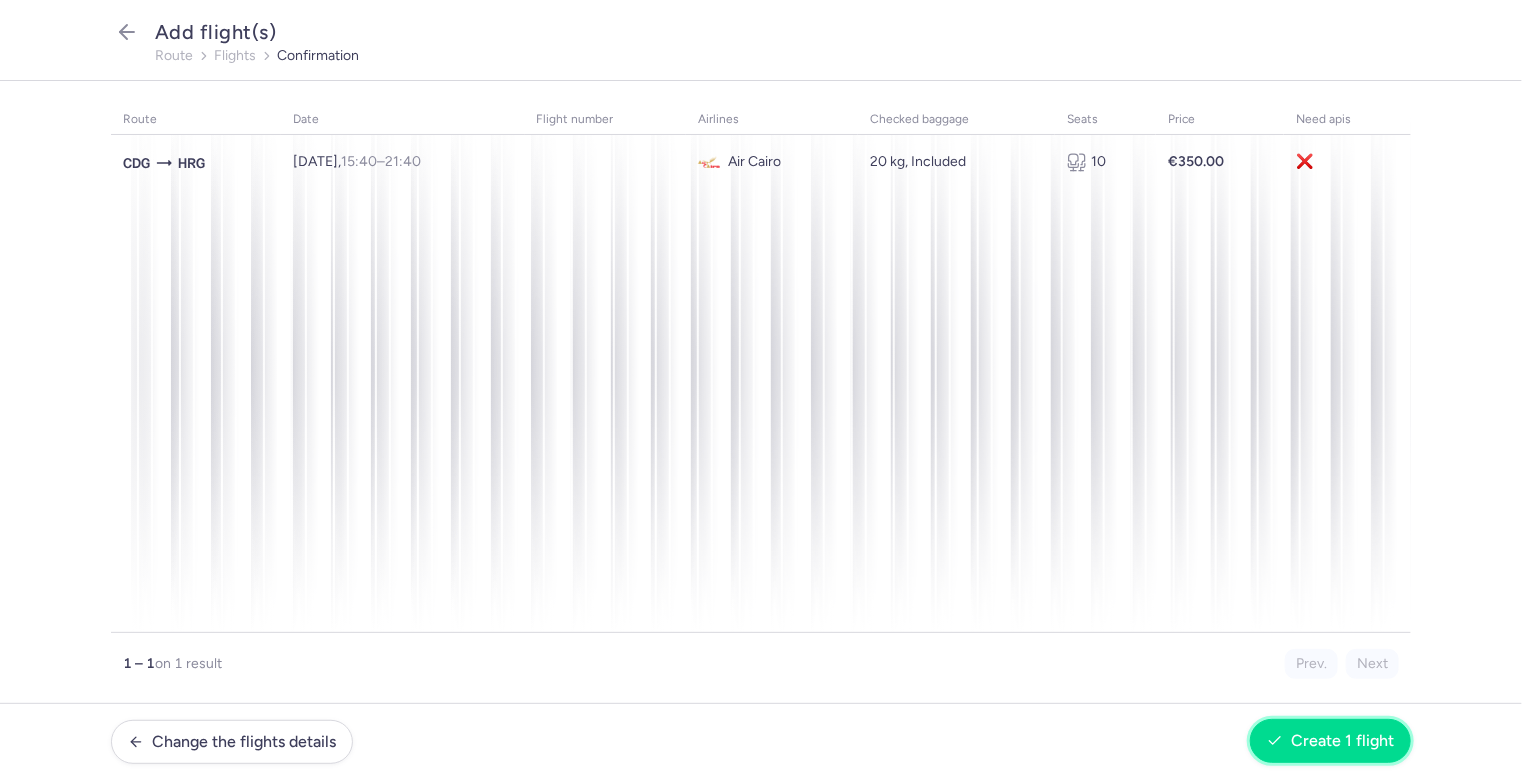 click on "Create 1 flight" at bounding box center (1342, 741) 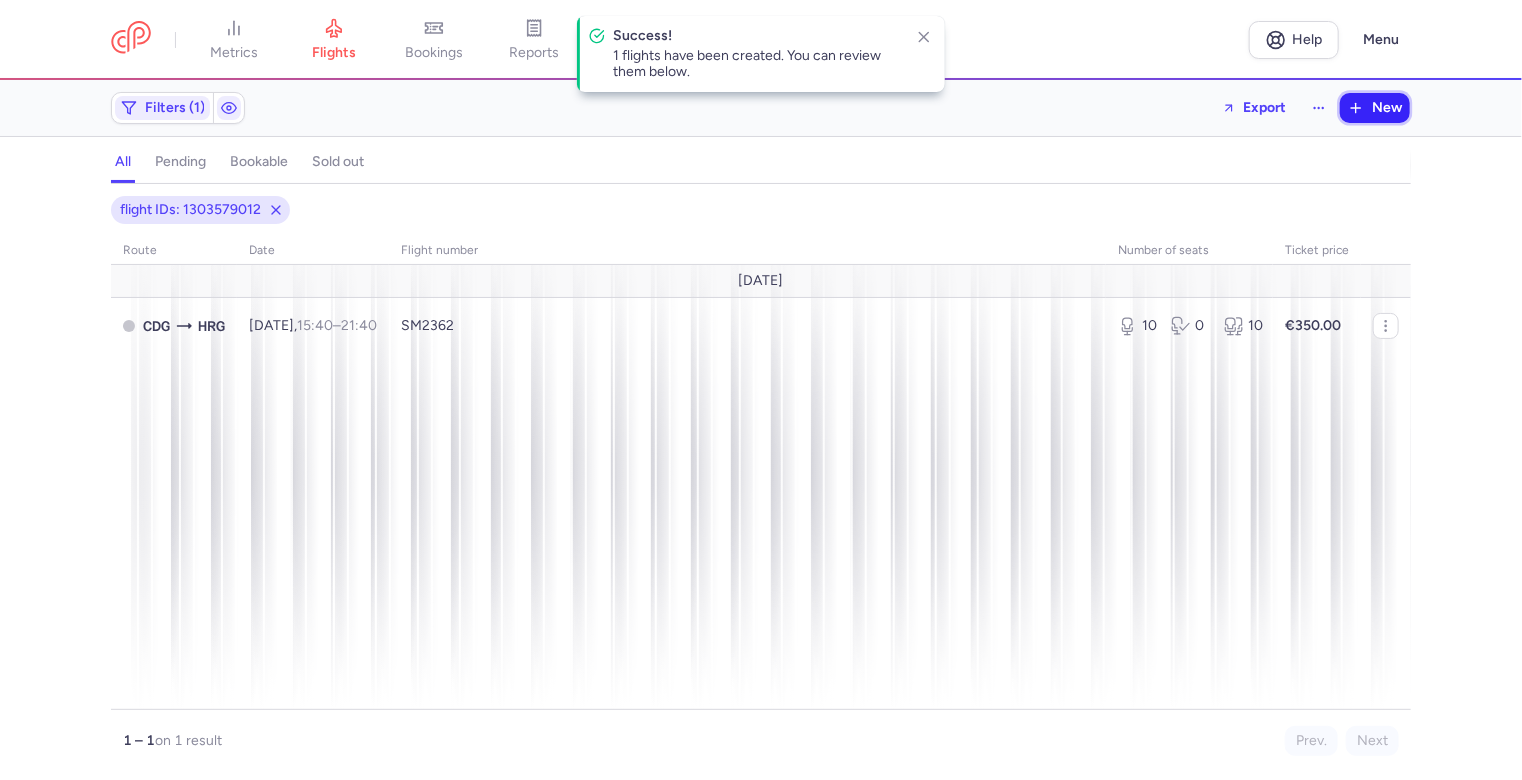 click 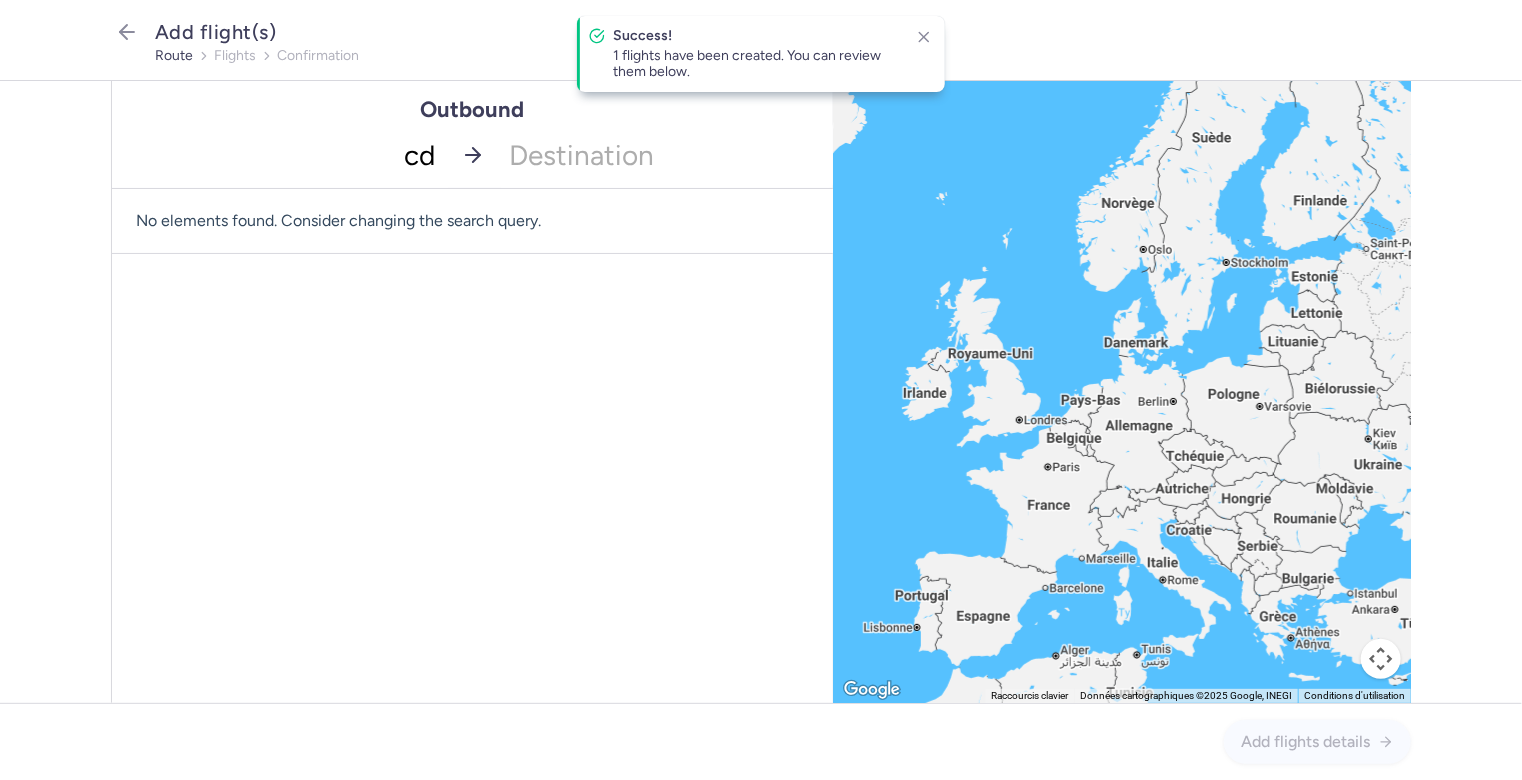 type on "cdg" 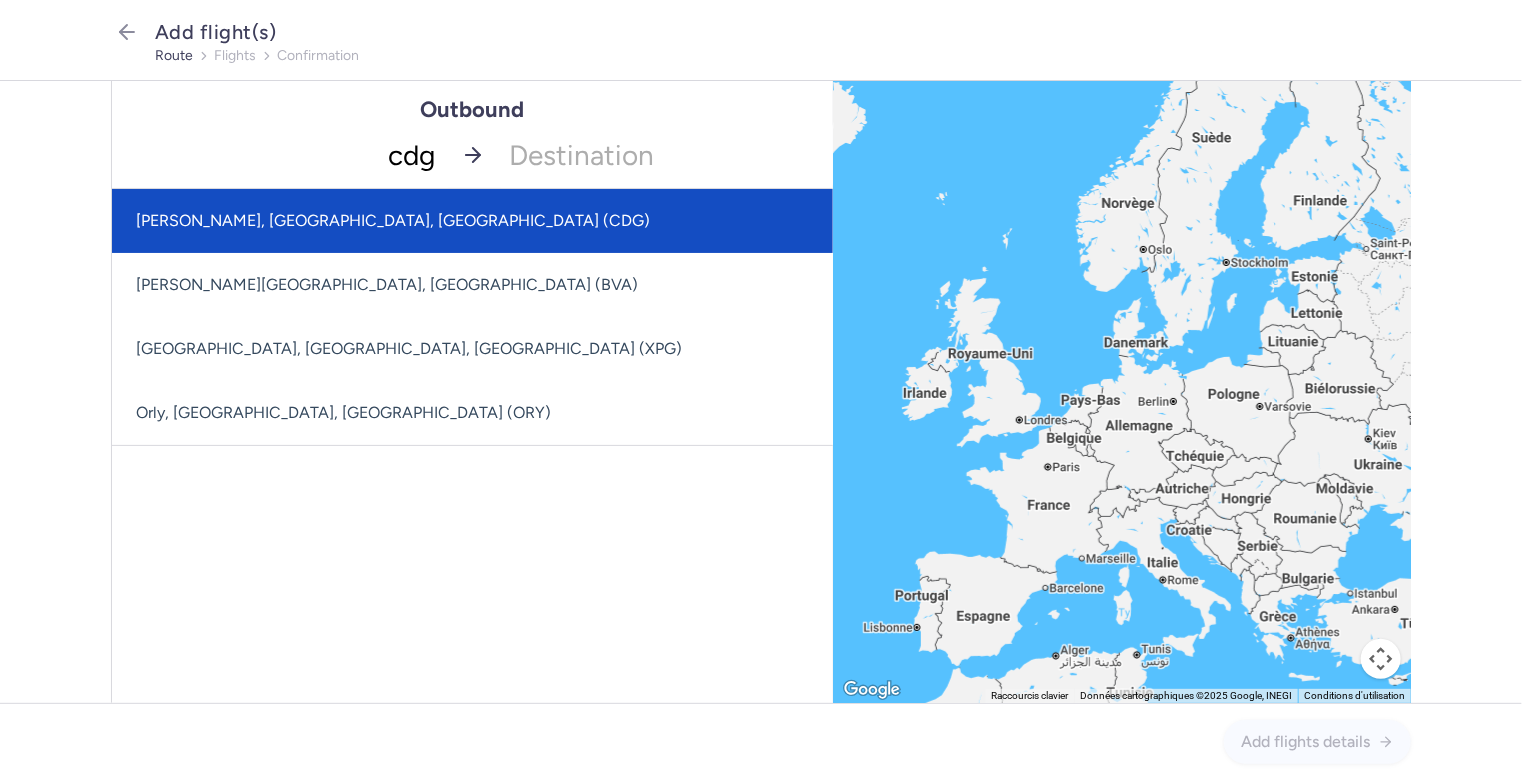 click on "[PERSON_NAME], [GEOGRAPHIC_DATA], [GEOGRAPHIC_DATA] (CDG)" 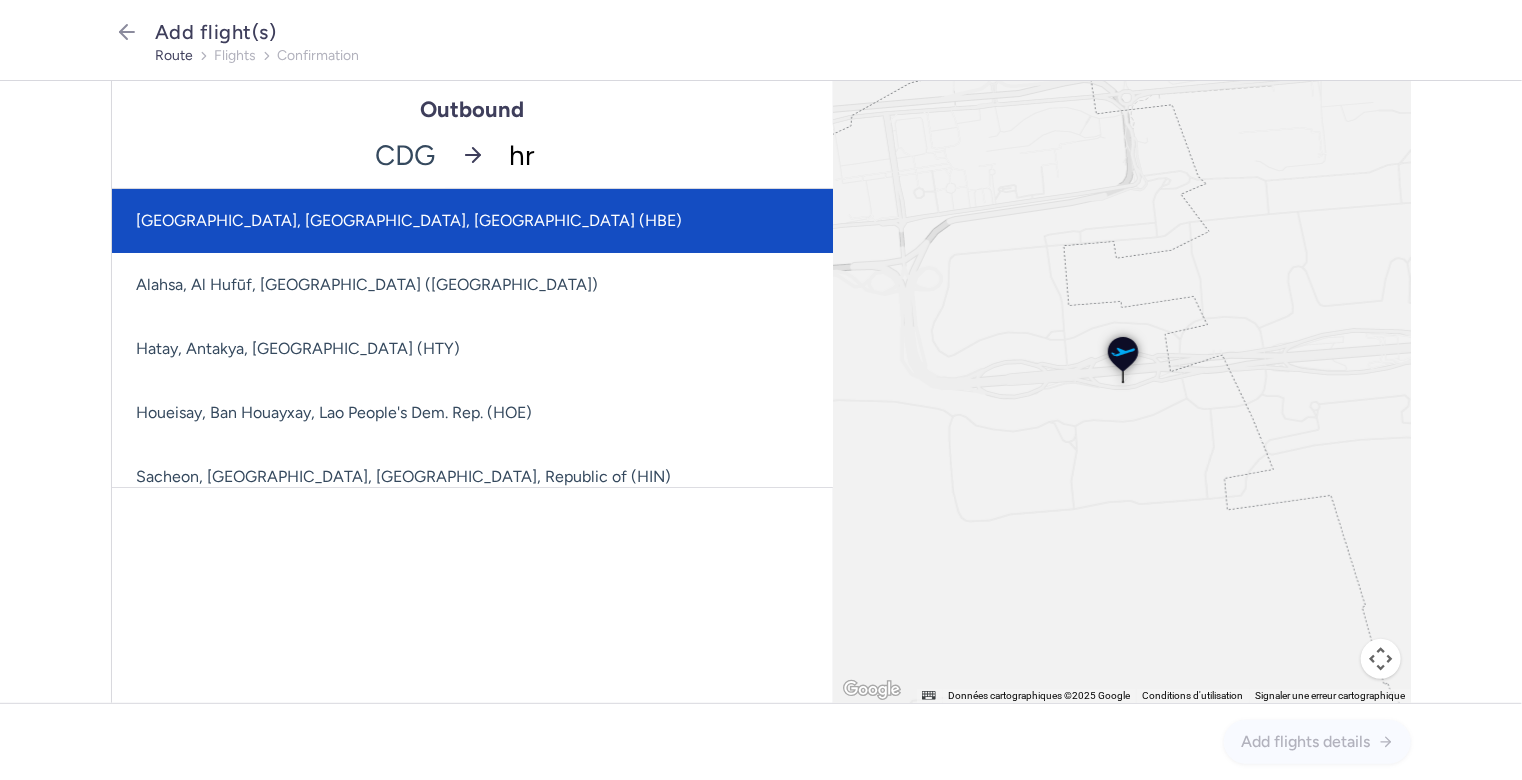 type on "hrg" 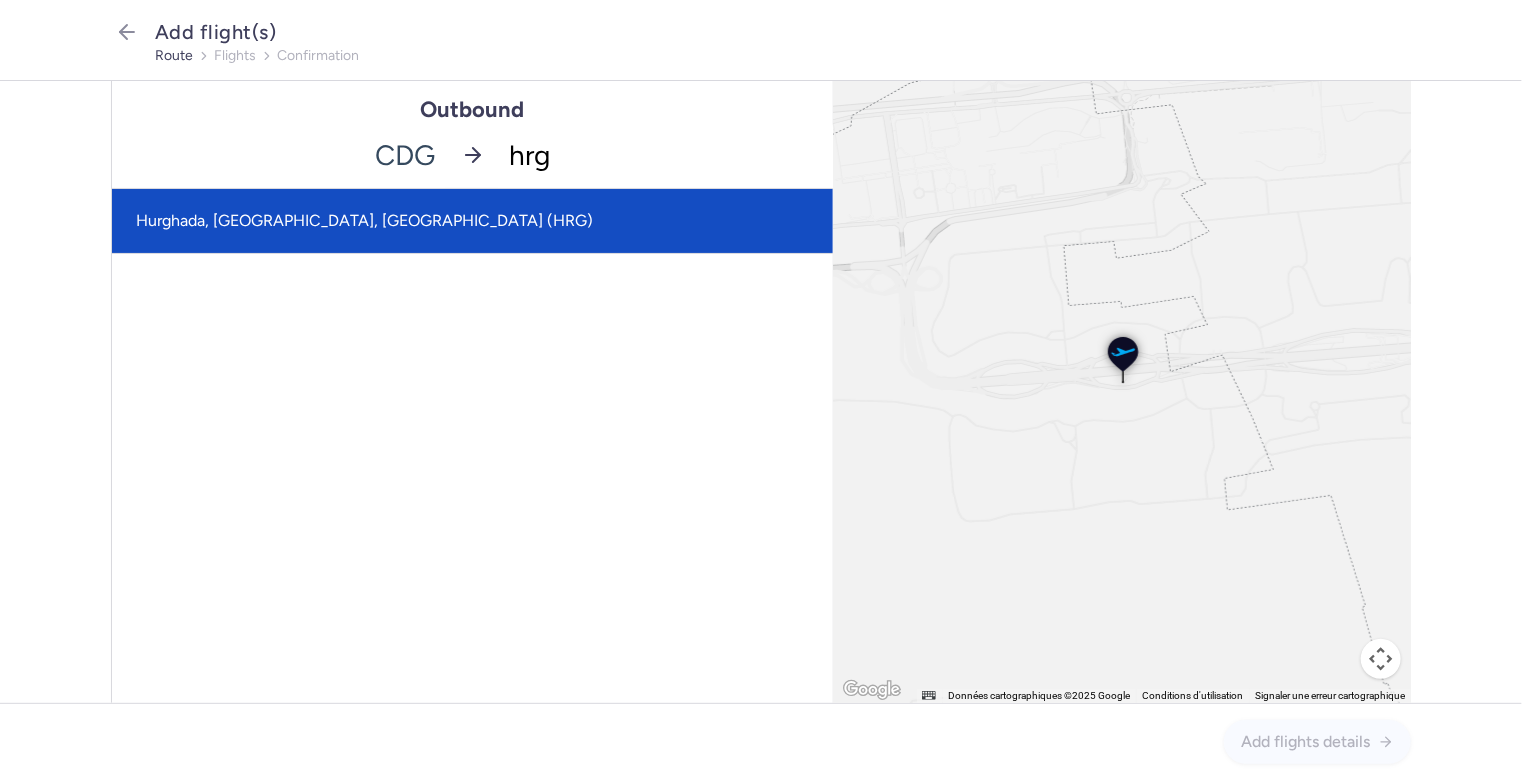 click on "Hurghada, [GEOGRAPHIC_DATA], [GEOGRAPHIC_DATA] (HRG)" 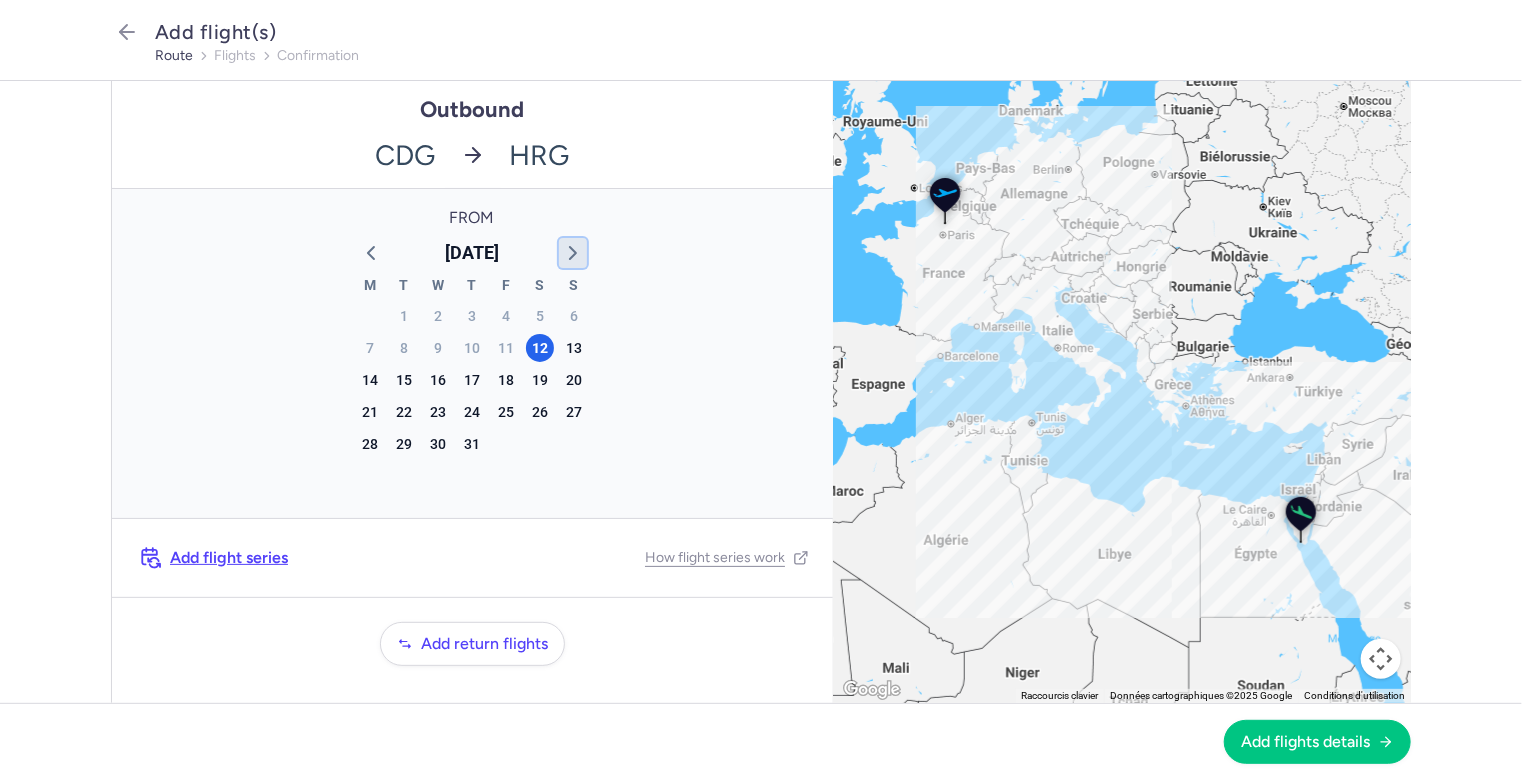 click 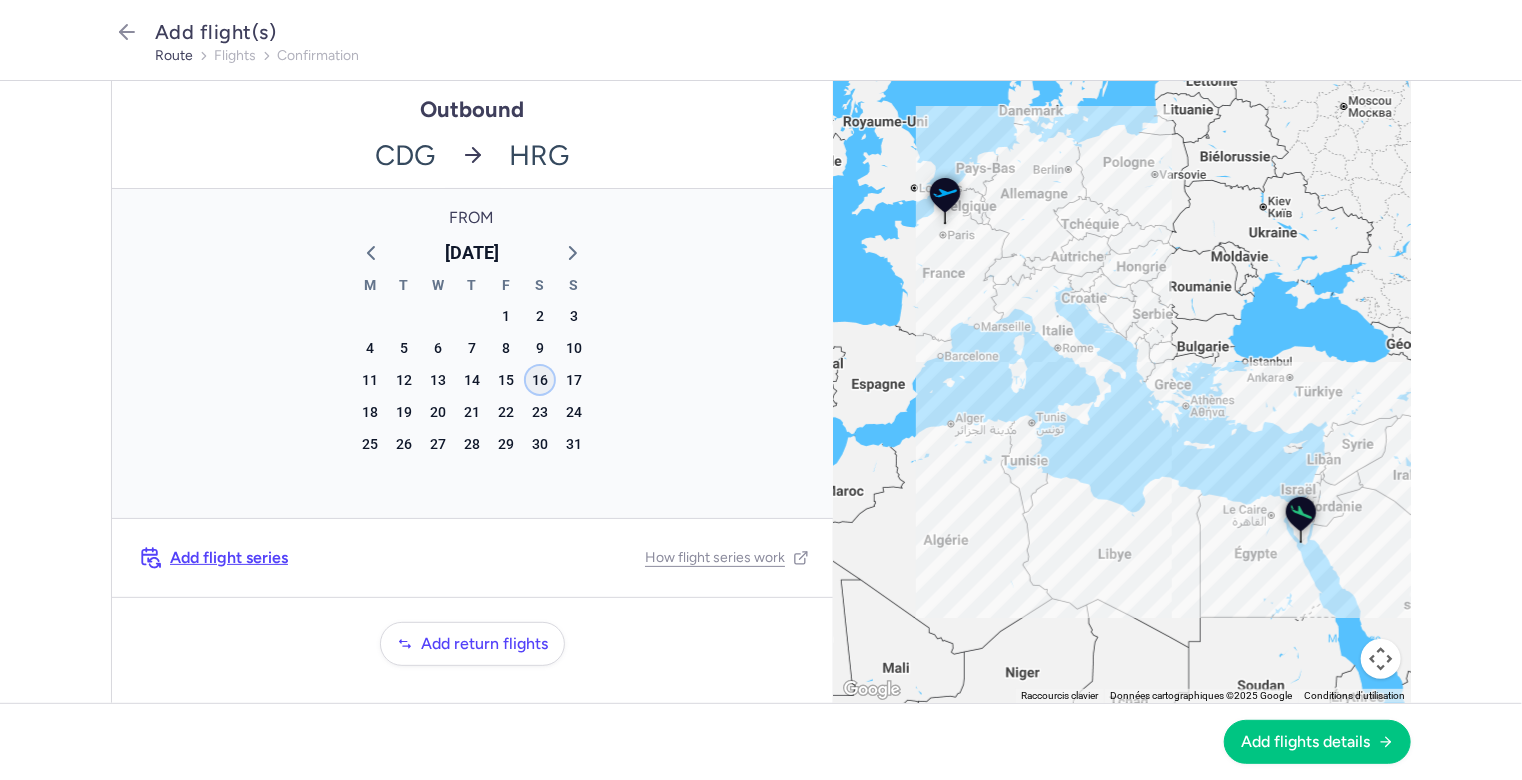 click on "16" 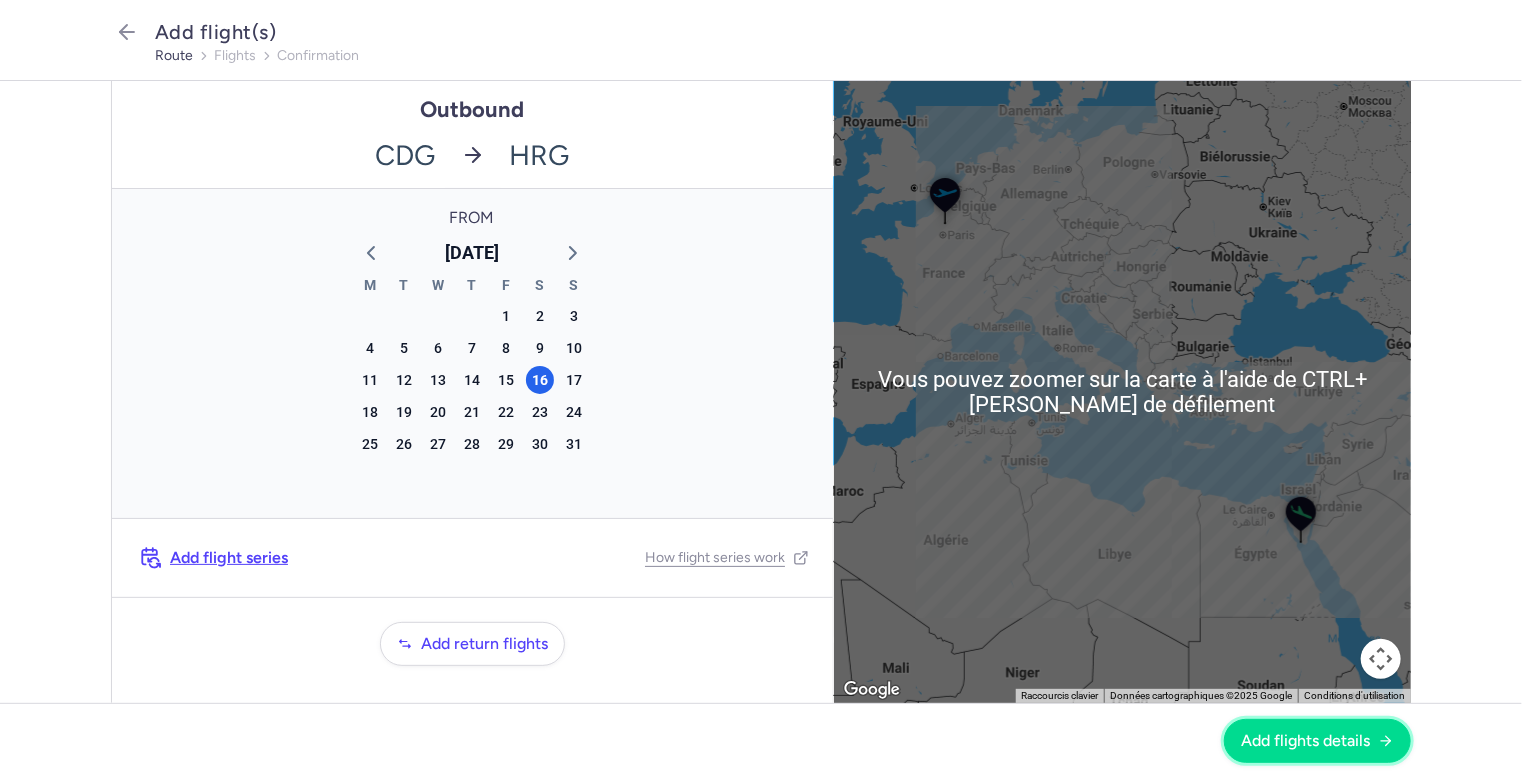 click on "Add flights details" at bounding box center [1305, 741] 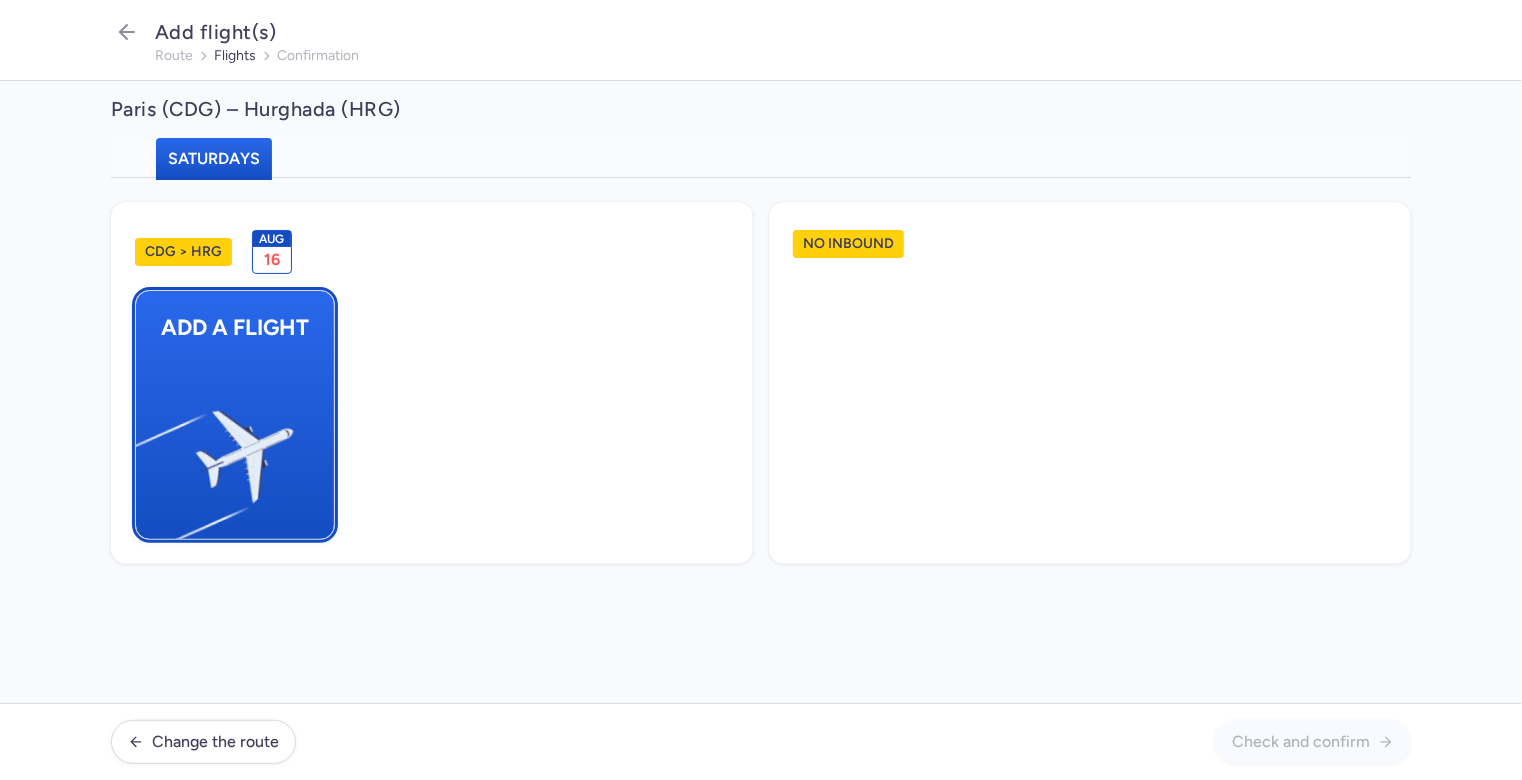 click at bounding box center [146, 448] 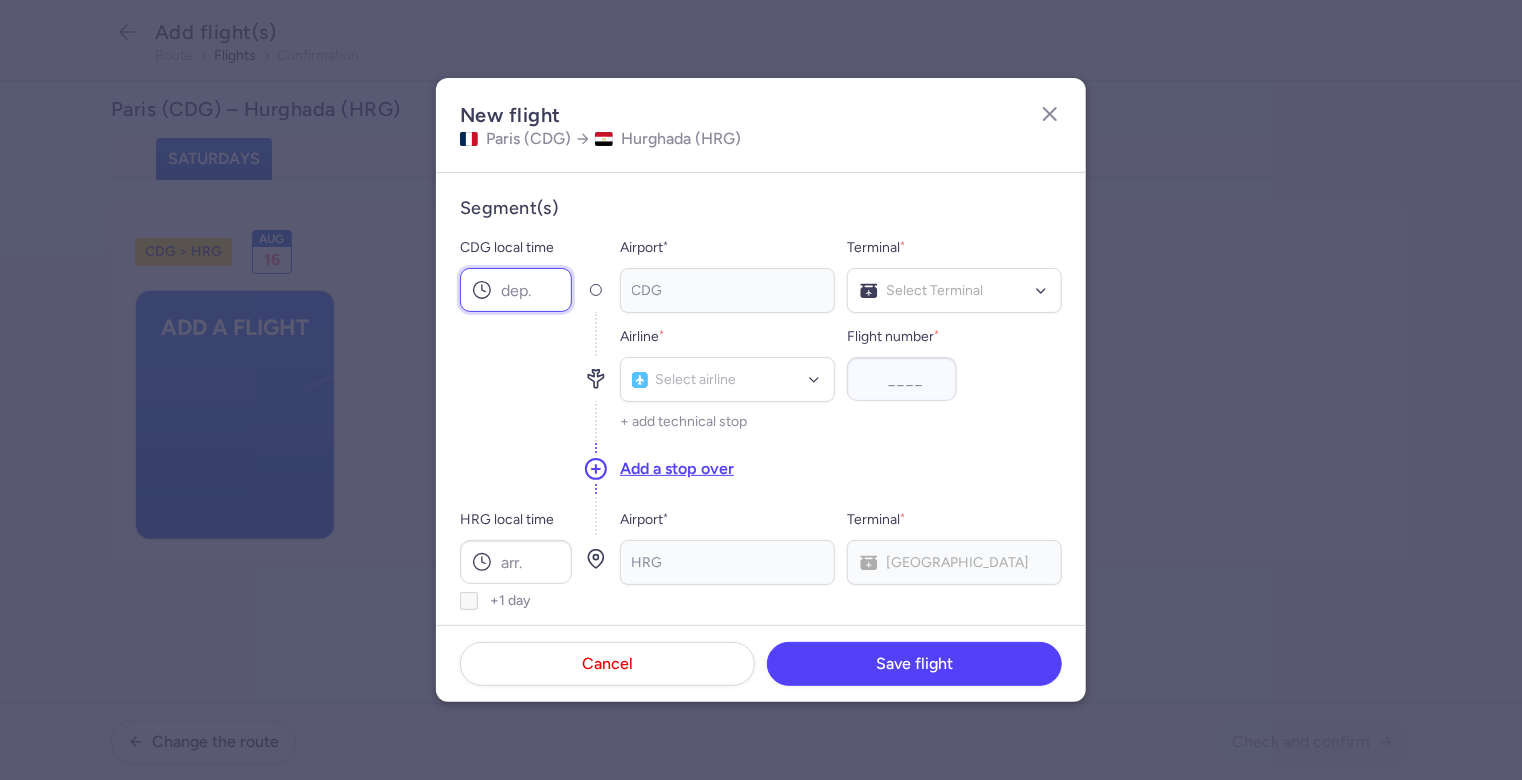 click on "CDG local time" at bounding box center [516, 290] 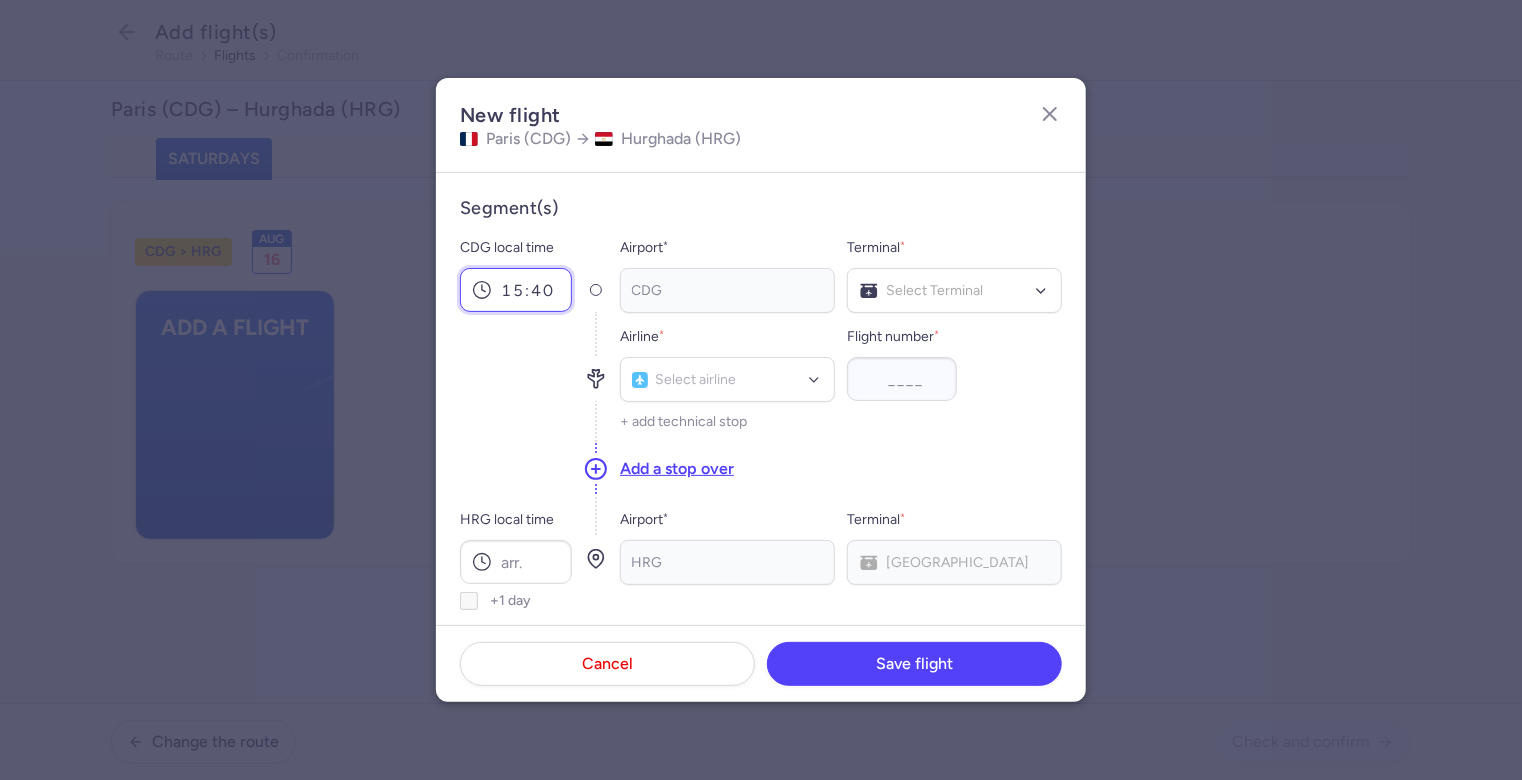 type on "15:40" 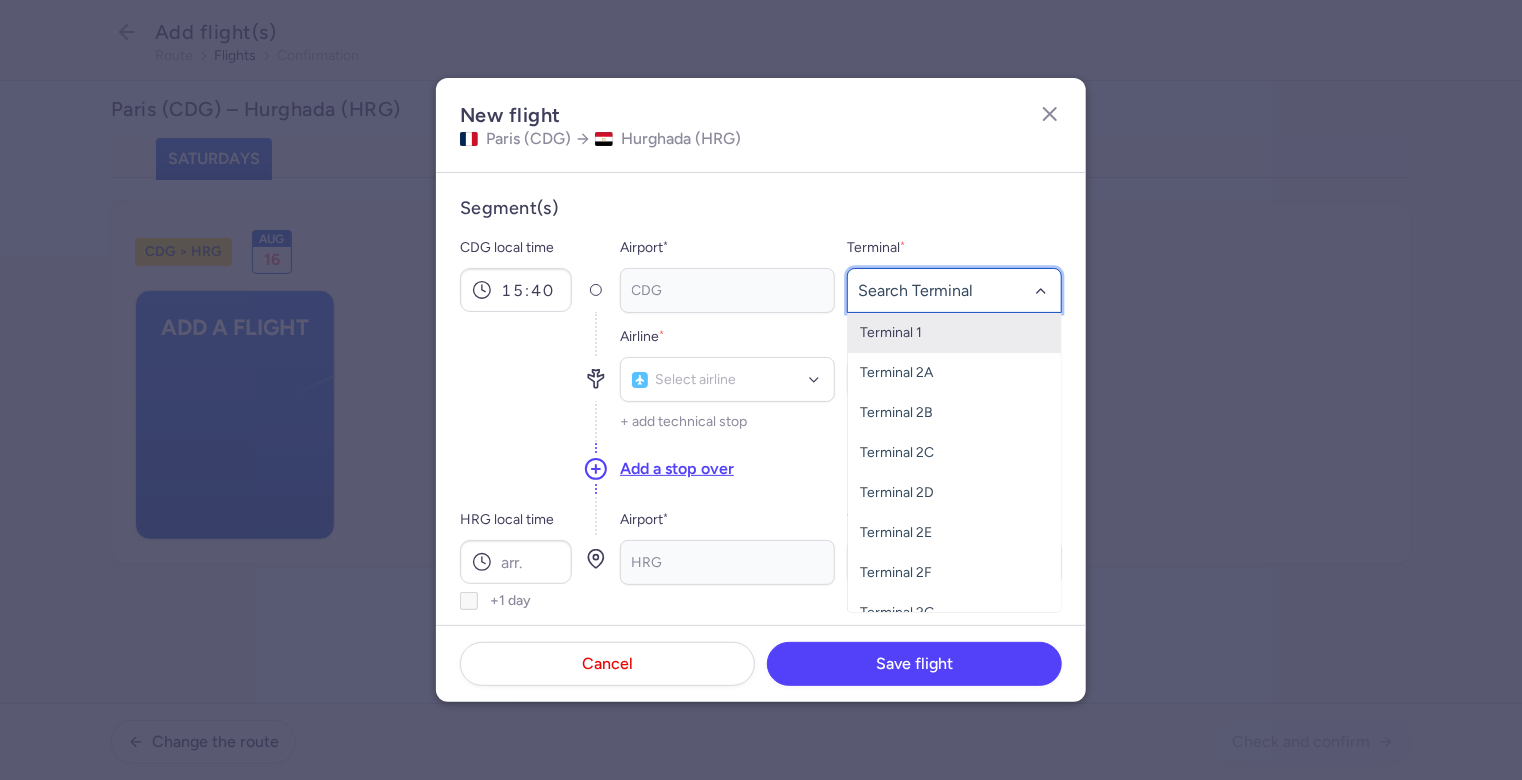 click 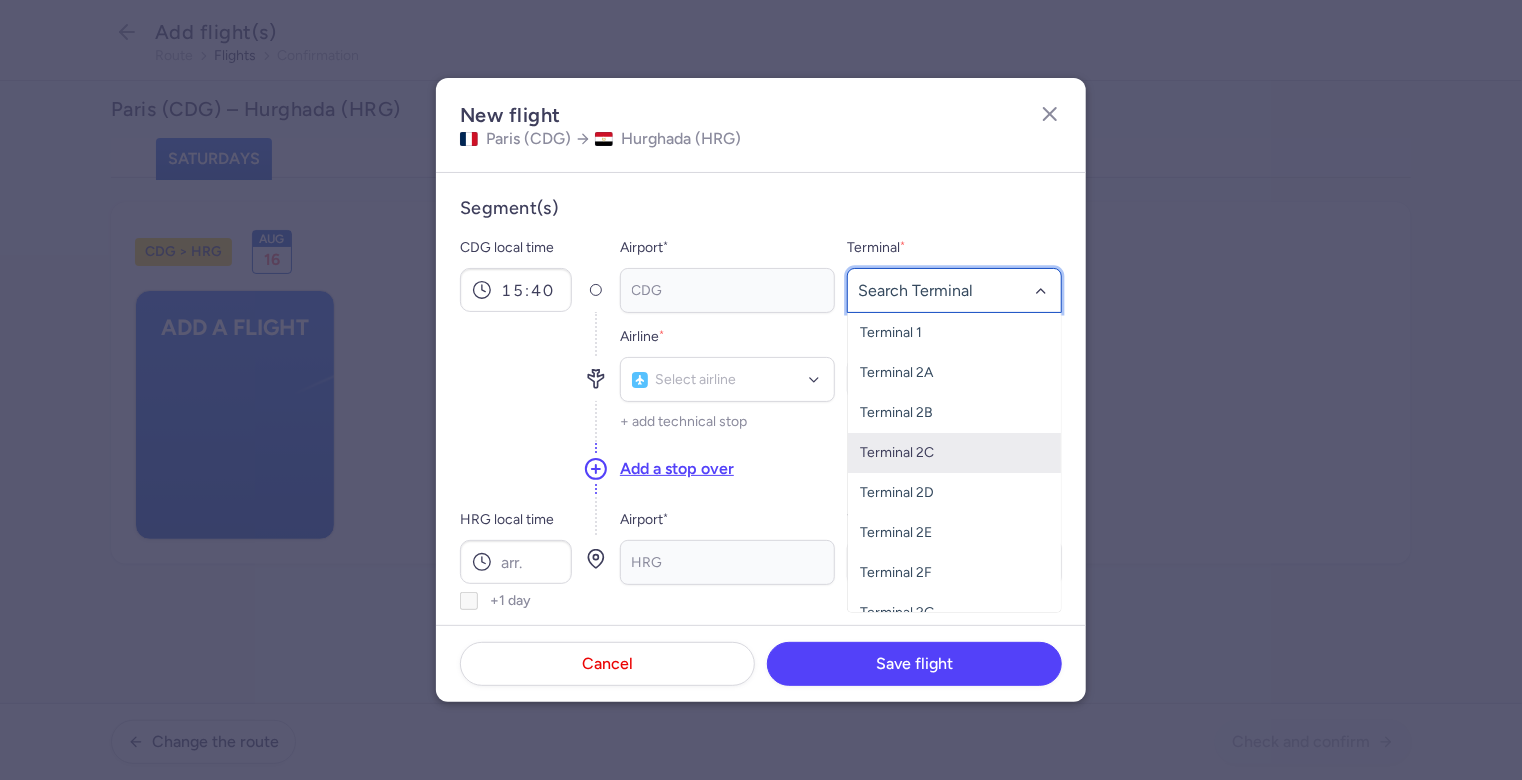 scroll, scrollTop: 60, scrollLeft: 0, axis: vertical 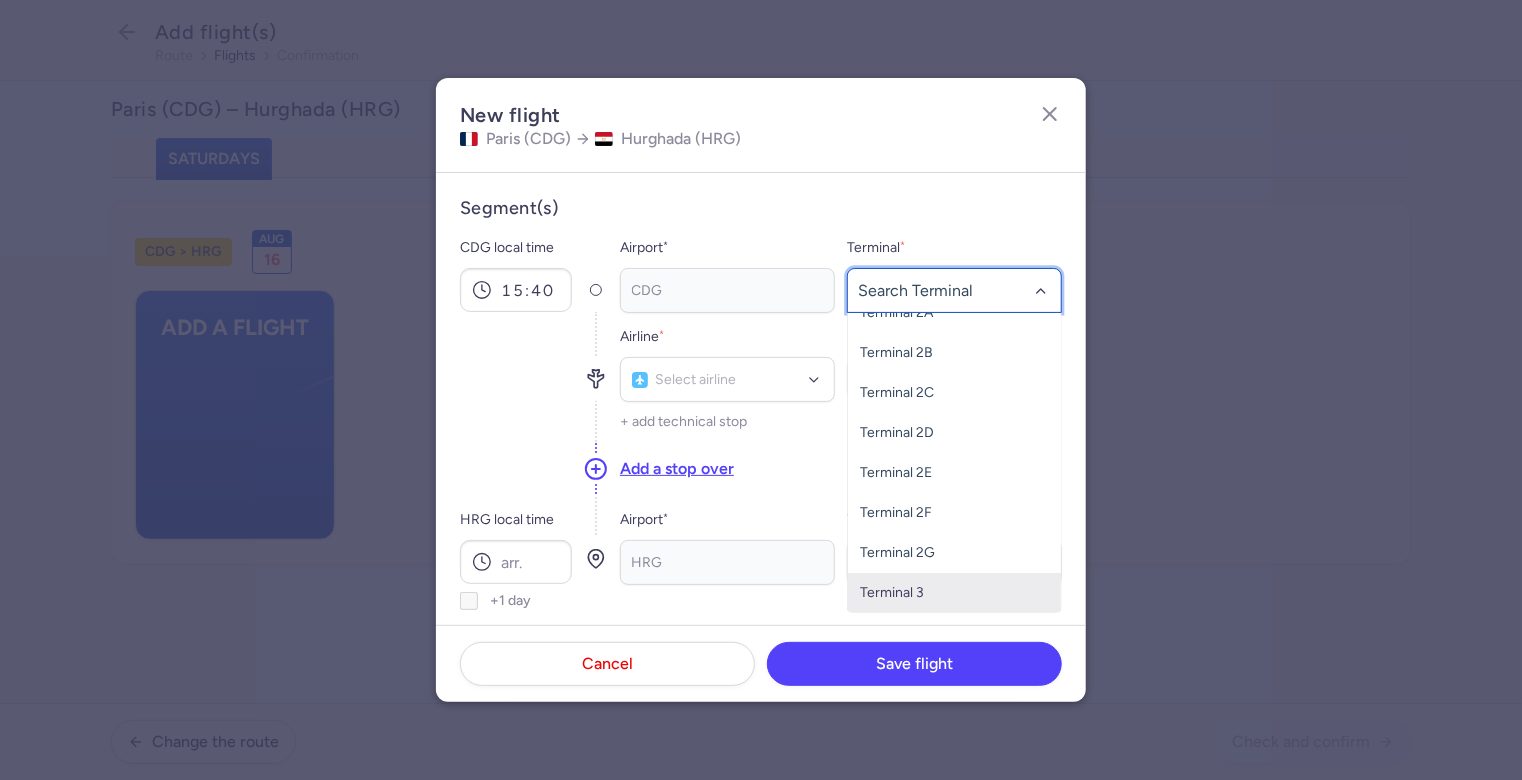 click on "Terminal 3" 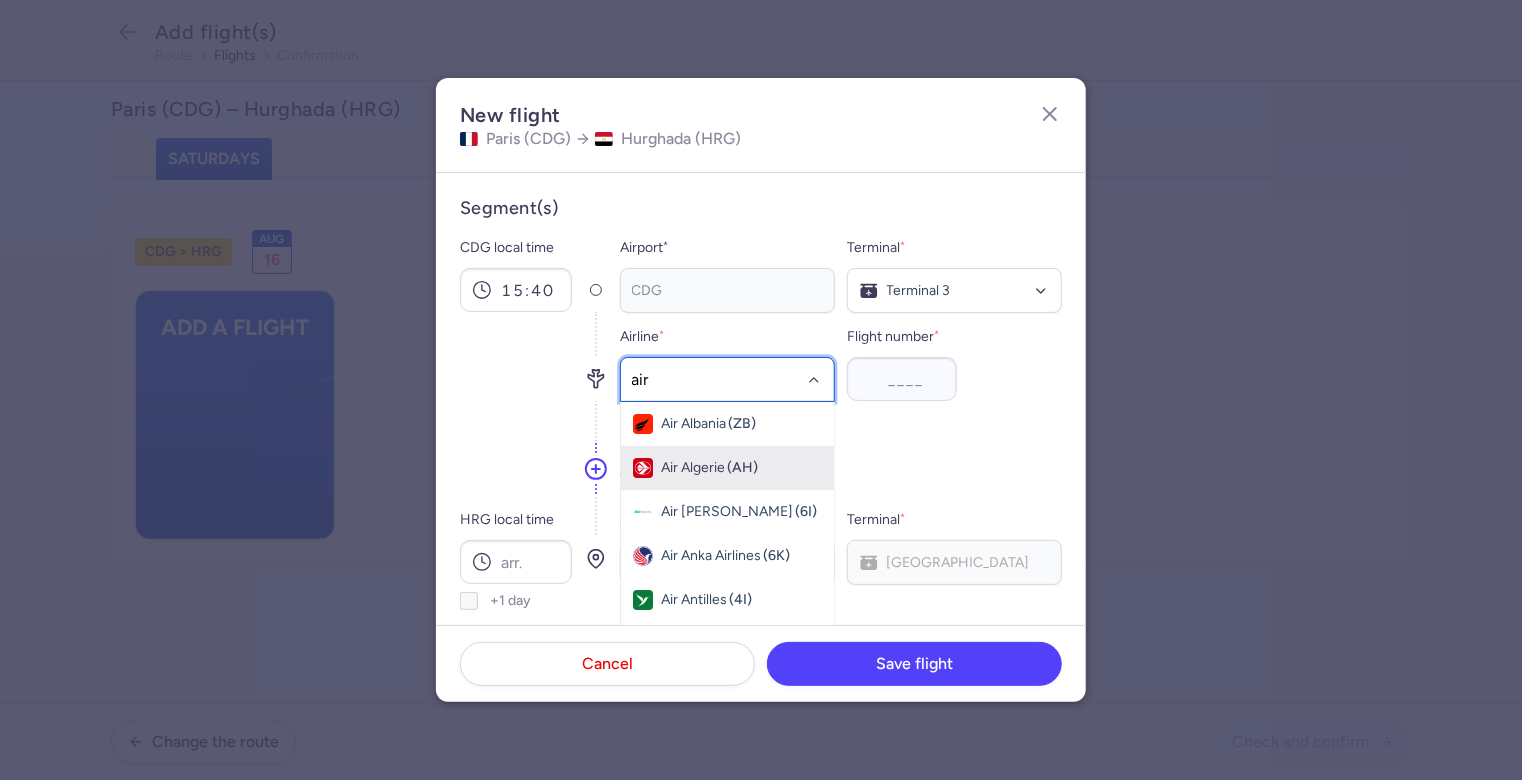 type on "air c" 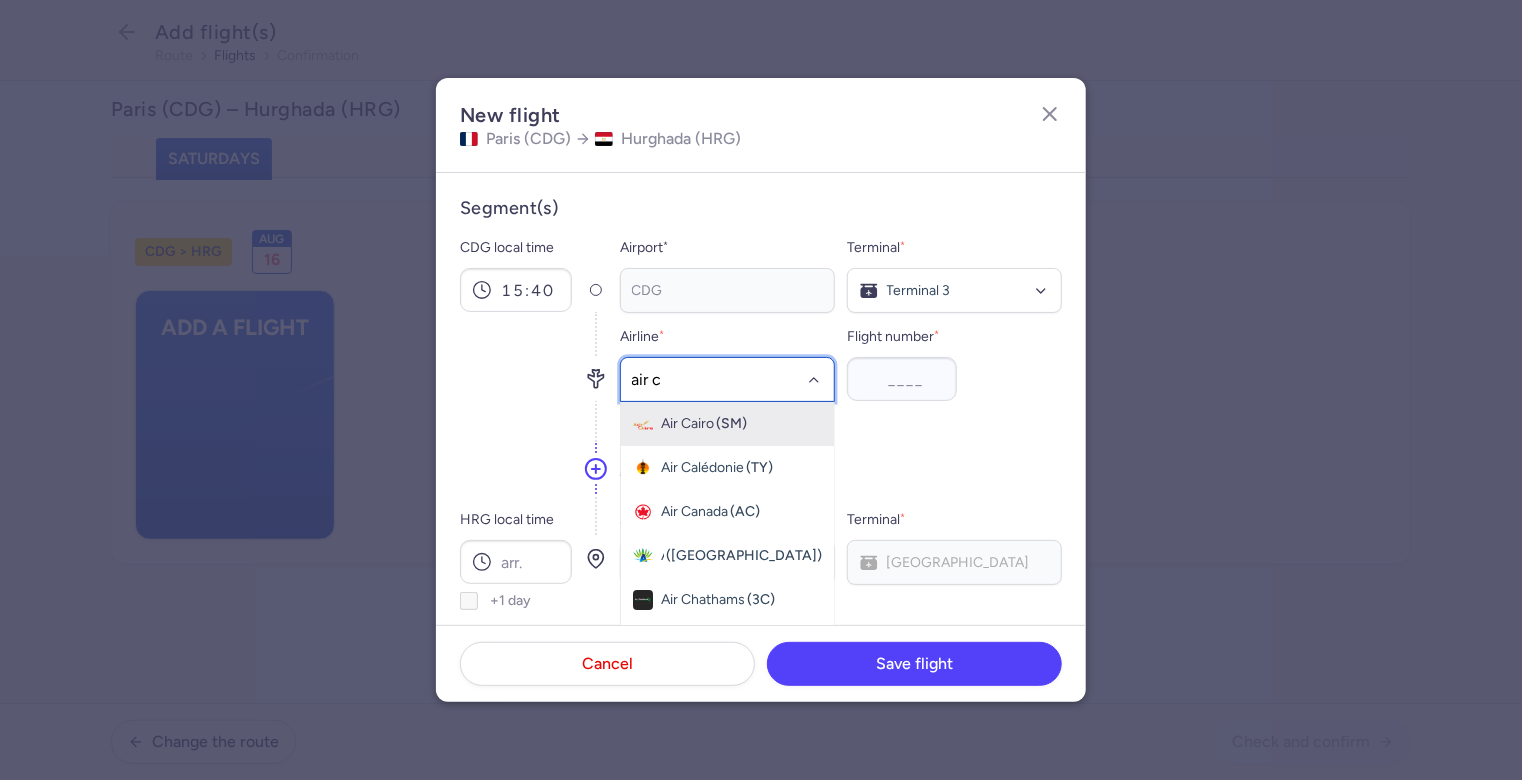 click on "(SM)" at bounding box center (731, 424) 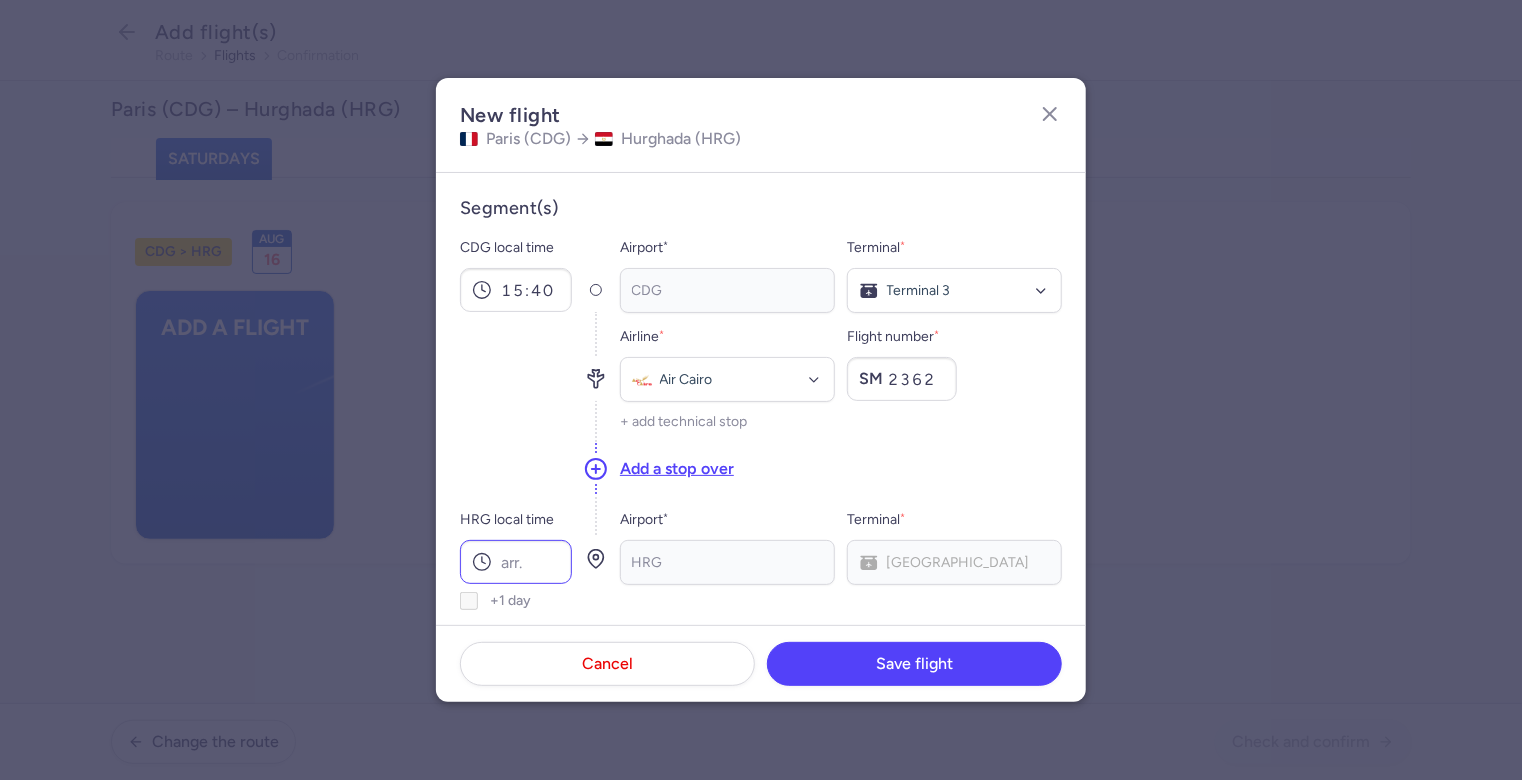 type on "2362" 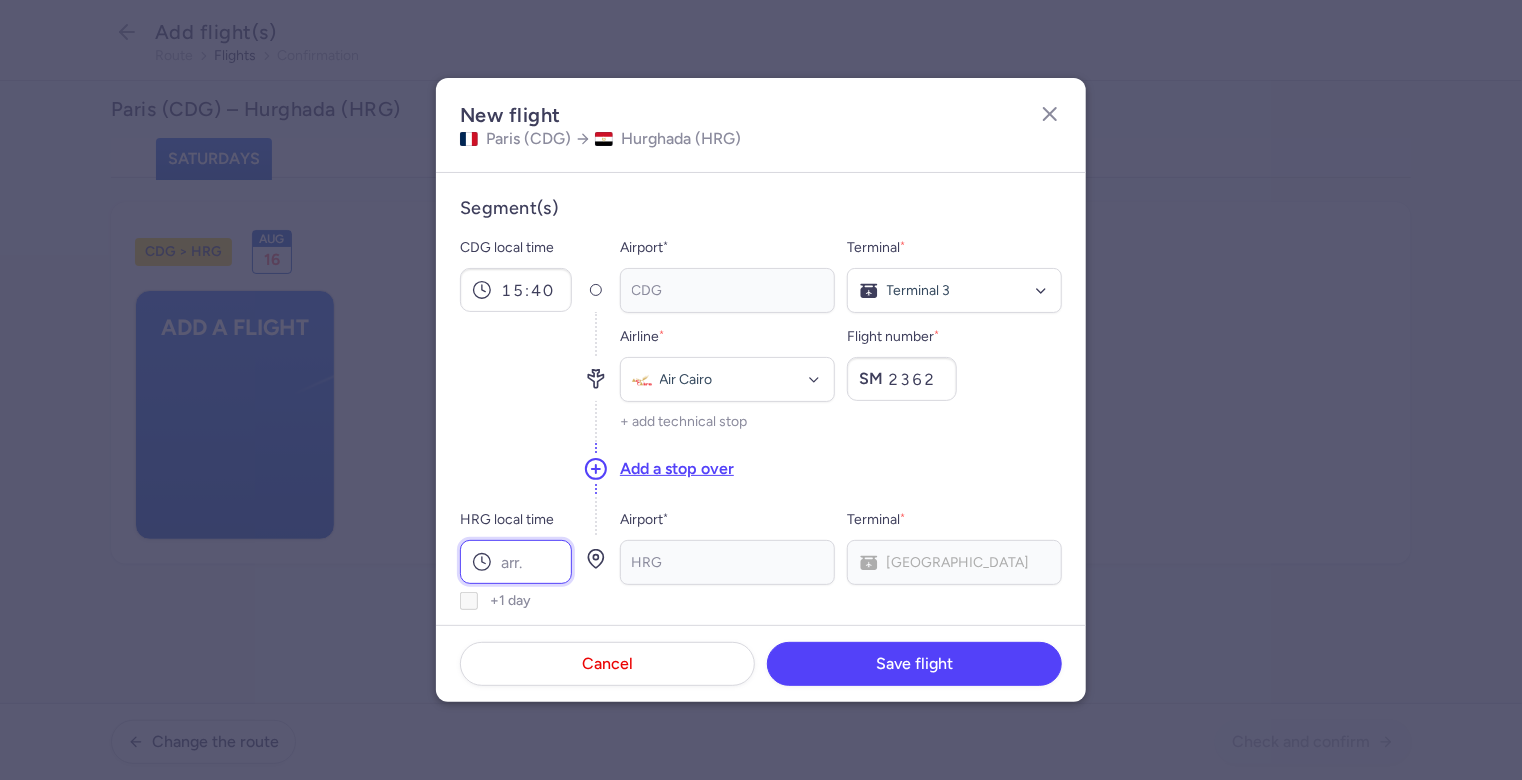 click on "HRG local time" at bounding box center [516, 562] 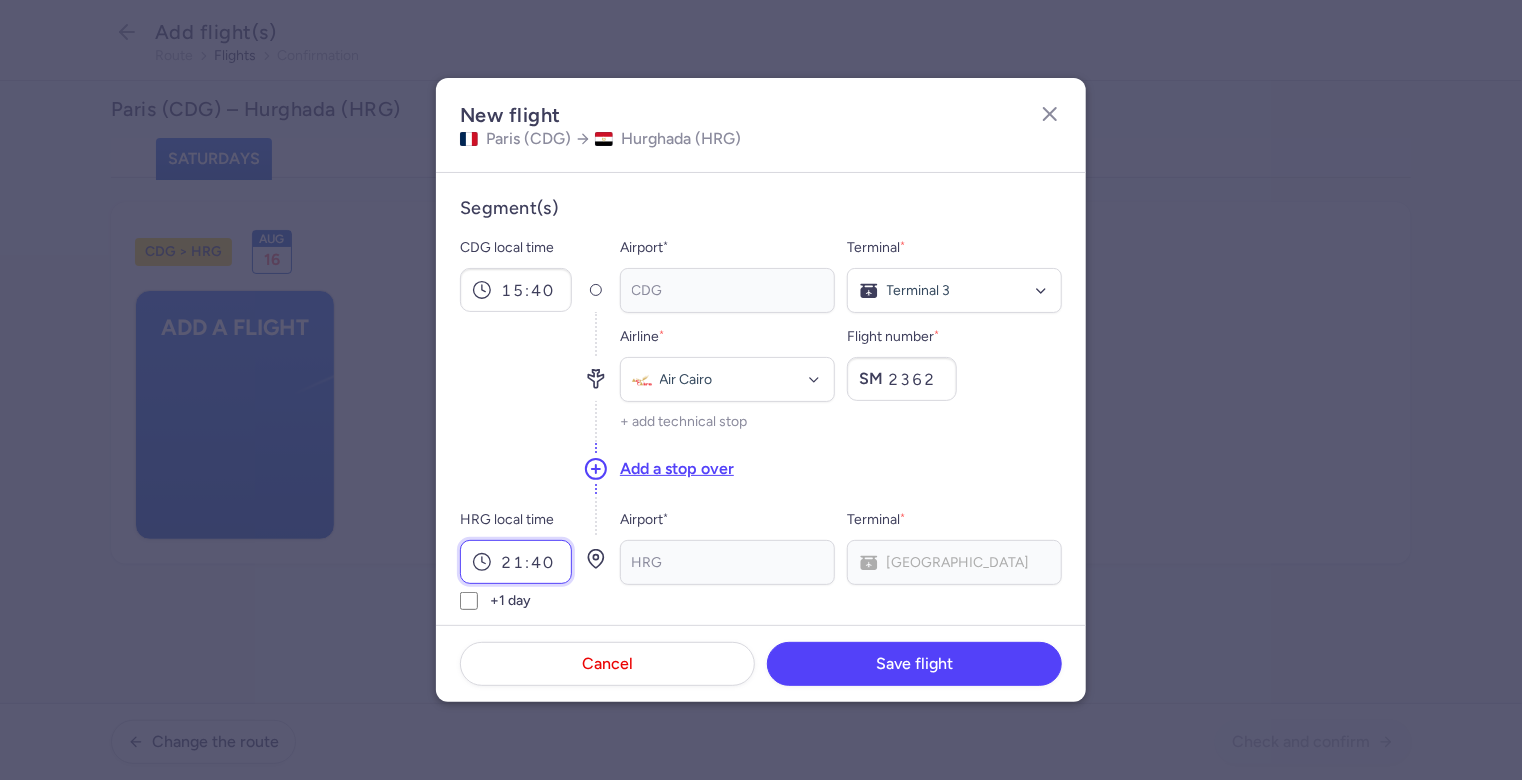 scroll, scrollTop: 300, scrollLeft: 0, axis: vertical 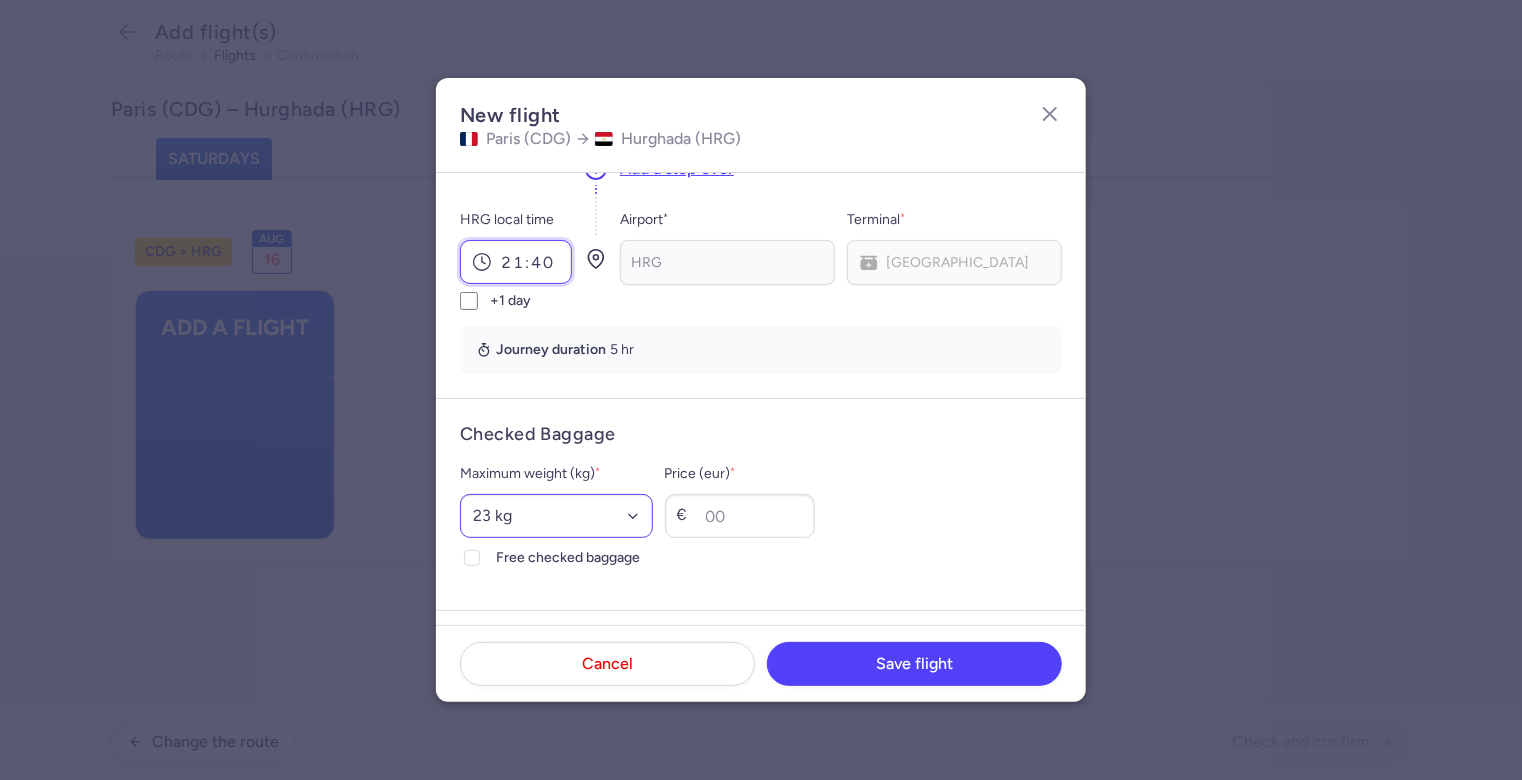 type on "21:40" 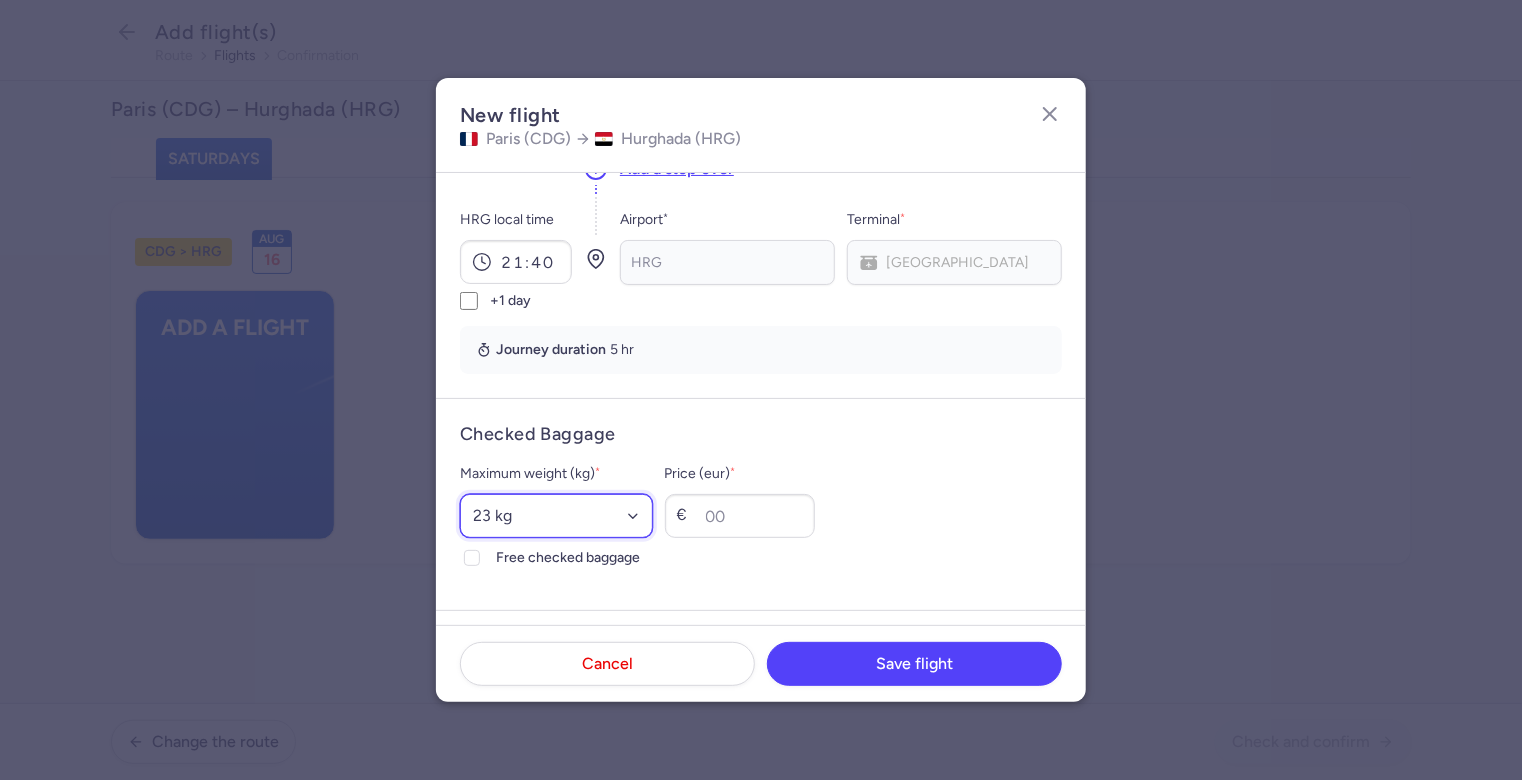 click on "Select an option 15 kg 16 kg 17 kg 18 kg 19 kg 20 kg 21 kg 22 kg 23 kg 24 kg 25 kg 26 kg 27 kg 28 kg 29 kg 30 kg 31 kg 32 kg 33 kg 34 kg 35 kg" at bounding box center (556, 516) 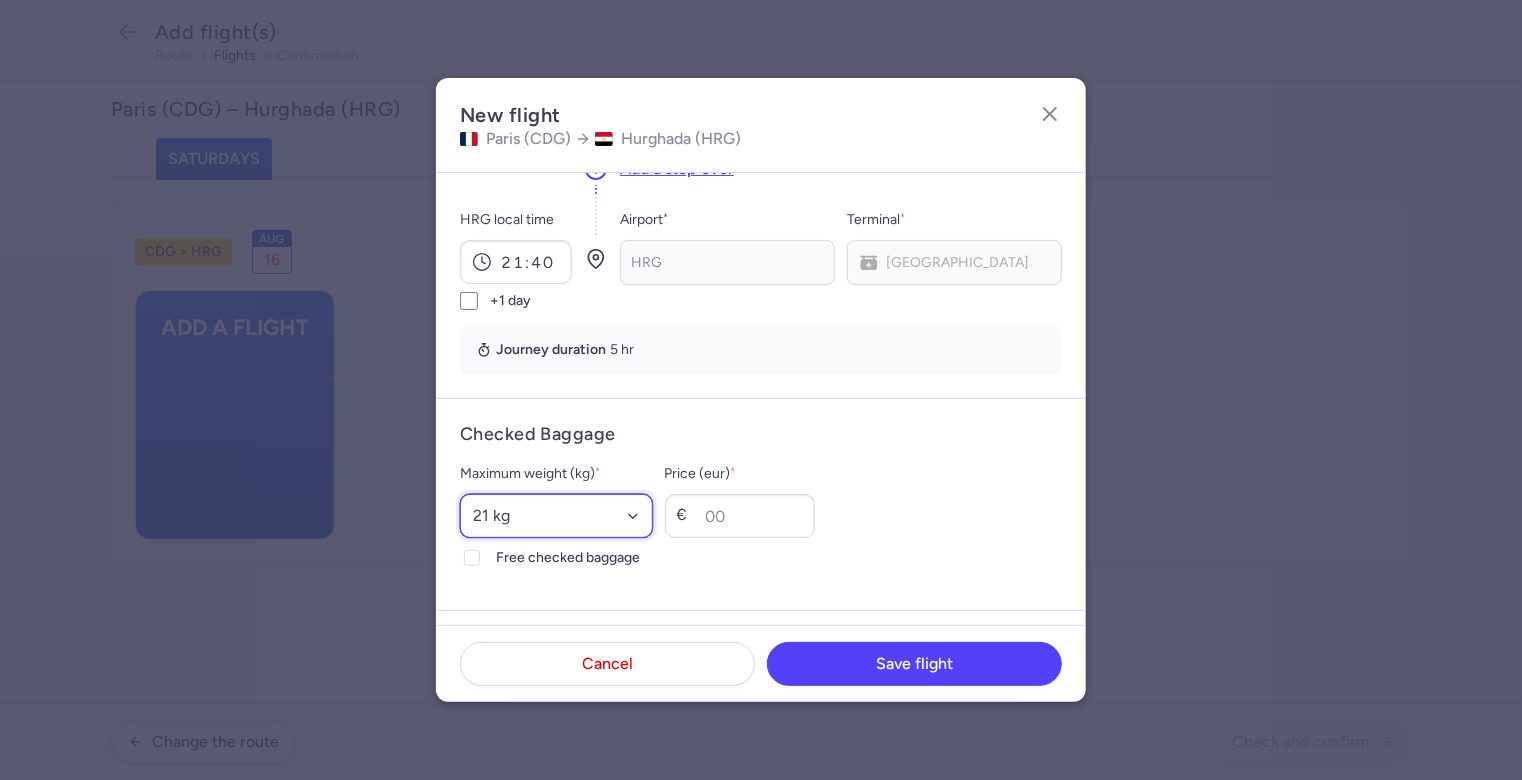 click on "Select an option 15 kg 16 kg 17 kg 18 kg 19 kg 20 kg 21 kg 22 kg 23 kg 24 kg 25 kg 26 kg 27 kg 28 kg 29 kg 30 kg 31 kg 32 kg 33 kg 34 kg 35 kg" at bounding box center (556, 516) 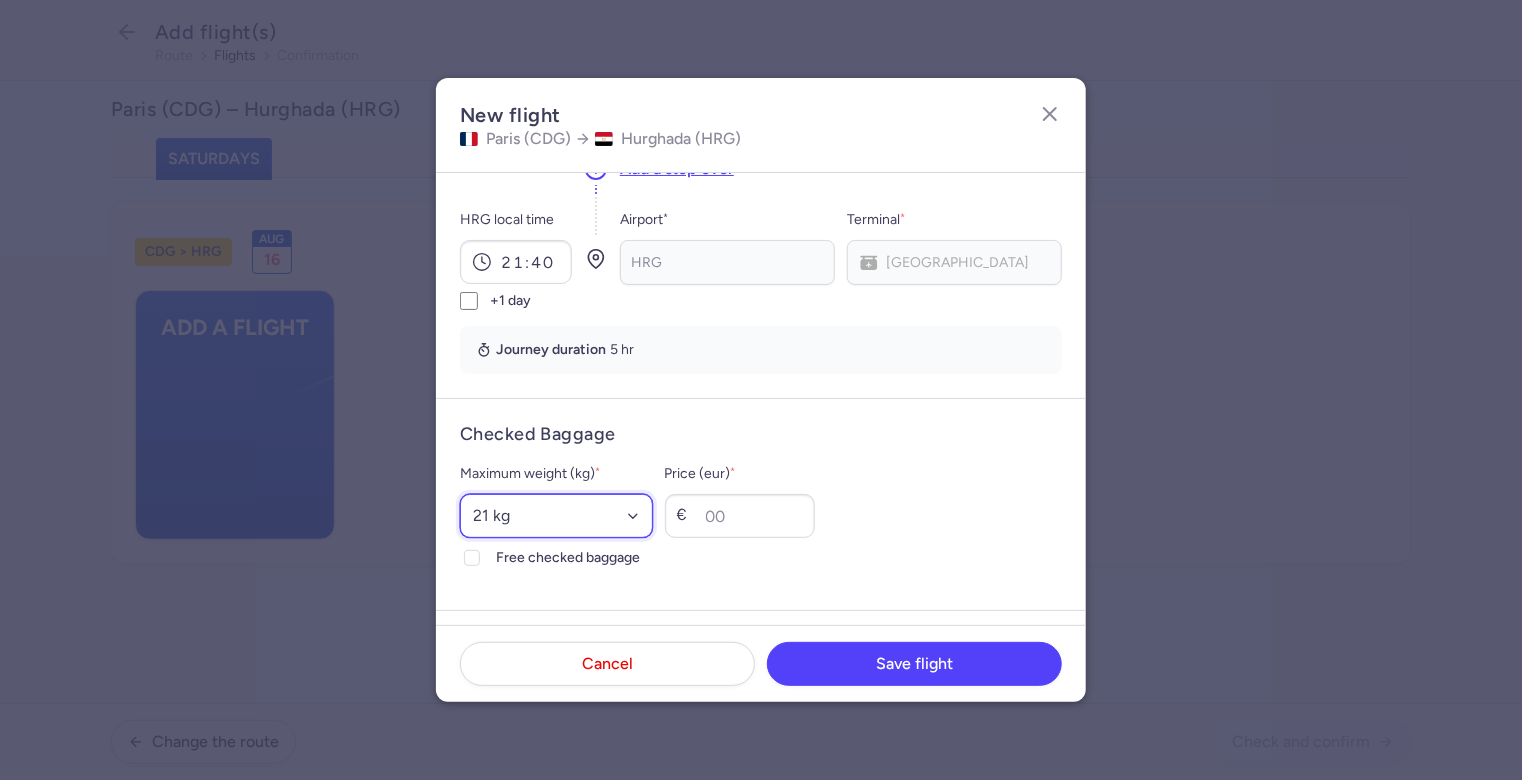 click on "Select an option 15 kg 16 kg 17 kg 18 kg 19 kg 20 kg 21 kg 22 kg 23 kg 24 kg 25 kg 26 kg 27 kg 28 kg 29 kg 30 kg 31 kg 32 kg 33 kg 34 kg 35 kg" at bounding box center (556, 516) 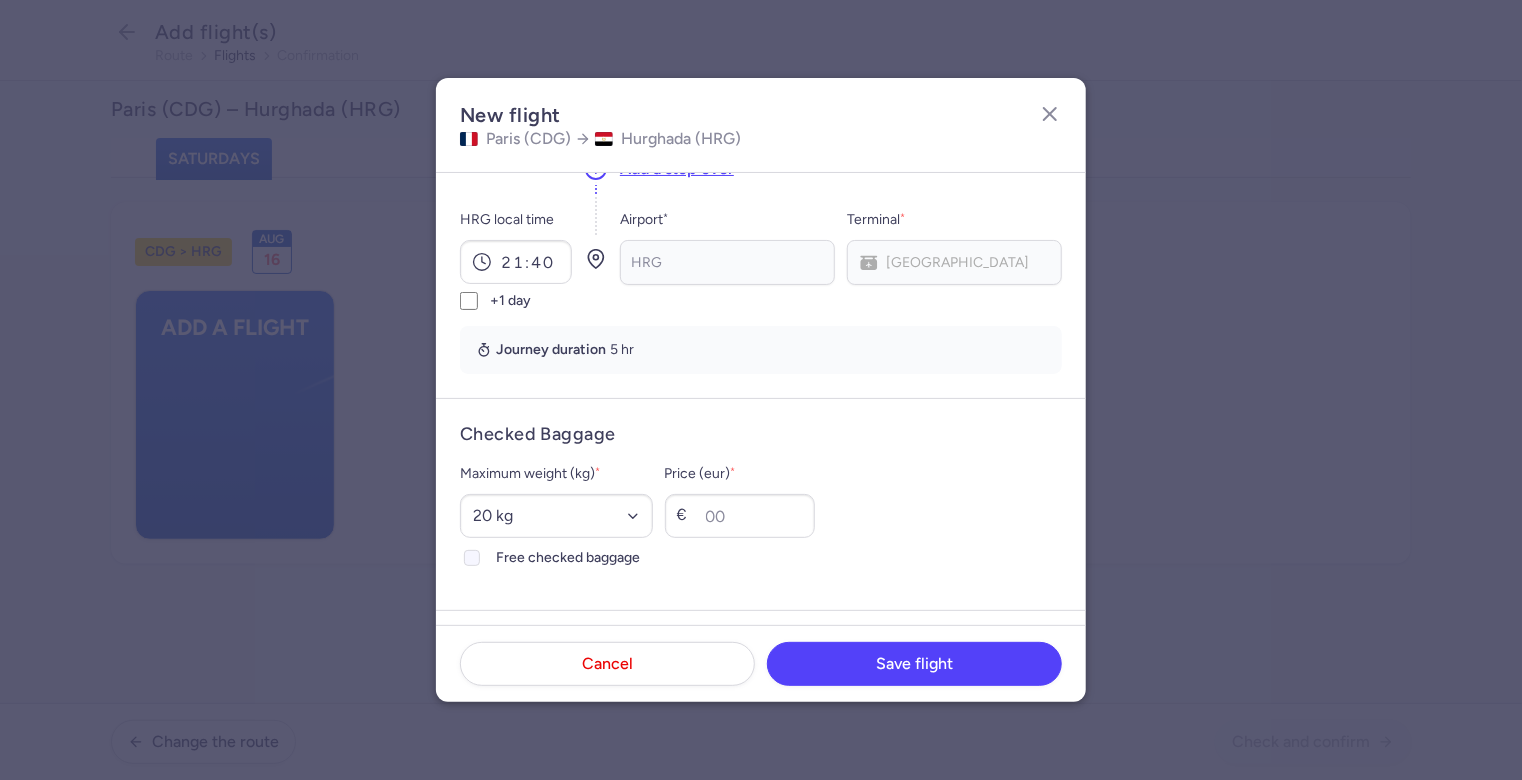 click 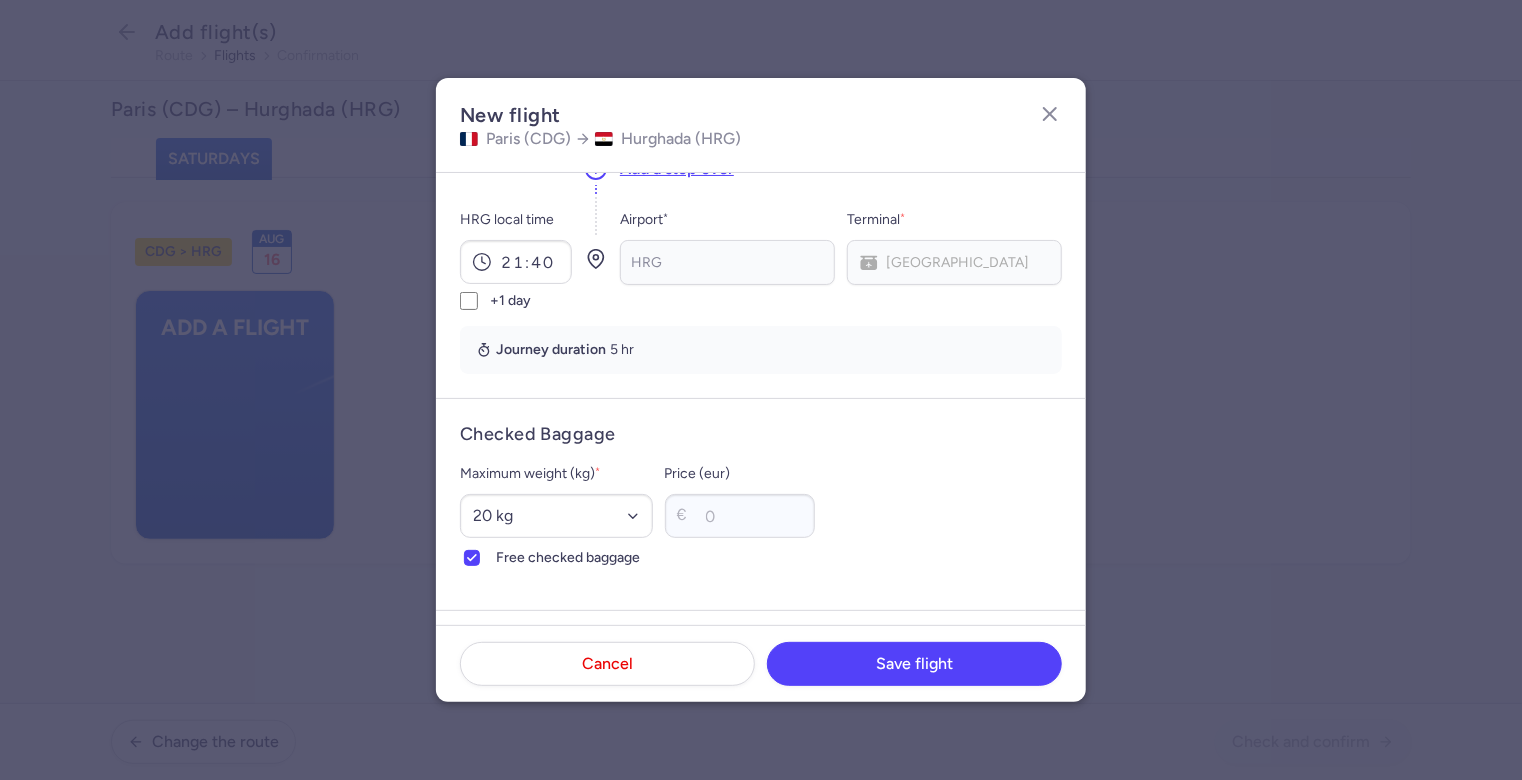 scroll, scrollTop: 500, scrollLeft: 0, axis: vertical 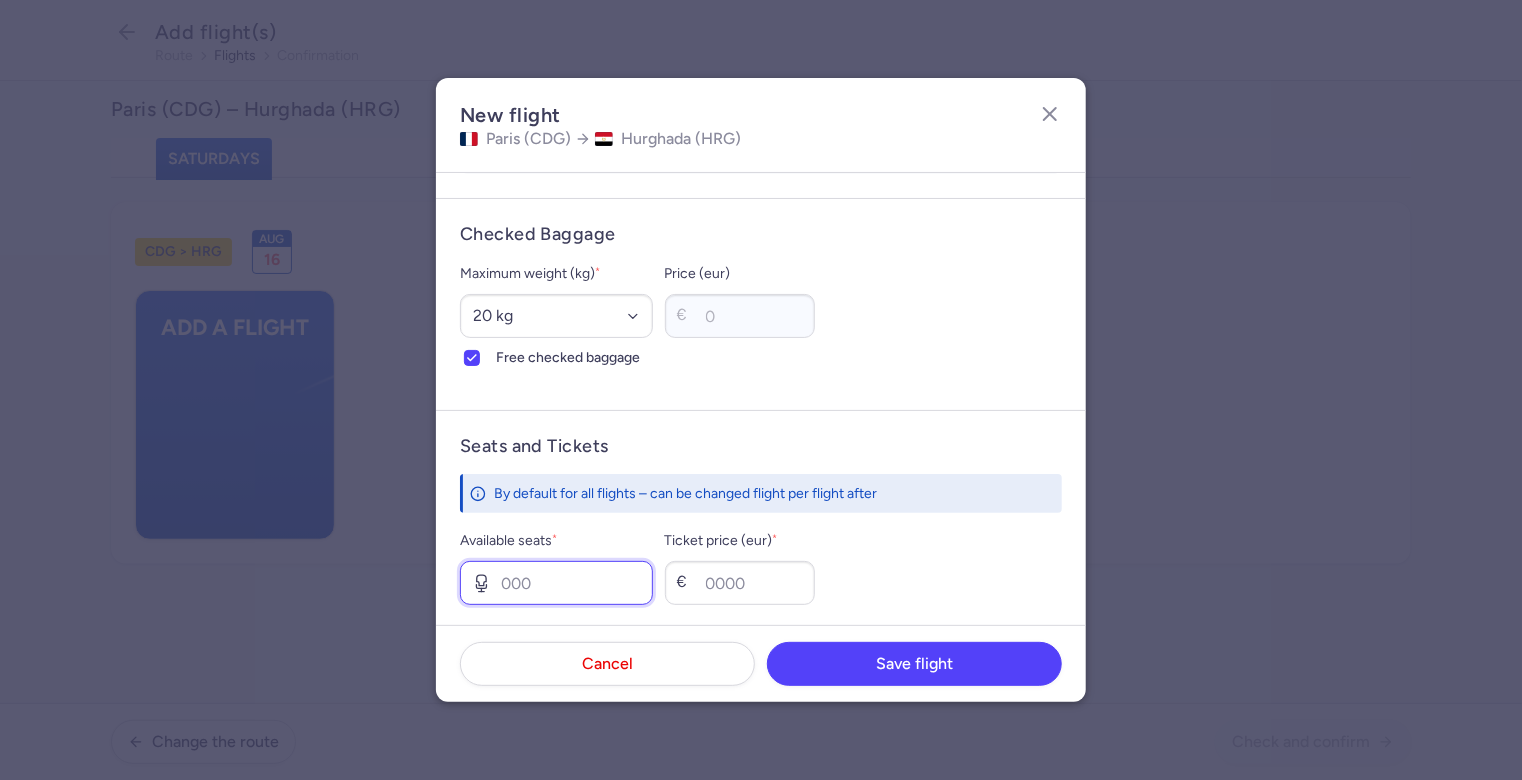 click on "Available seats  *" at bounding box center (556, 583) 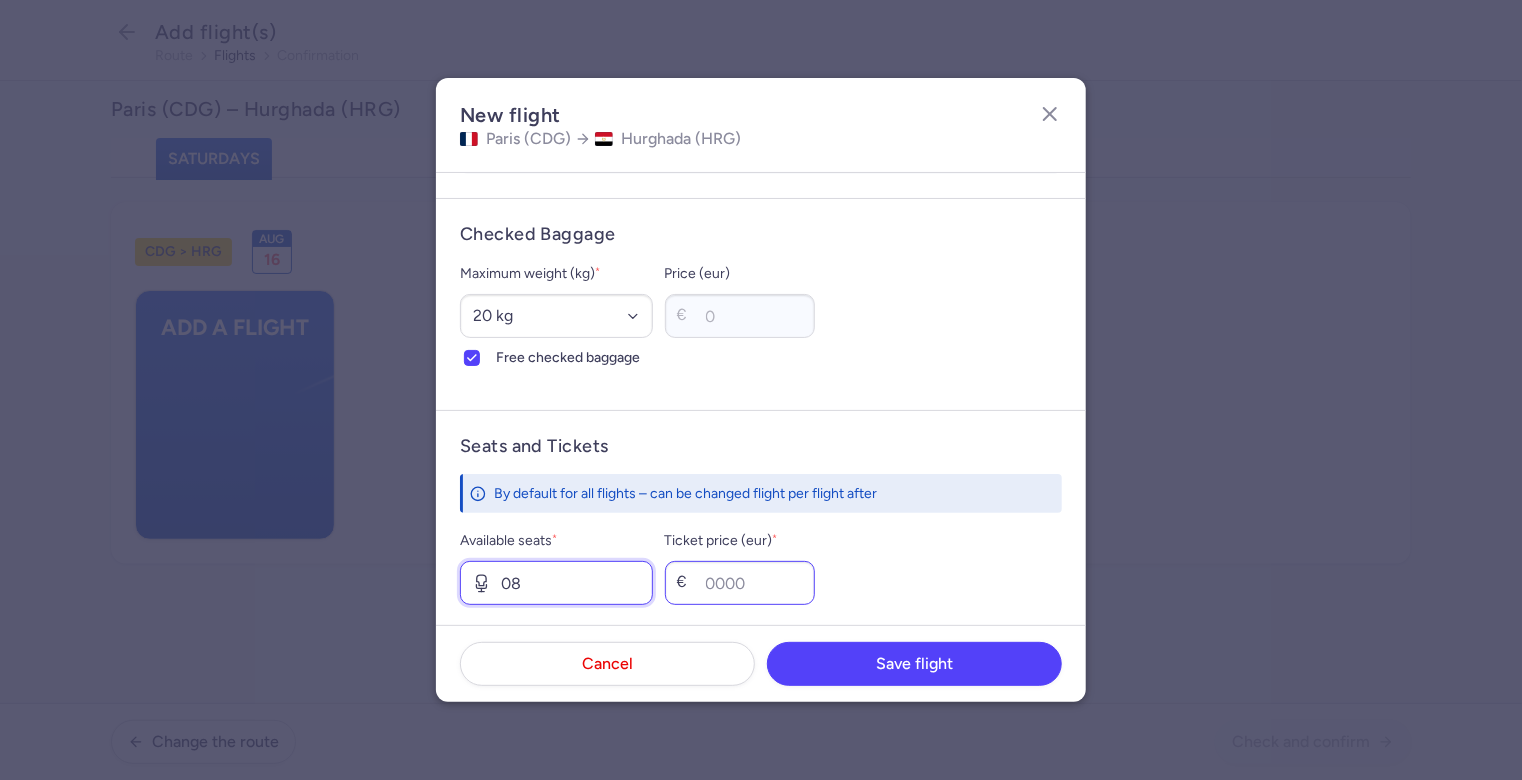 type on "08" 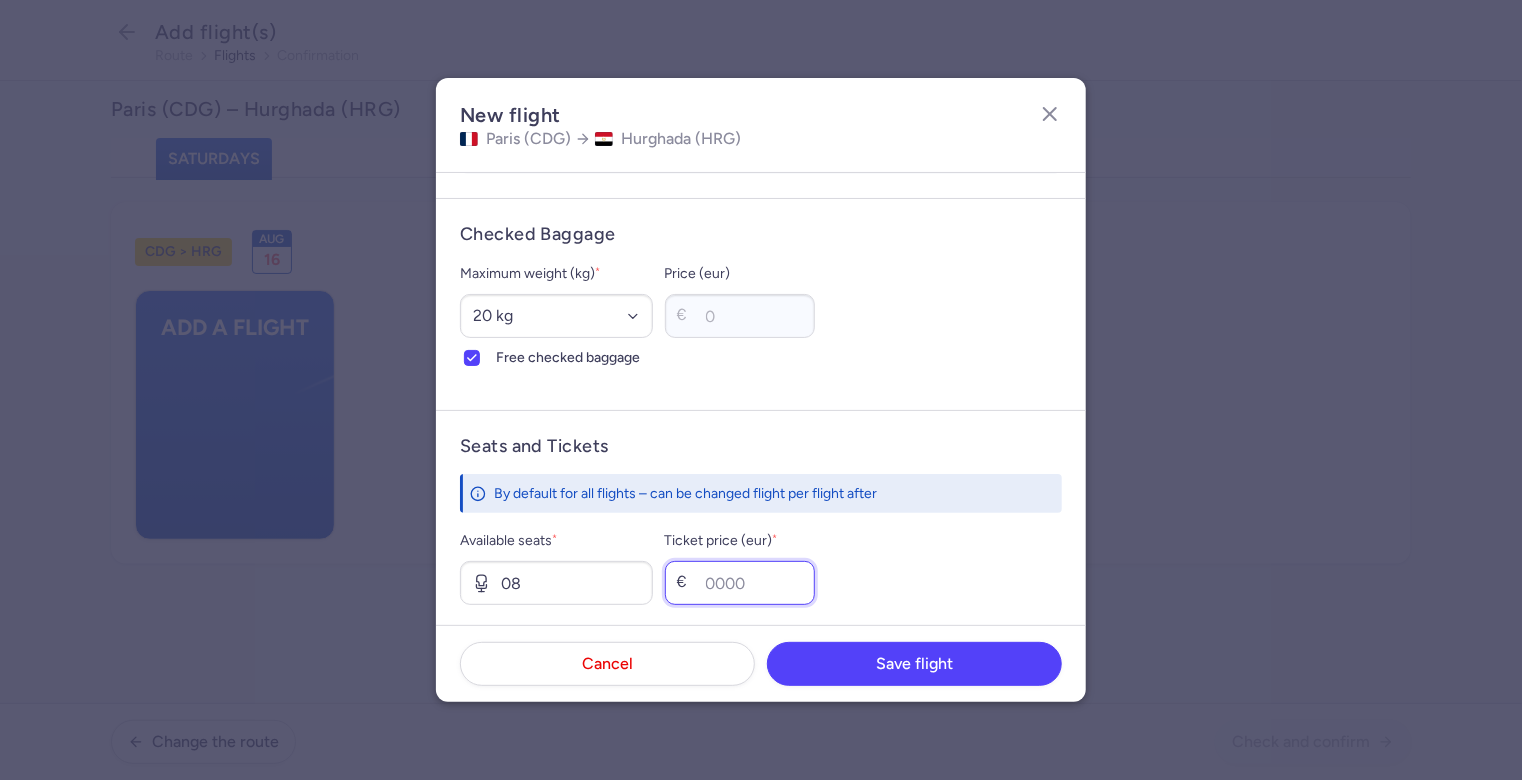 click on "Ticket price (eur)  *" at bounding box center [740, 583] 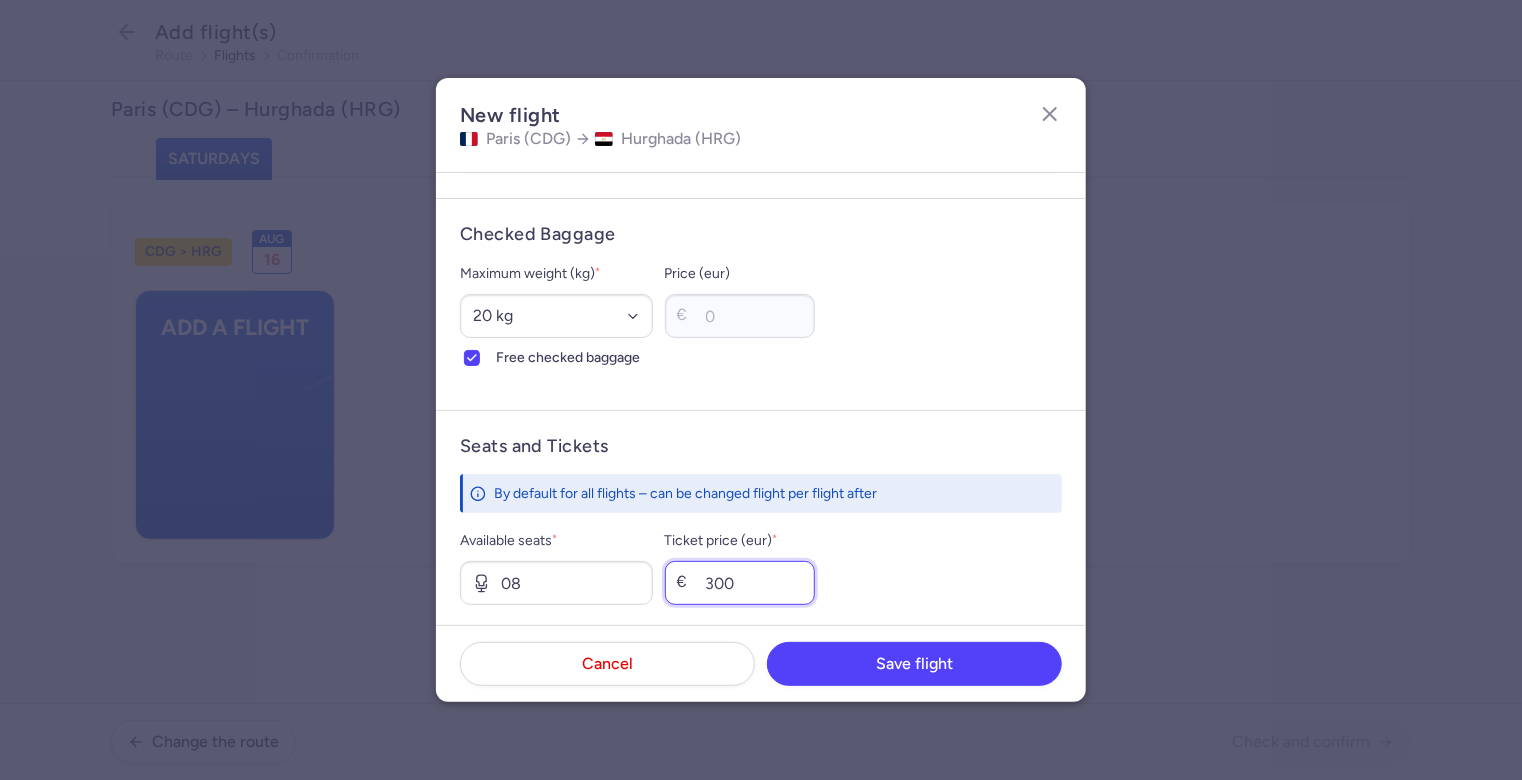 scroll, scrollTop: 700, scrollLeft: 0, axis: vertical 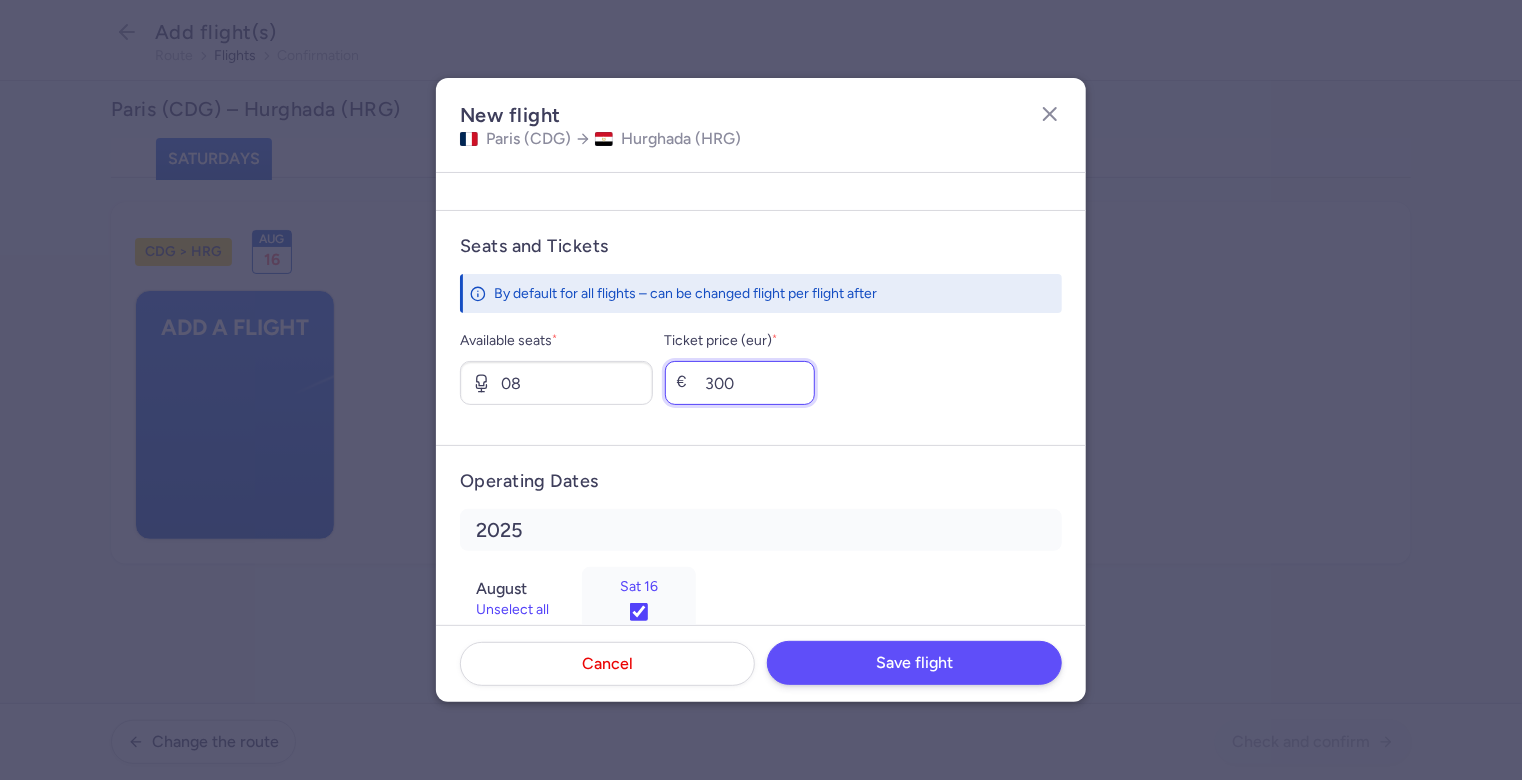 type on "300" 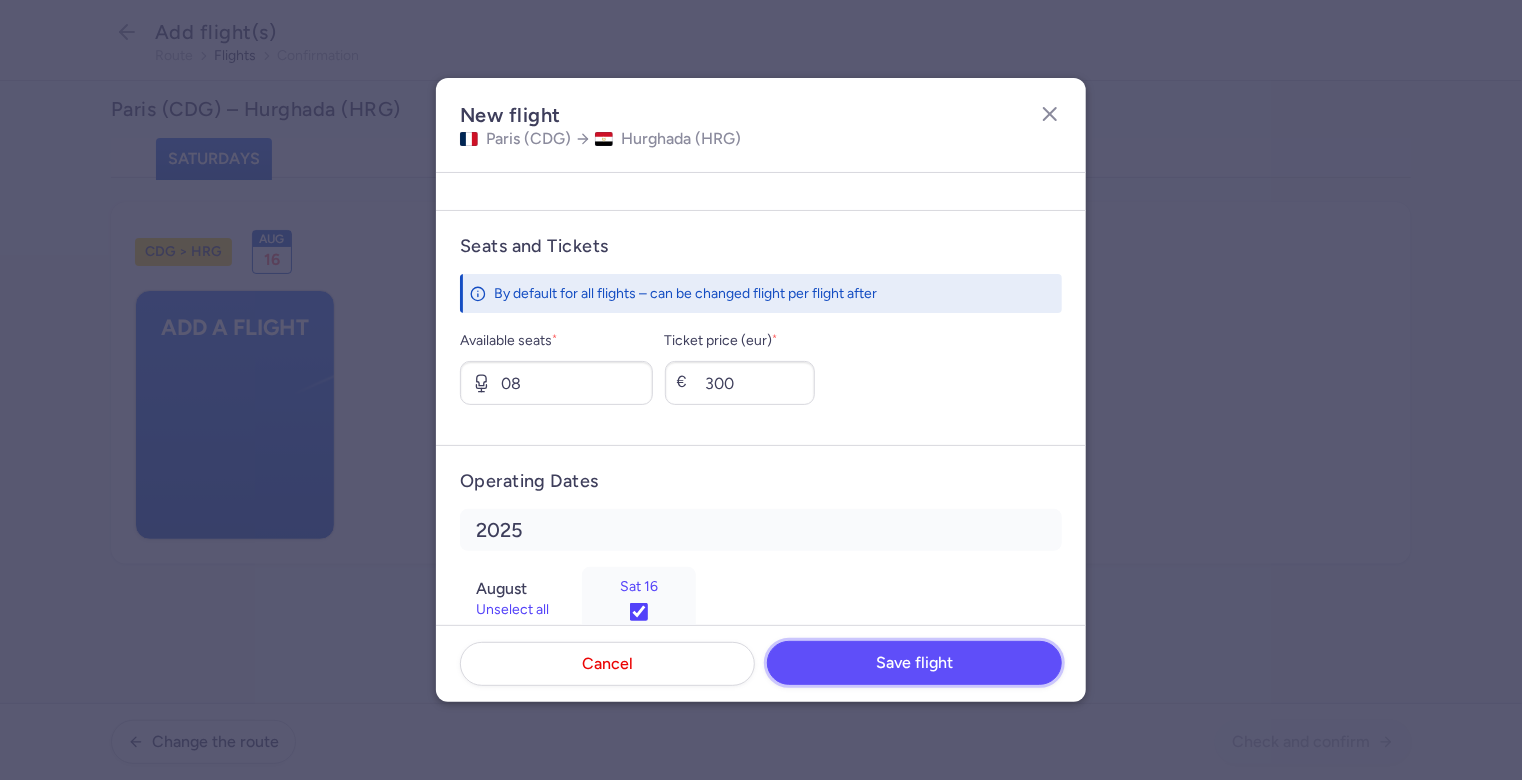 click on "Save flight" at bounding box center (914, 663) 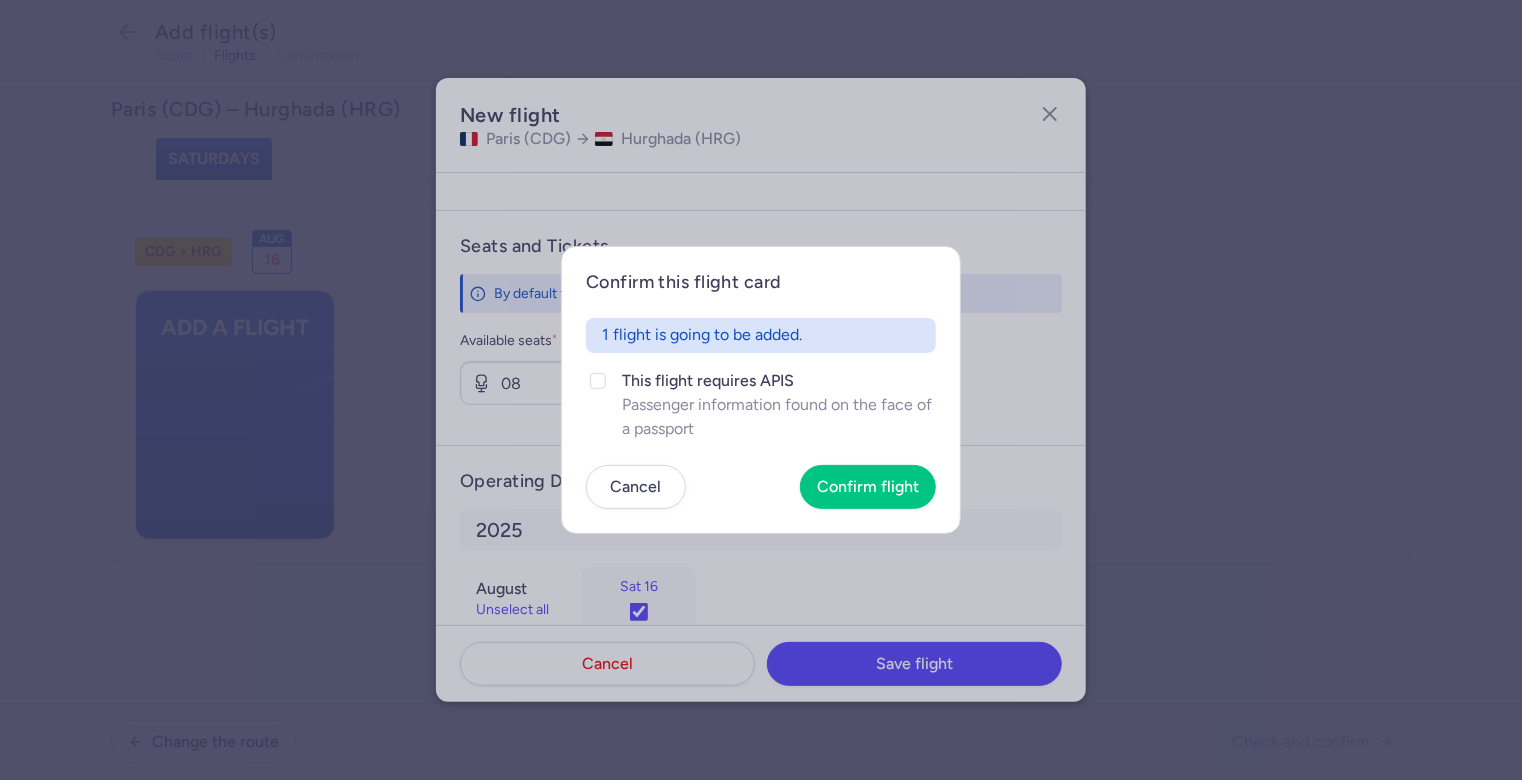 click on "Confirm this flight card 1 flight is going to be added. This flight requires APIS Passenger information found on the face of a passport Cancel Confirm flight" 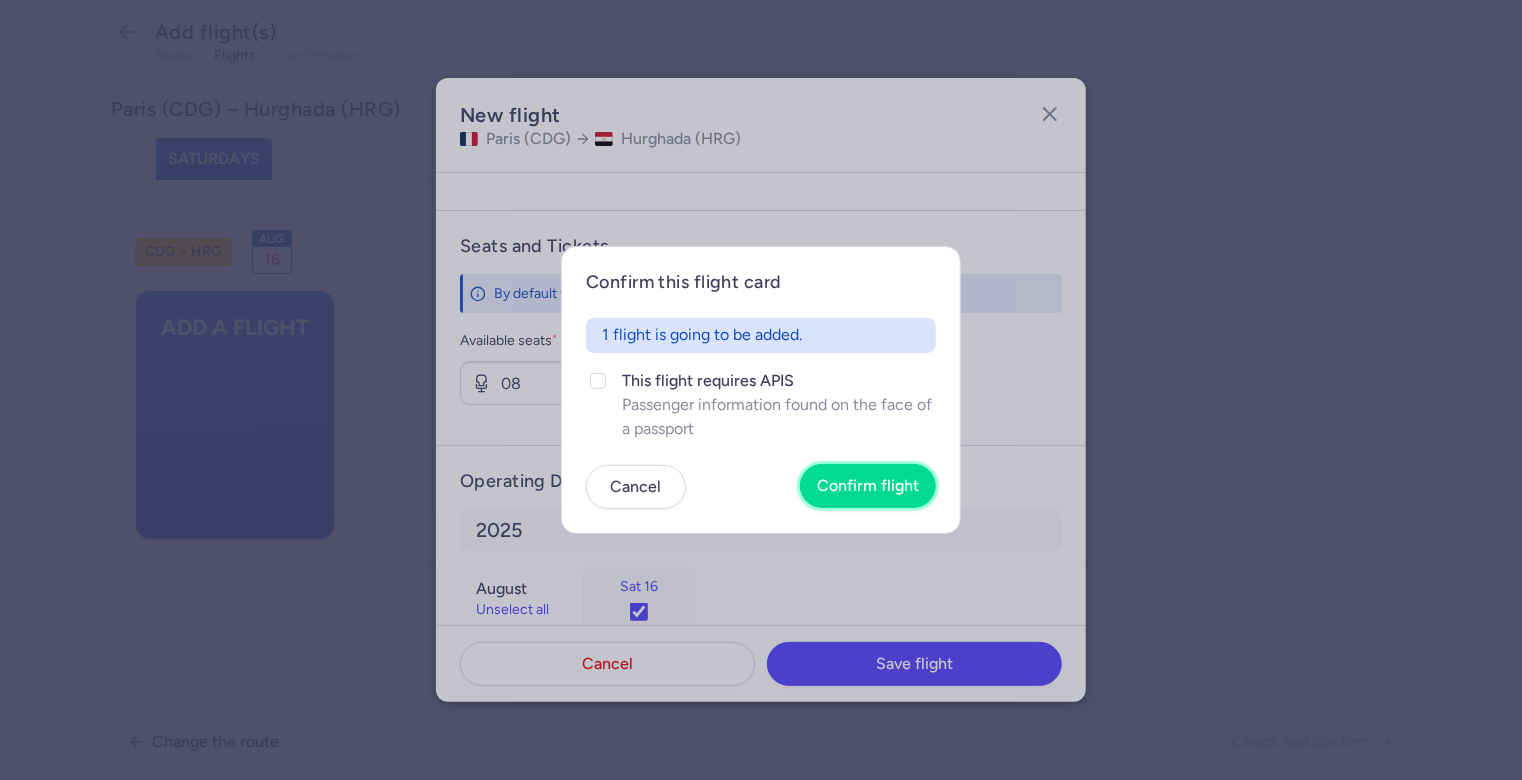 click on "Confirm flight" at bounding box center [868, 486] 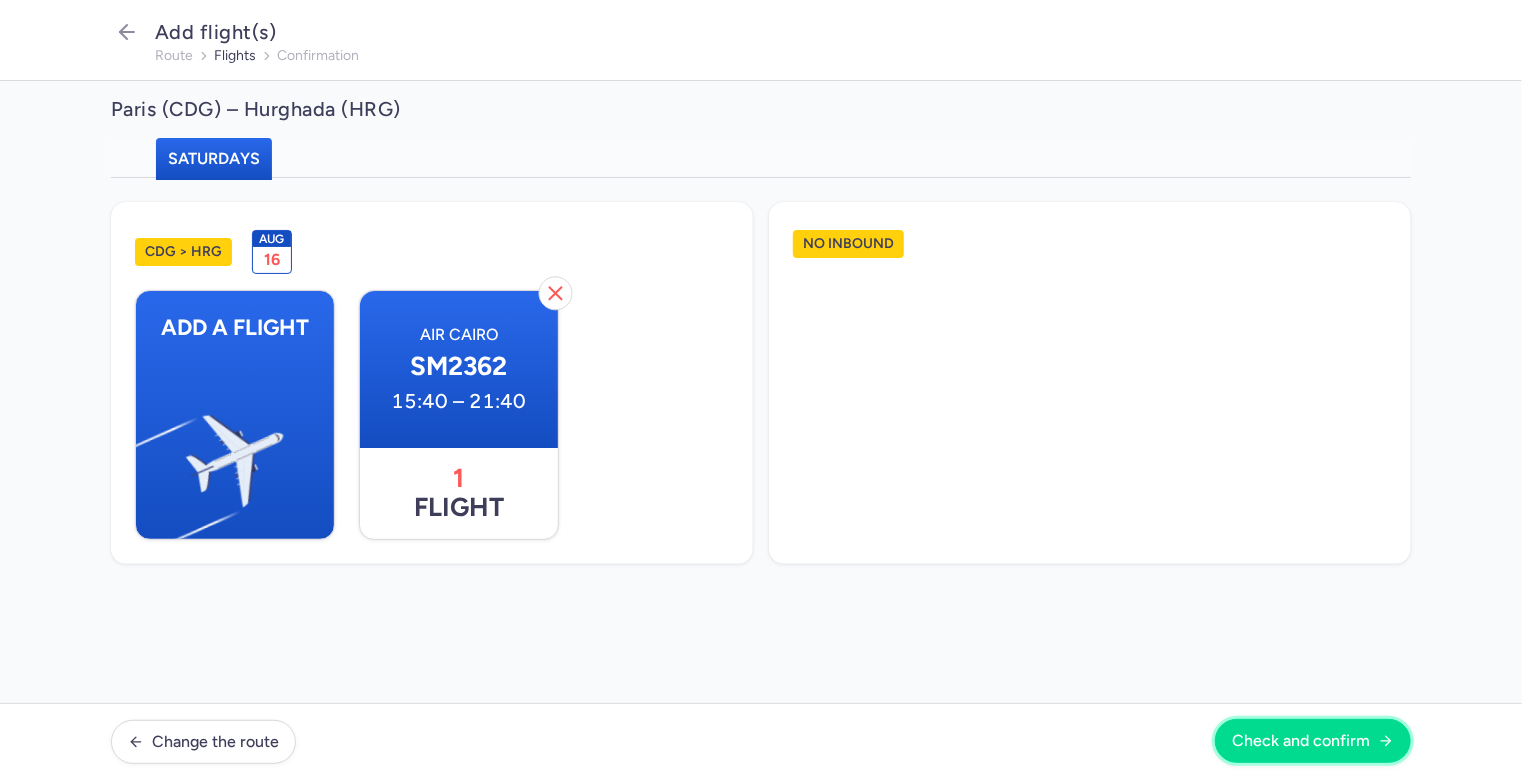 click on "Check and confirm" at bounding box center (1301, 741) 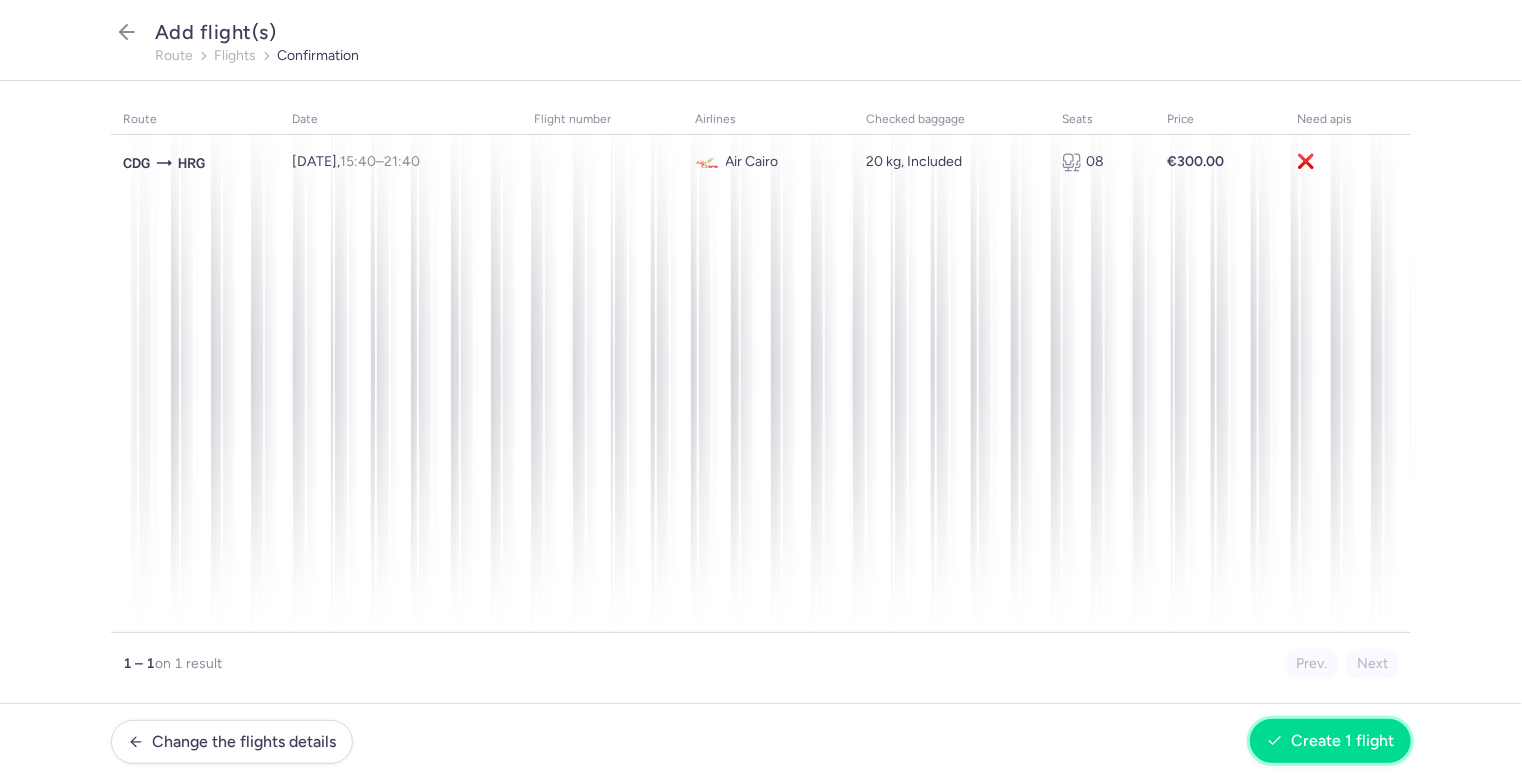 click on "Create 1 flight" at bounding box center [1342, 741] 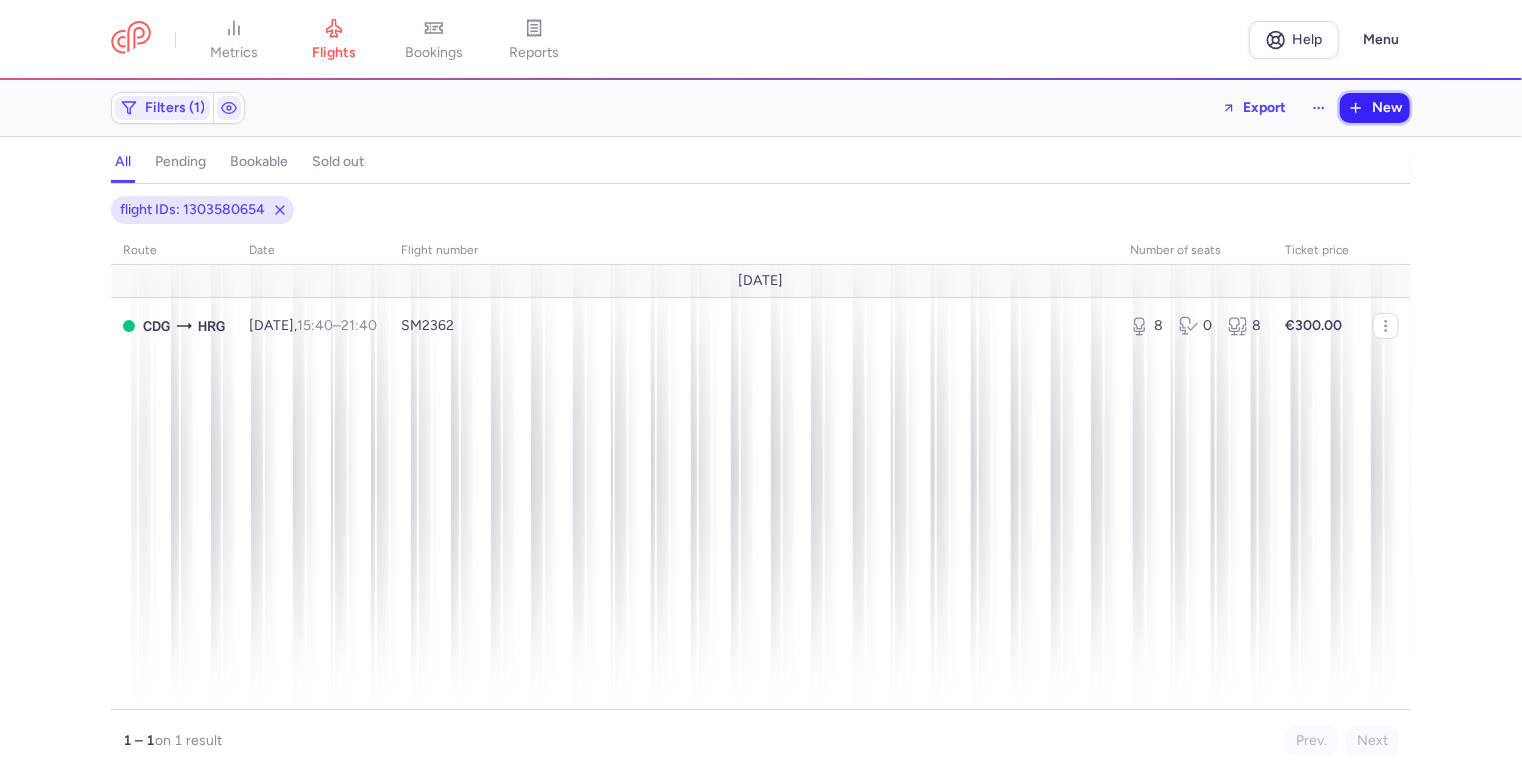 click 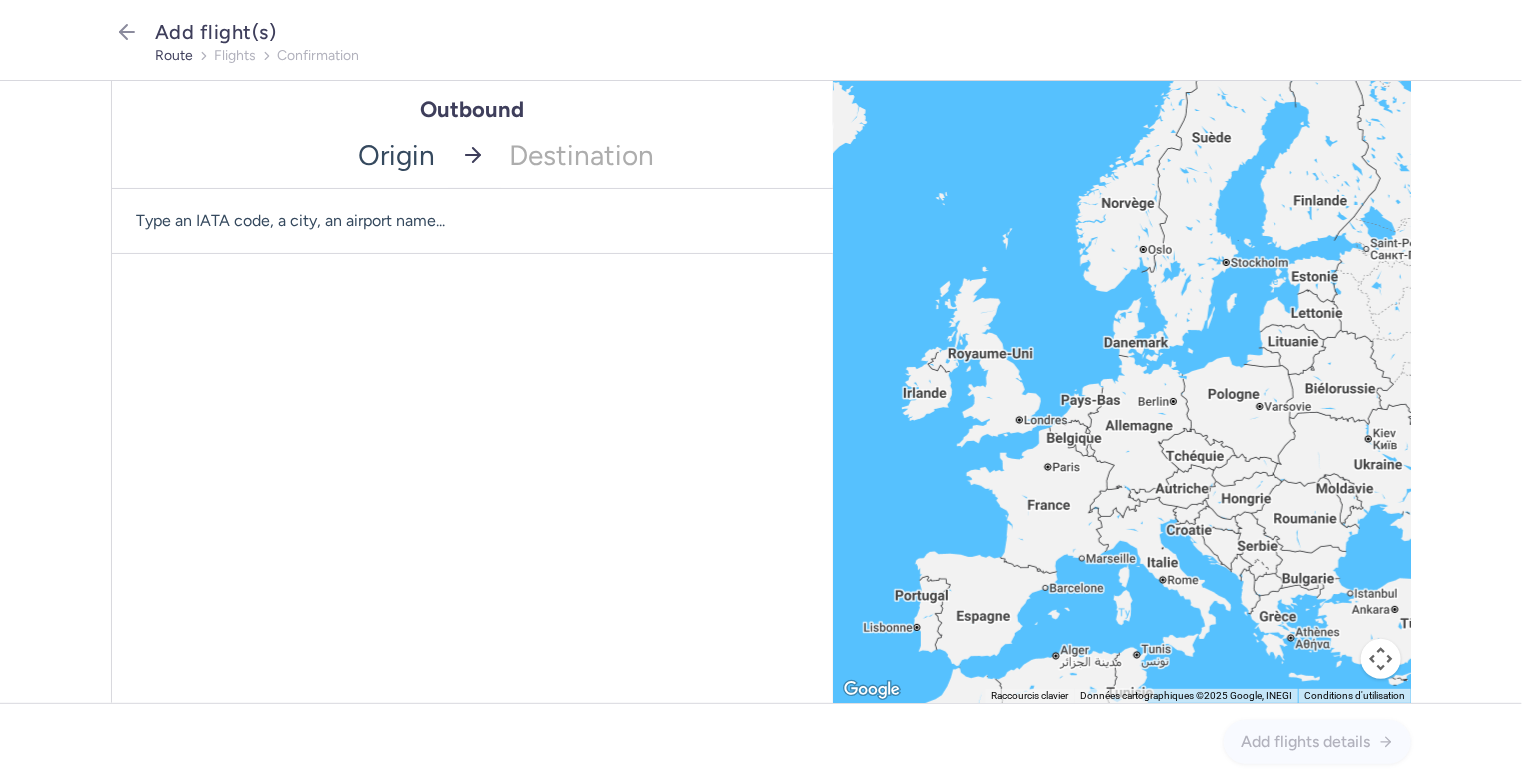 drag, startPoint x: 387, startPoint y: 151, endPoint x: 424, endPoint y: 162, distance: 38.600517 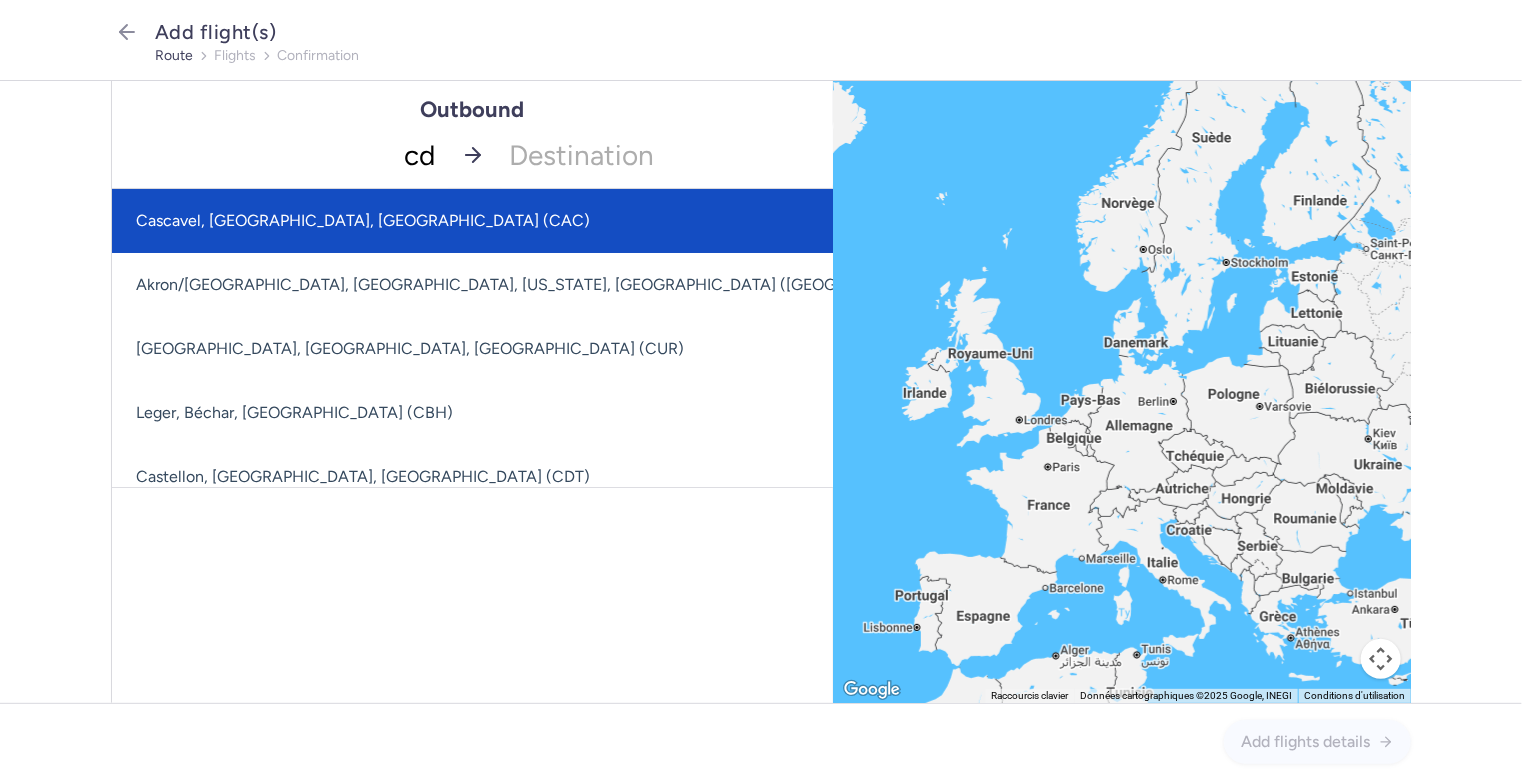 type on "cdg" 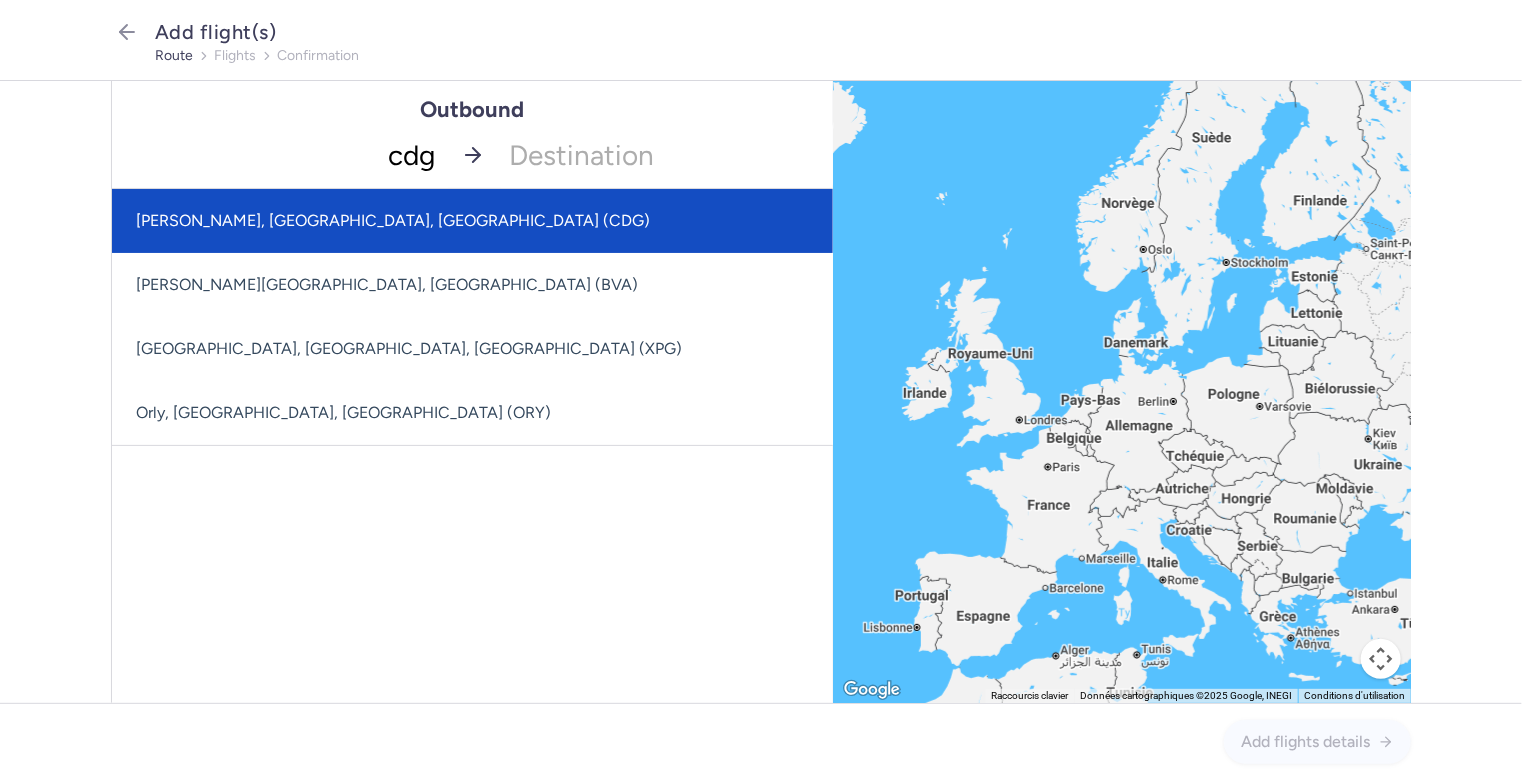 click on "[PERSON_NAME], [GEOGRAPHIC_DATA], [GEOGRAPHIC_DATA] (CDG)" 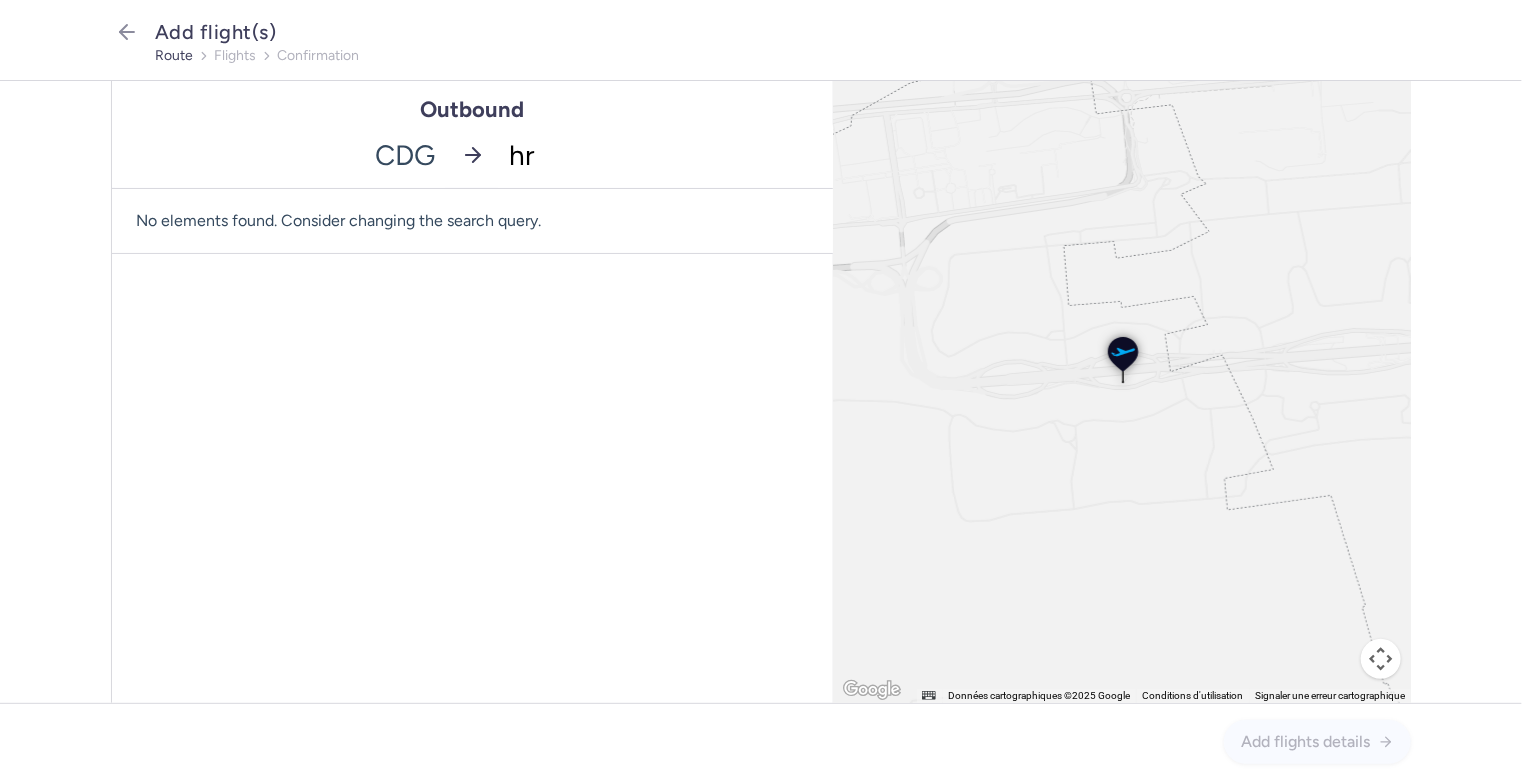 type on "hrg" 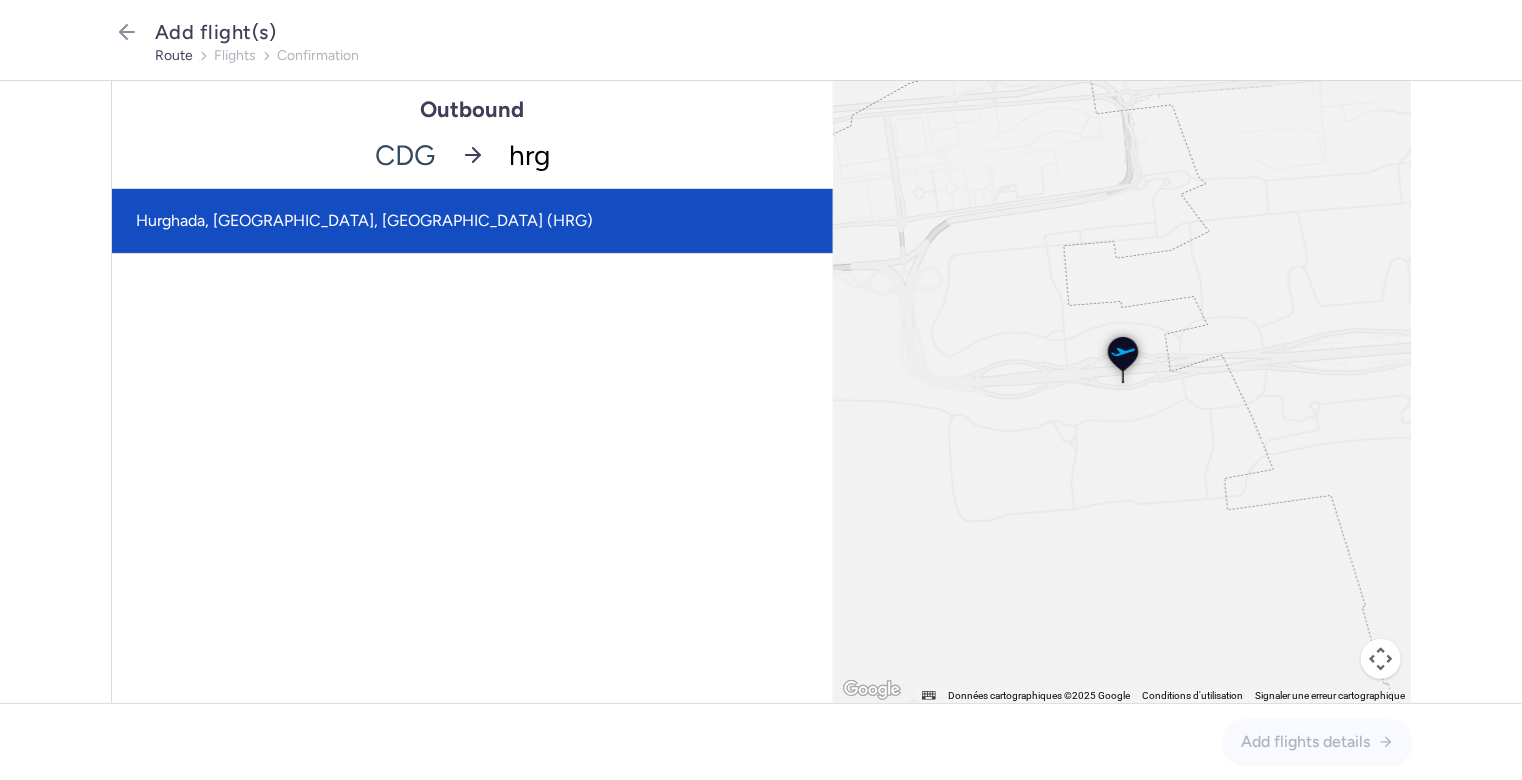 click on "Hurghada, [GEOGRAPHIC_DATA], [GEOGRAPHIC_DATA] (HRG)" at bounding box center [472, 221] 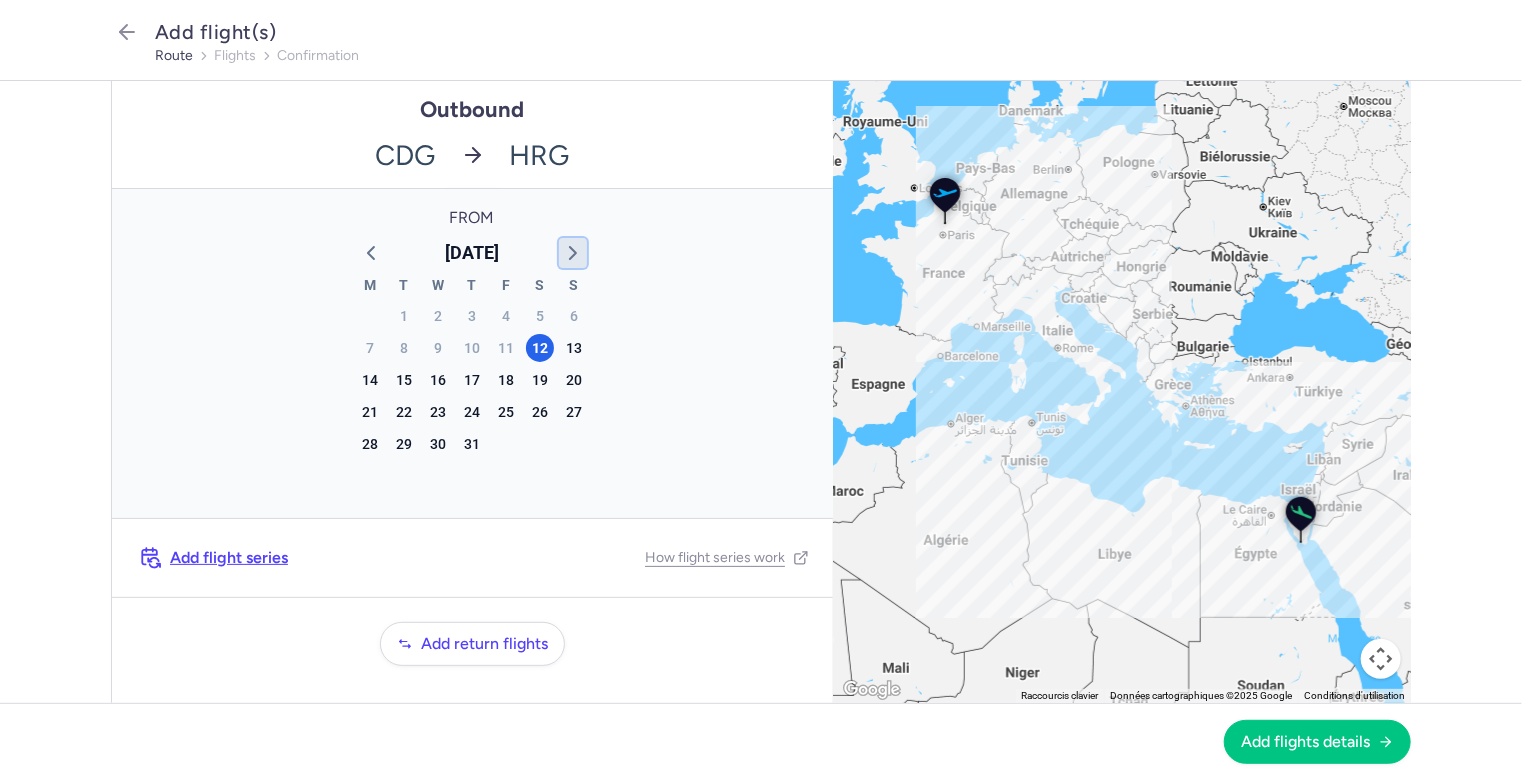click 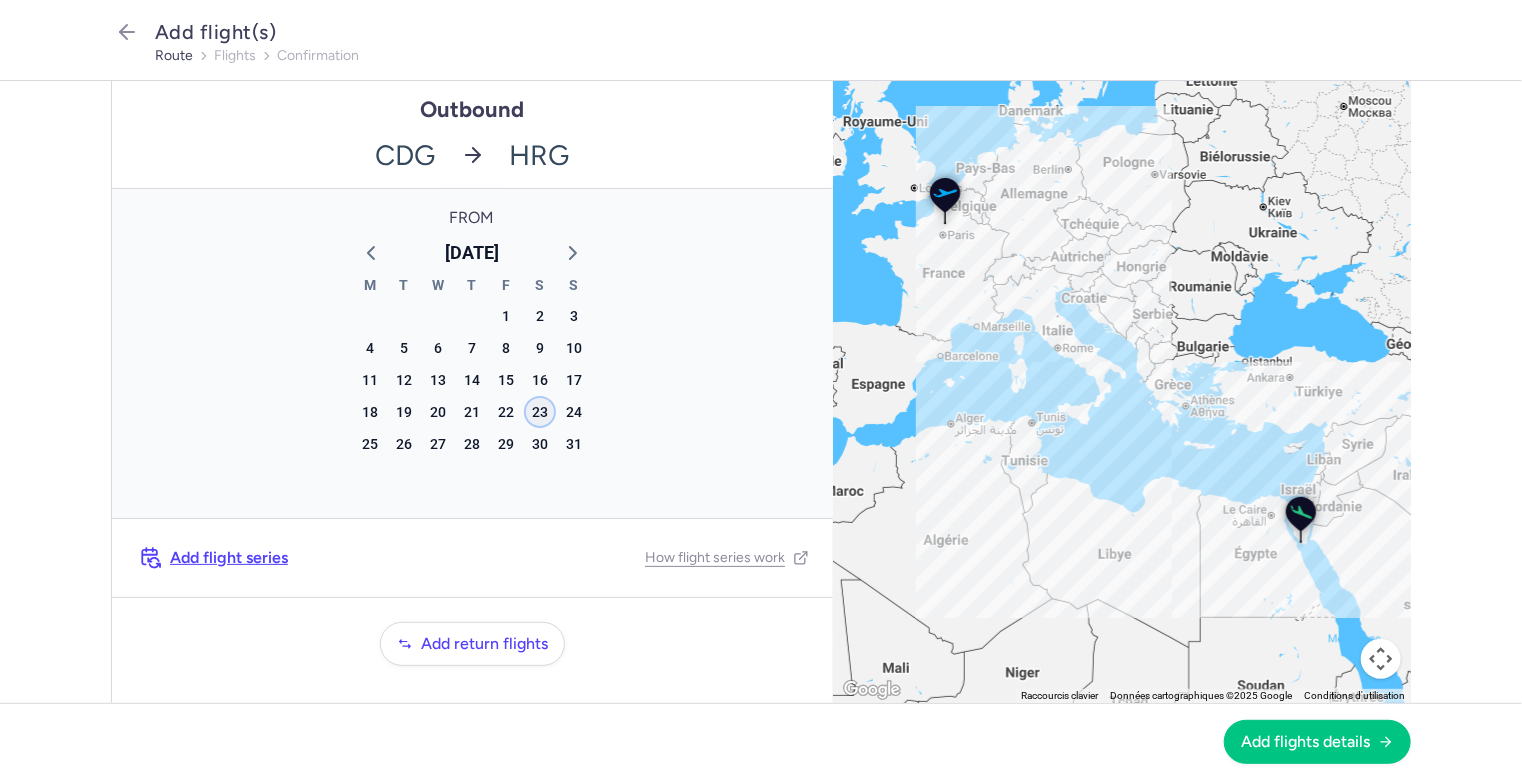 click on "23" 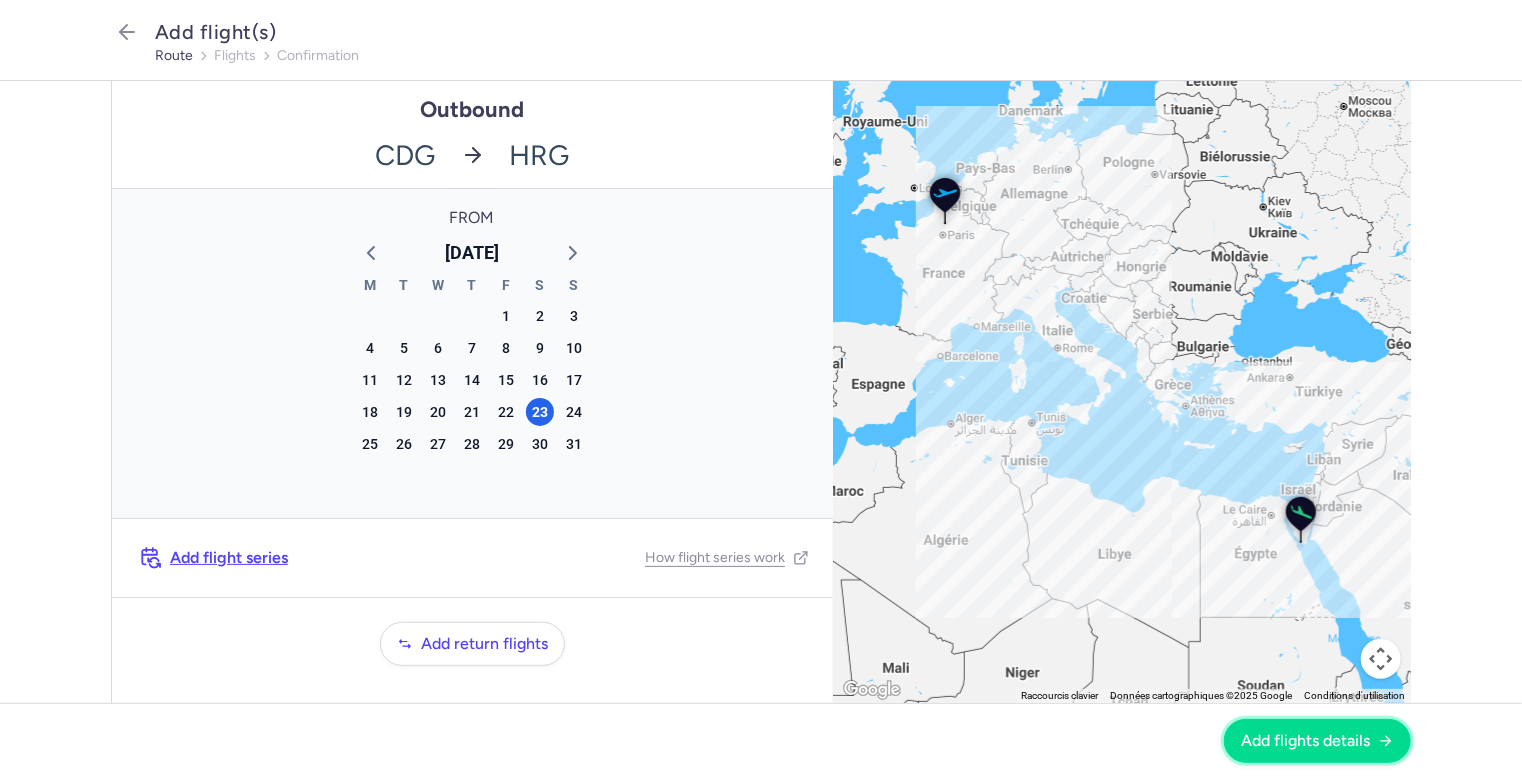 click on "Add flights details" at bounding box center [1305, 741] 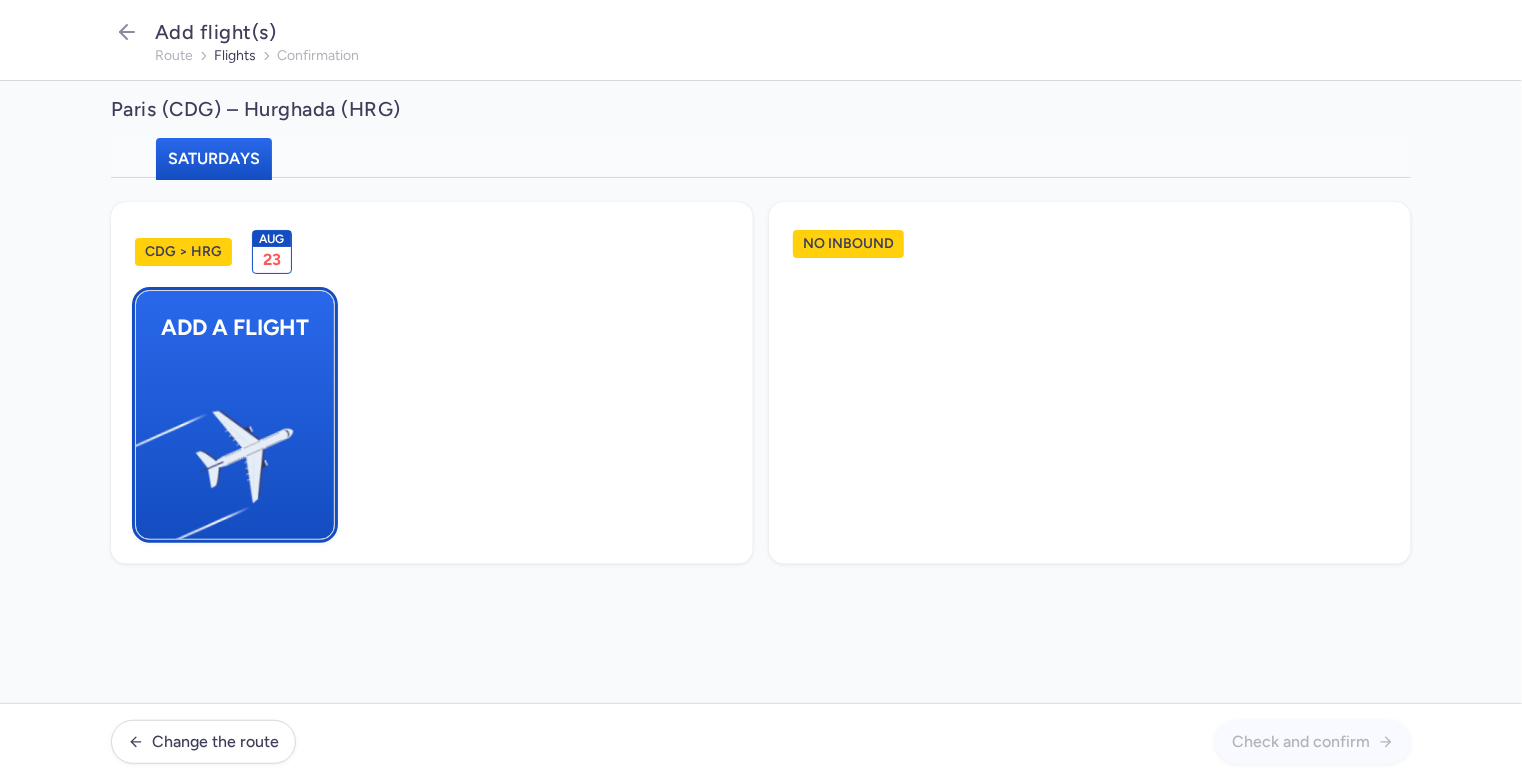 click at bounding box center [146, 448] 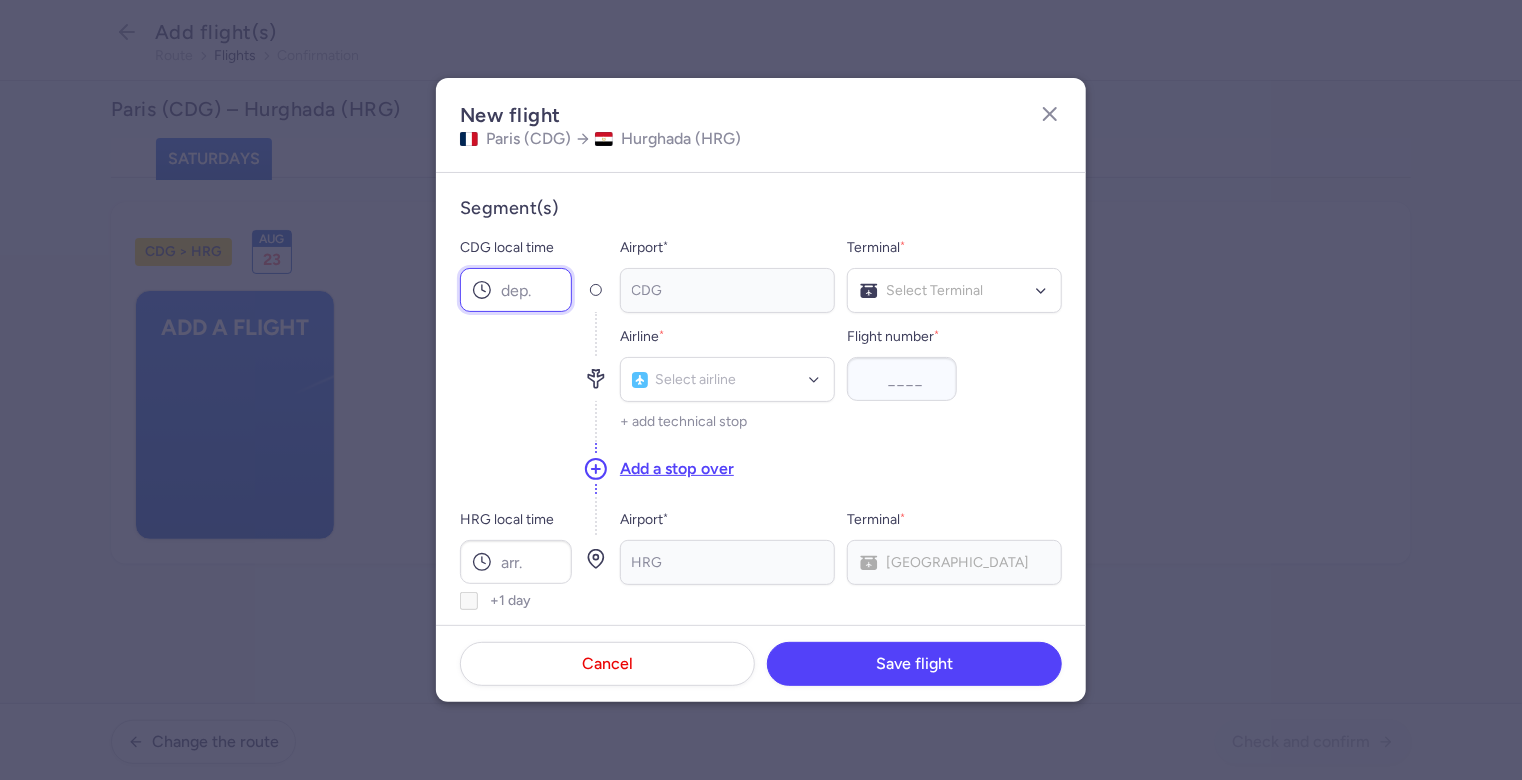 click on "CDG local time" at bounding box center [516, 290] 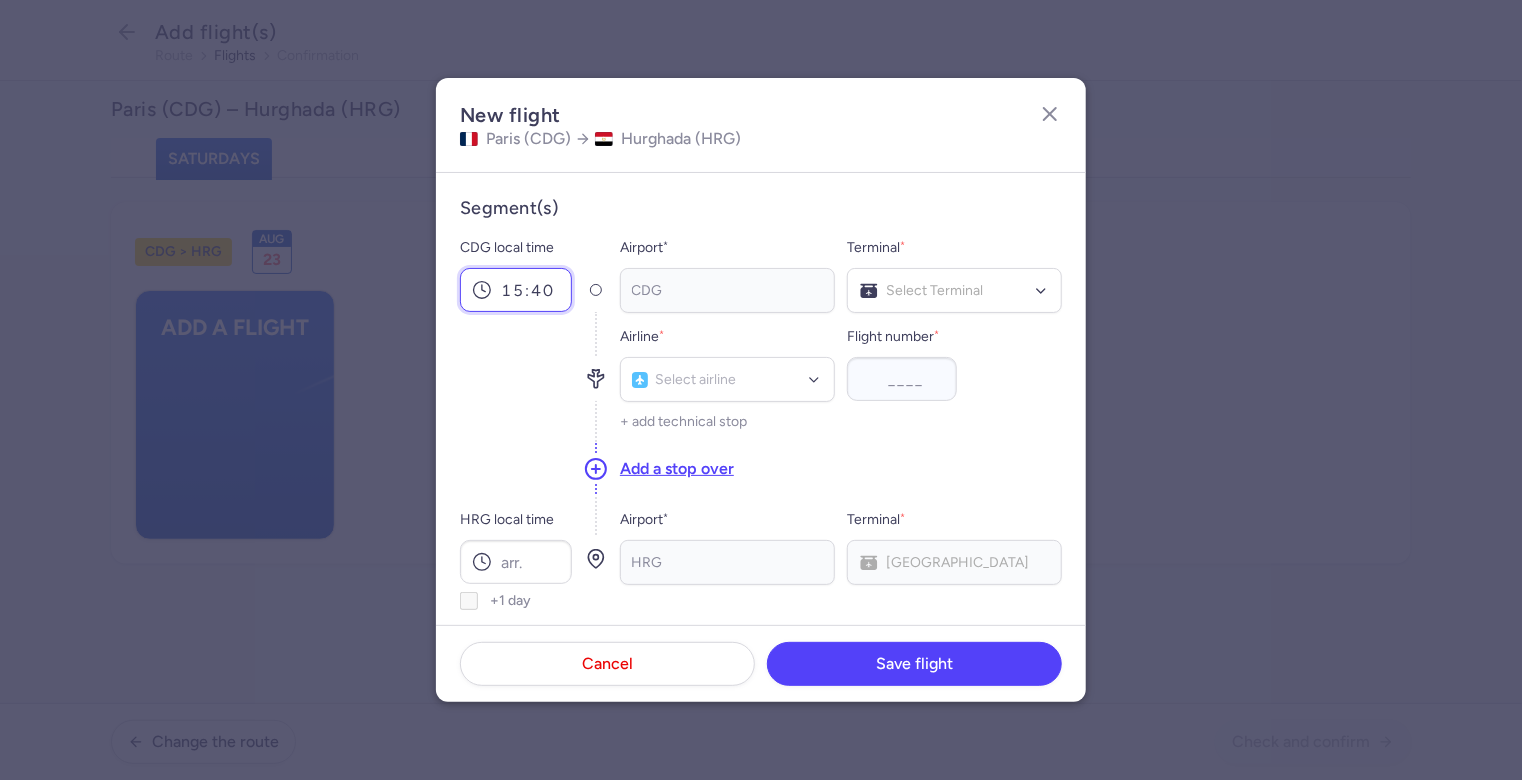 type on "15:40" 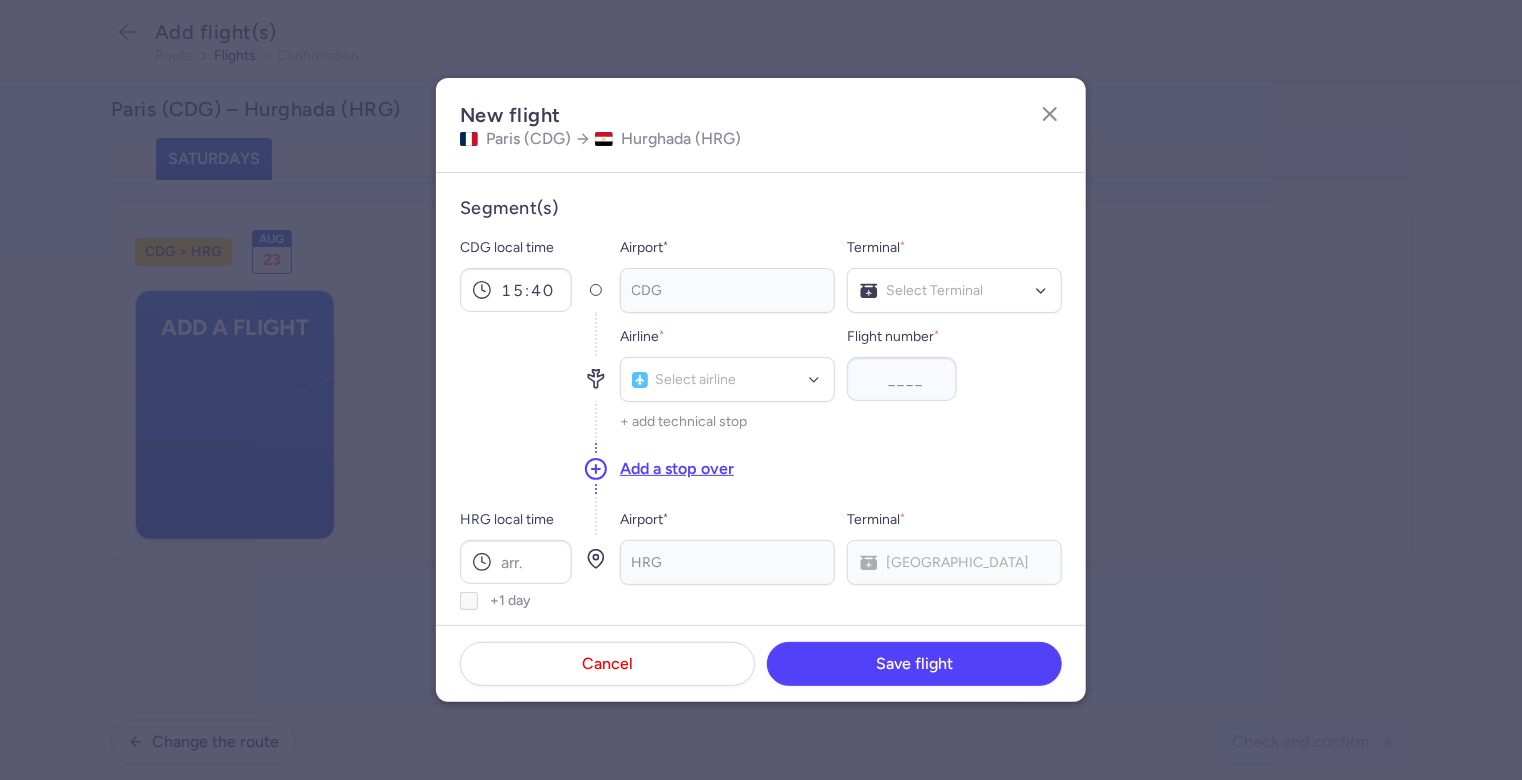 drag, startPoint x: 688, startPoint y: 300, endPoint x: 848, endPoint y: 299, distance: 160.00313 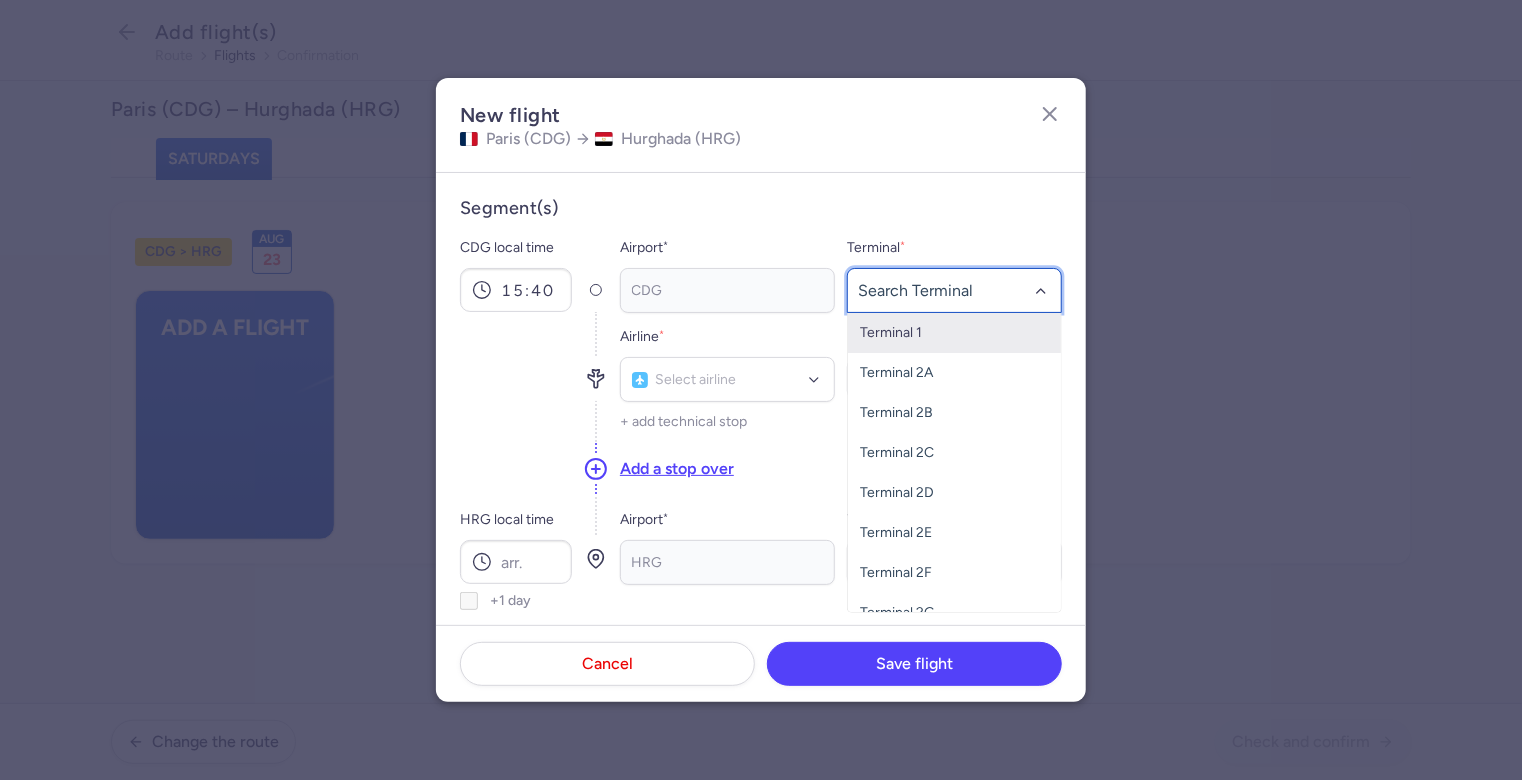 click 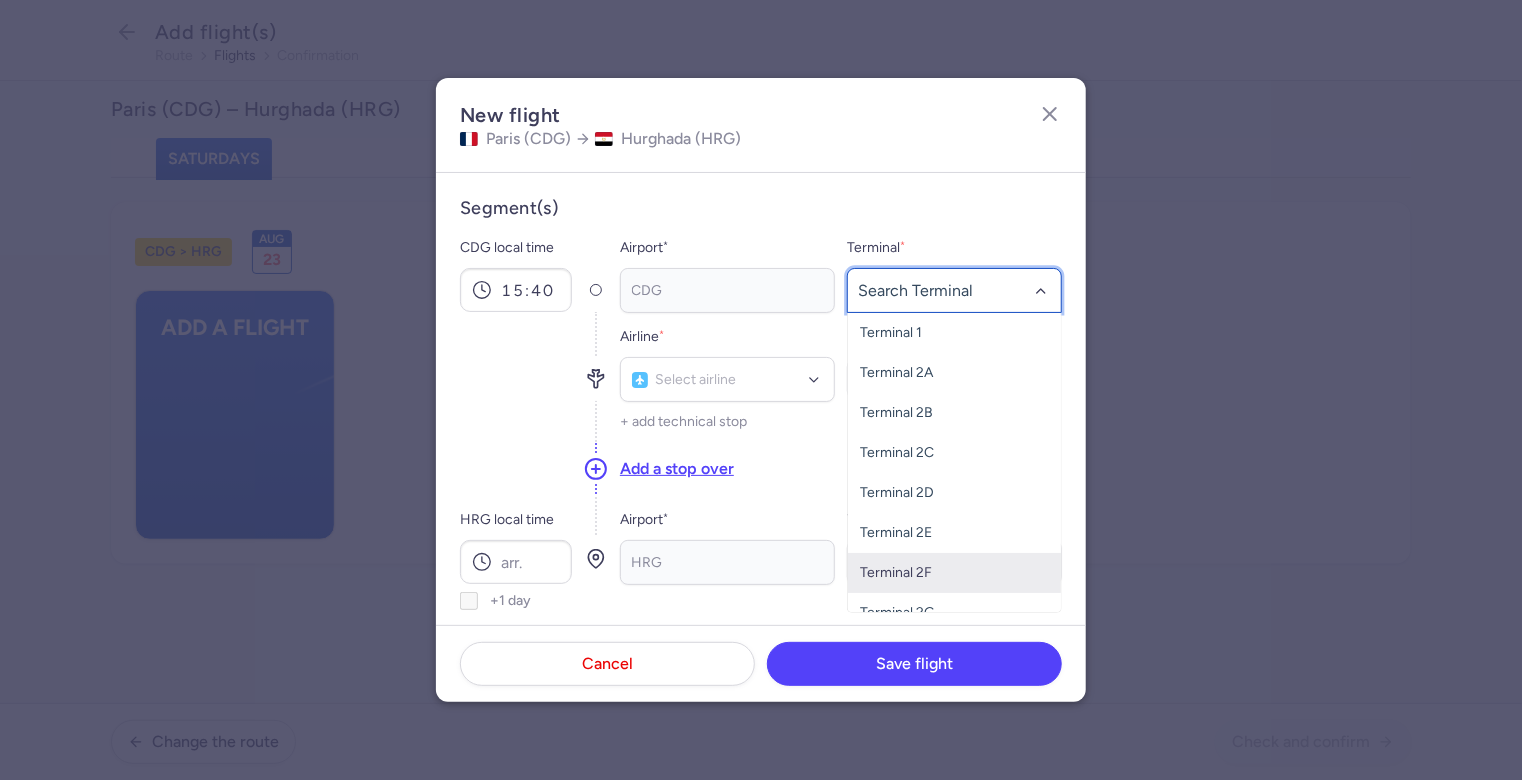 scroll, scrollTop: 60, scrollLeft: 0, axis: vertical 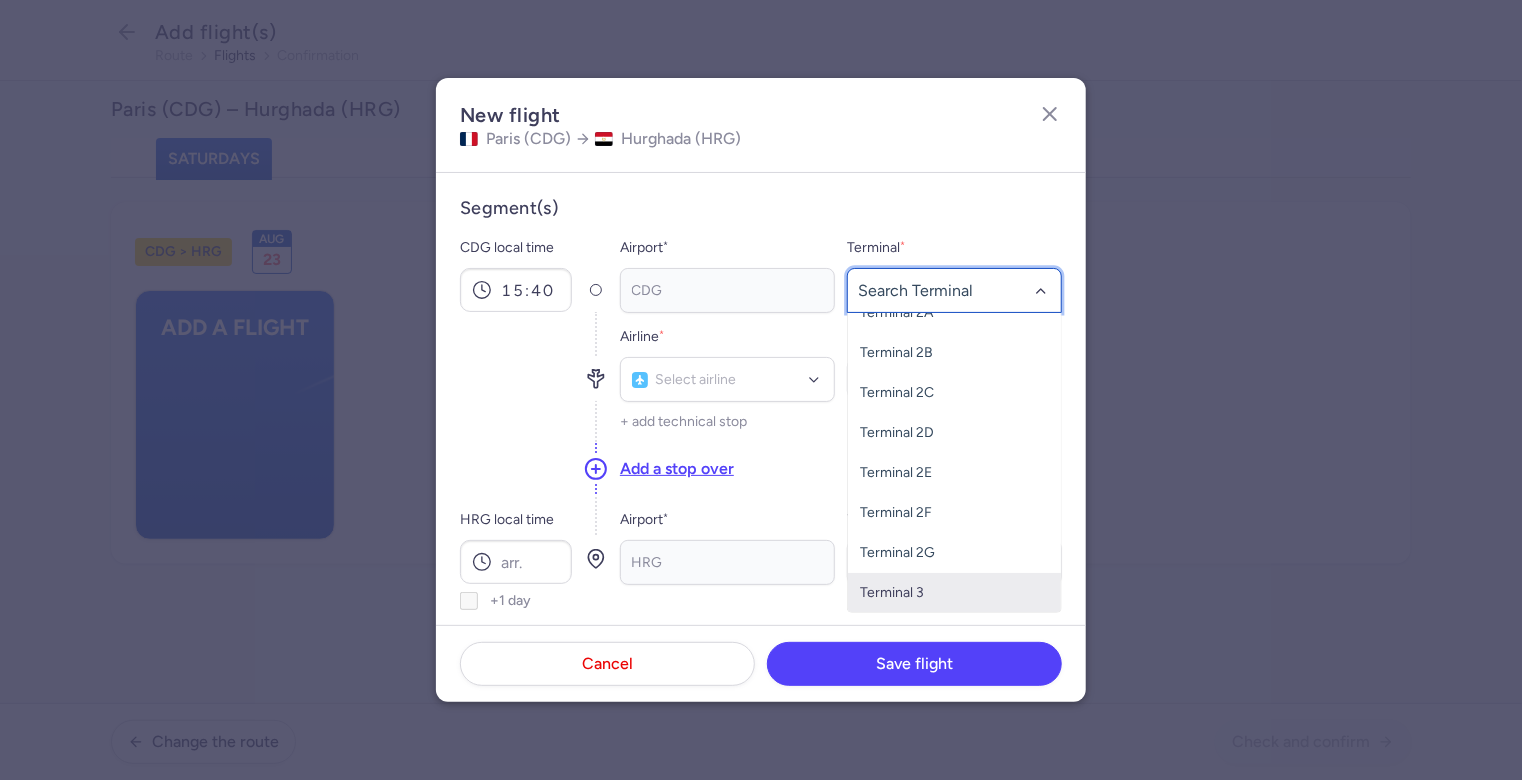 drag, startPoint x: 932, startPoint y: 593, endPoint x: 661, endPoint y: 482, distance: 292.8515 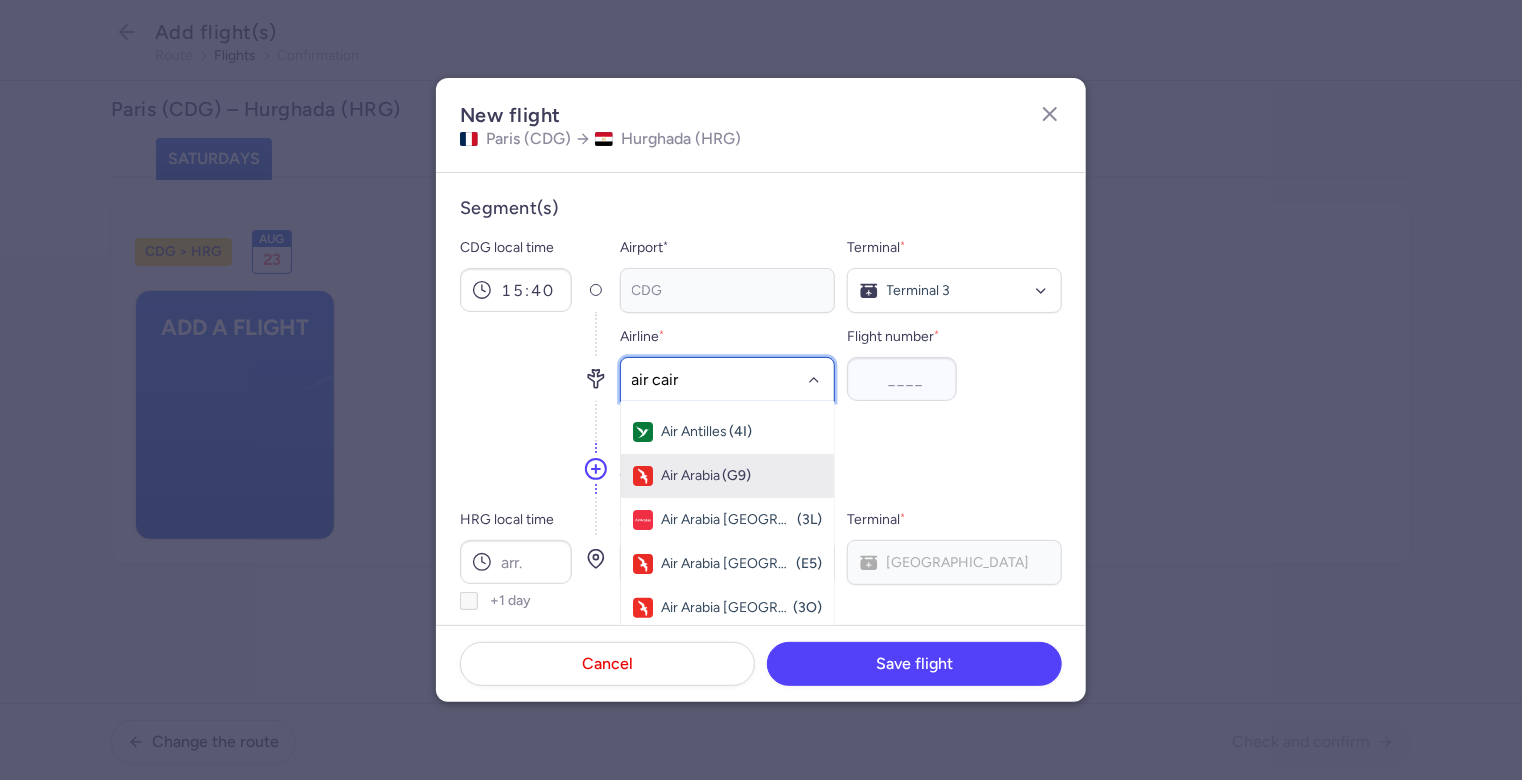 scroll, scrollTop: 400, scrollLeft: 0, axis: vertical 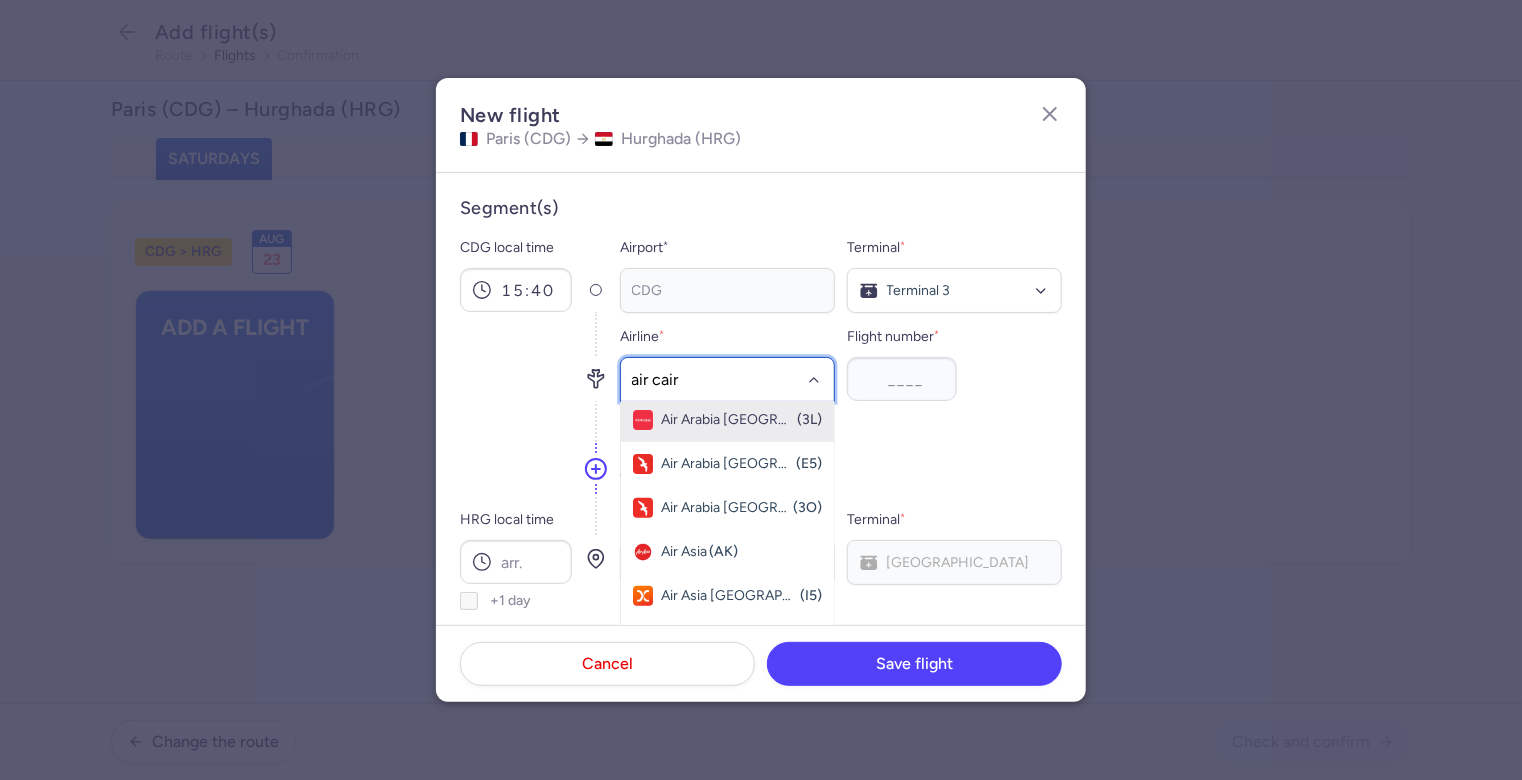 type on "air cairo" 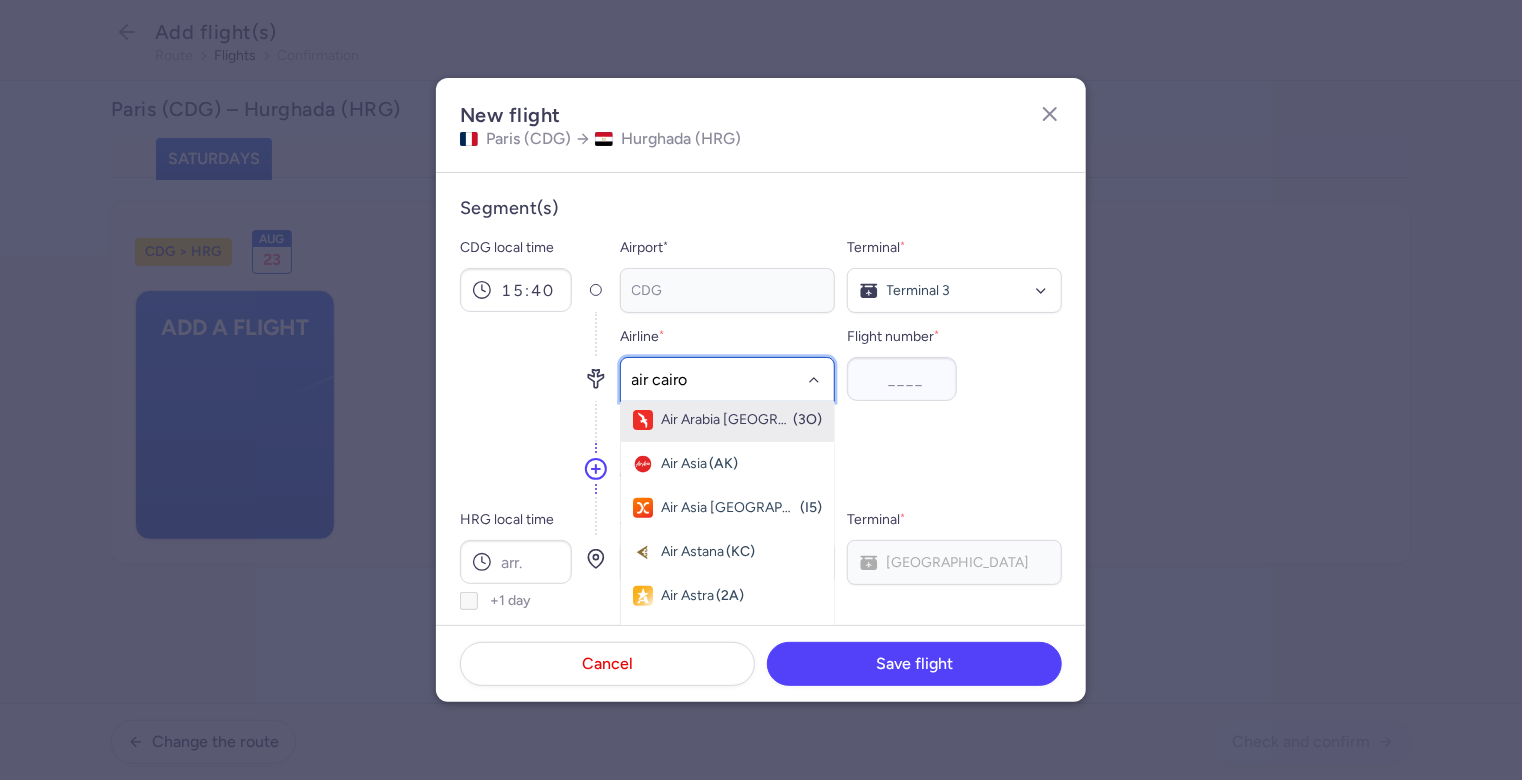 drag, startPoint x: 707, startPoint y: 379, endPoint x: 540, endPoint y: 376, distance: 167.02695 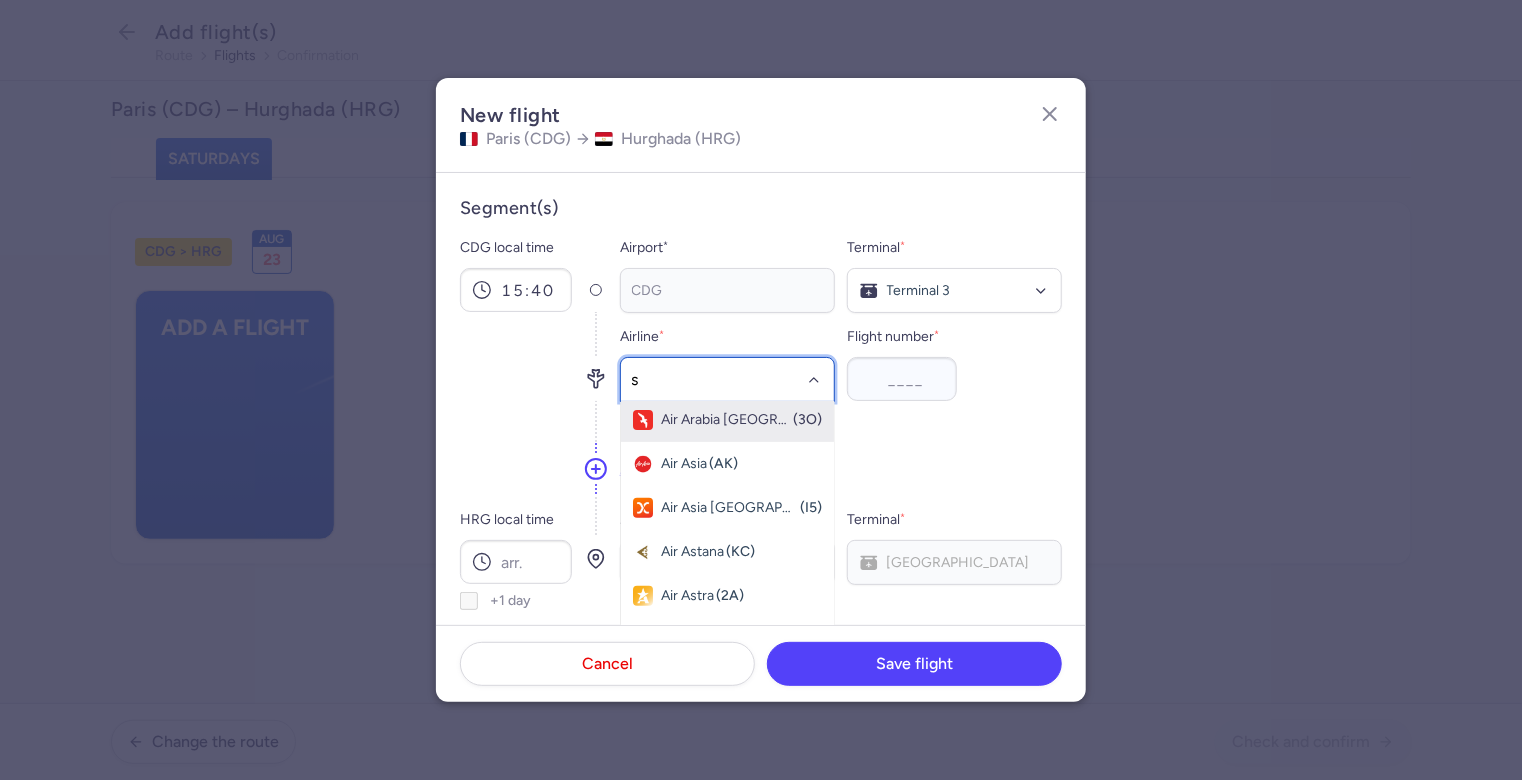 type on "sm" 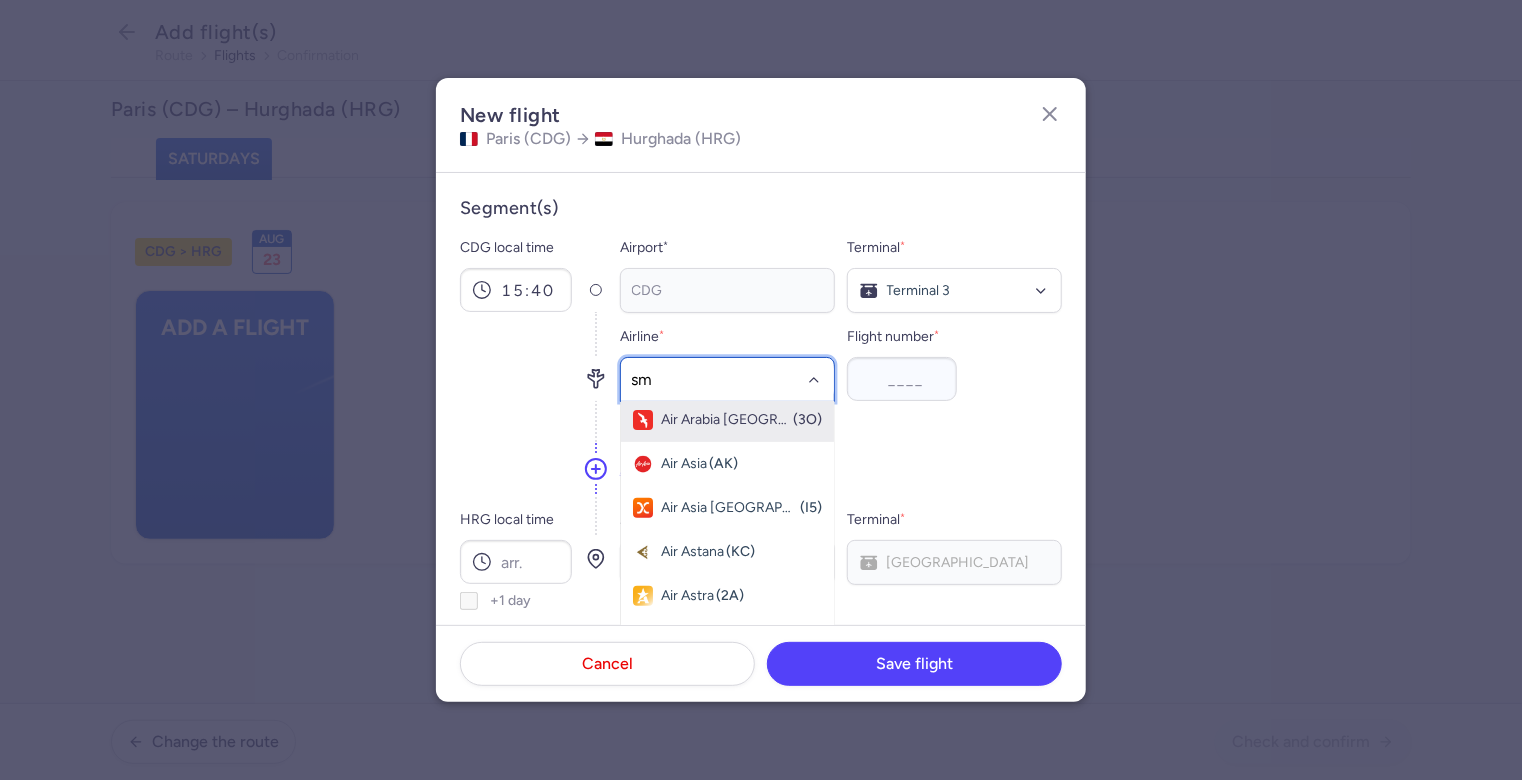 scroll, scrollTop: 228, scrollLeft: 0, axis: vertical 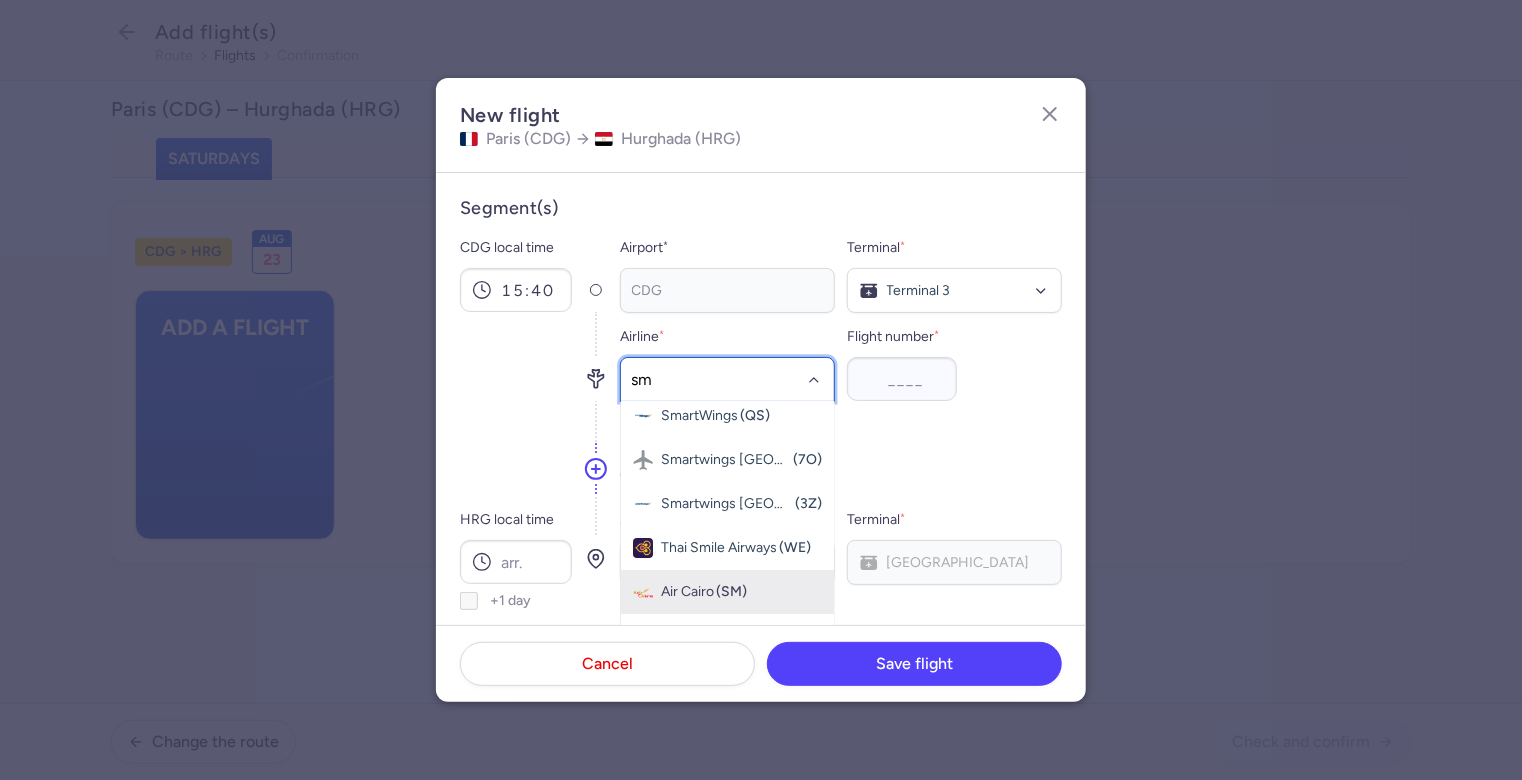 click on "Air Cairo" at bounding box center [687, 592] 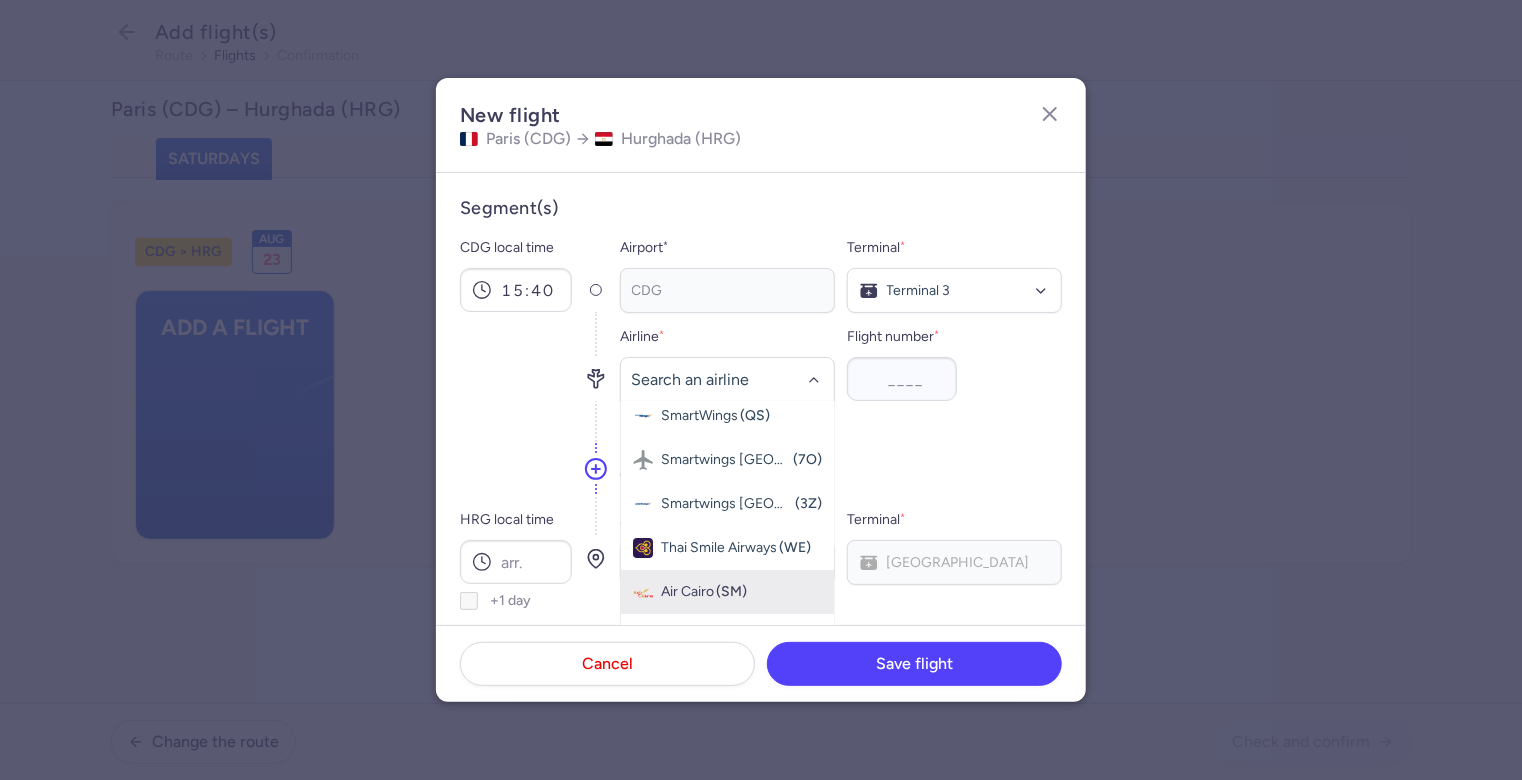 scroll, scrollTop: 0, scrollLeft: 0, axis: both 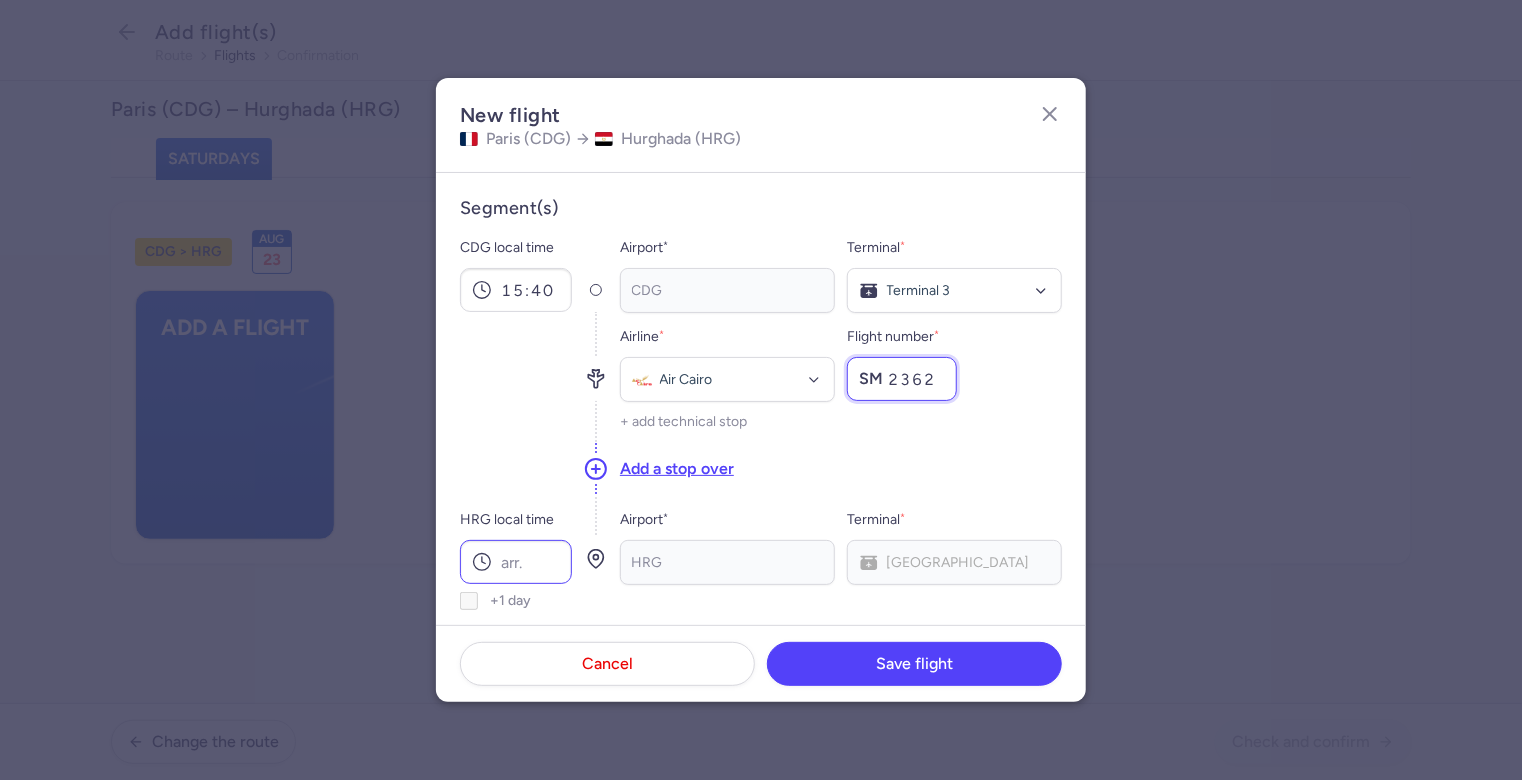 type on "2362" 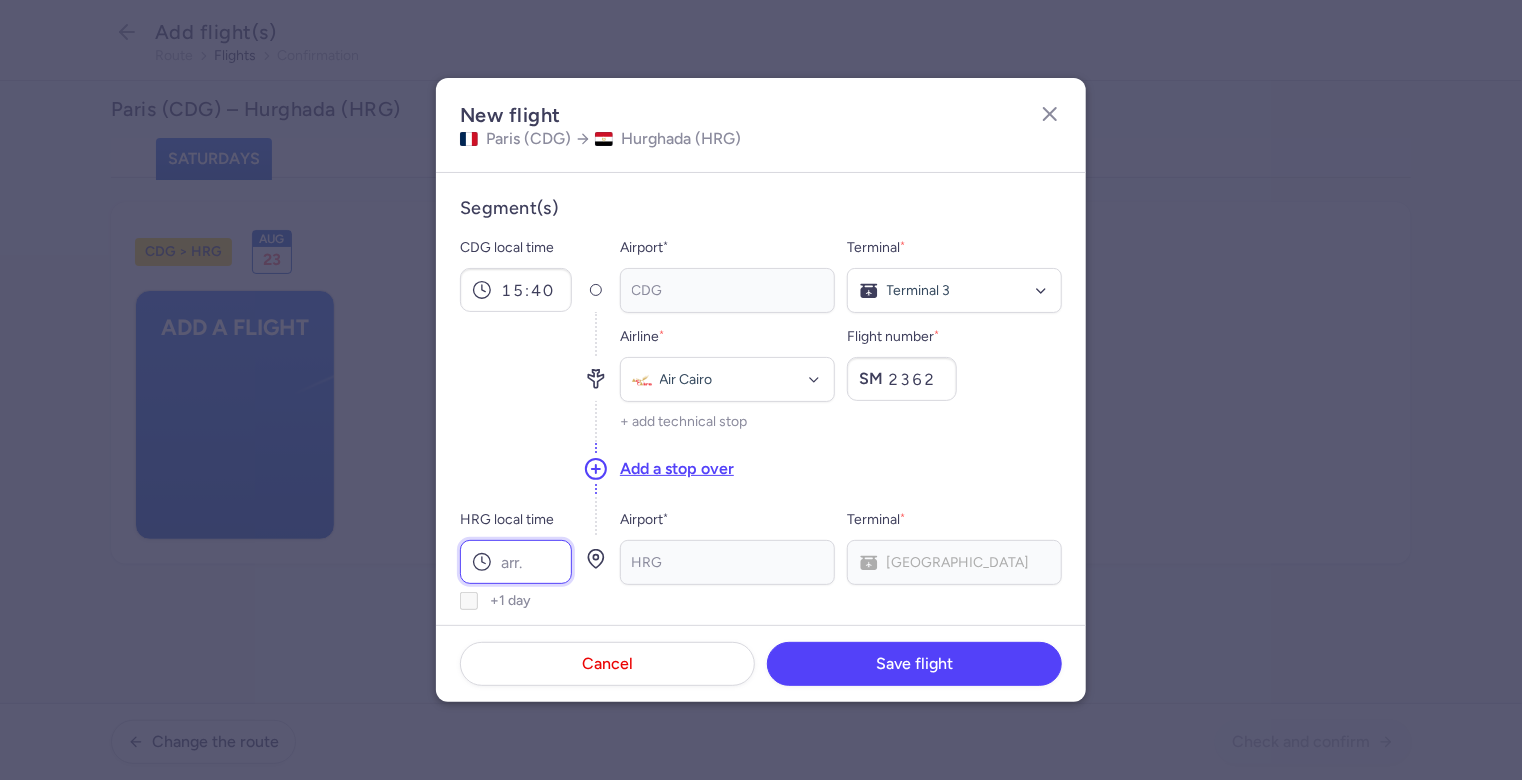 click on "HRG local time" at bounding box center (516, 562) 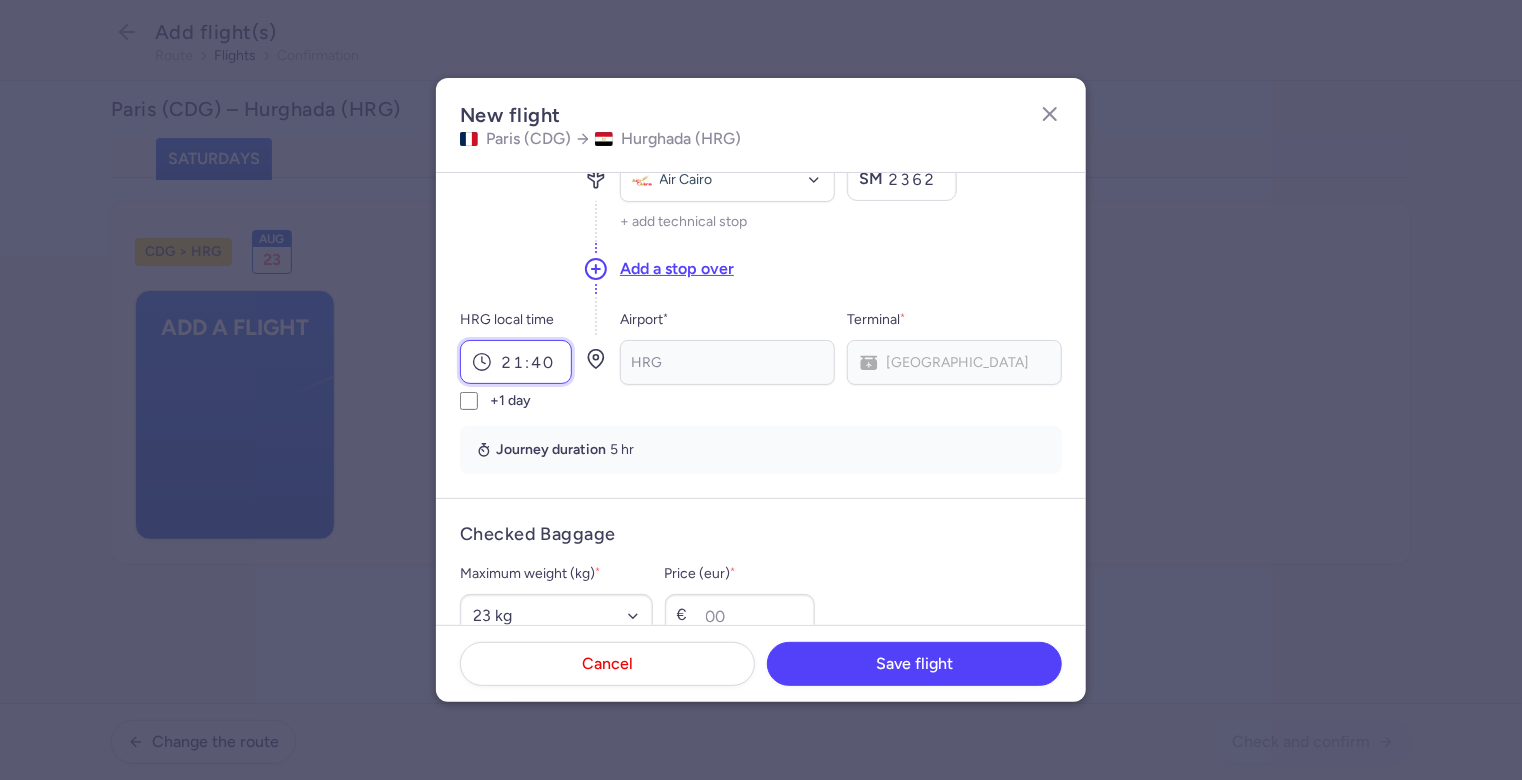 scroll, scrollTop: 400, scrollLeft: 0, axis: vertical 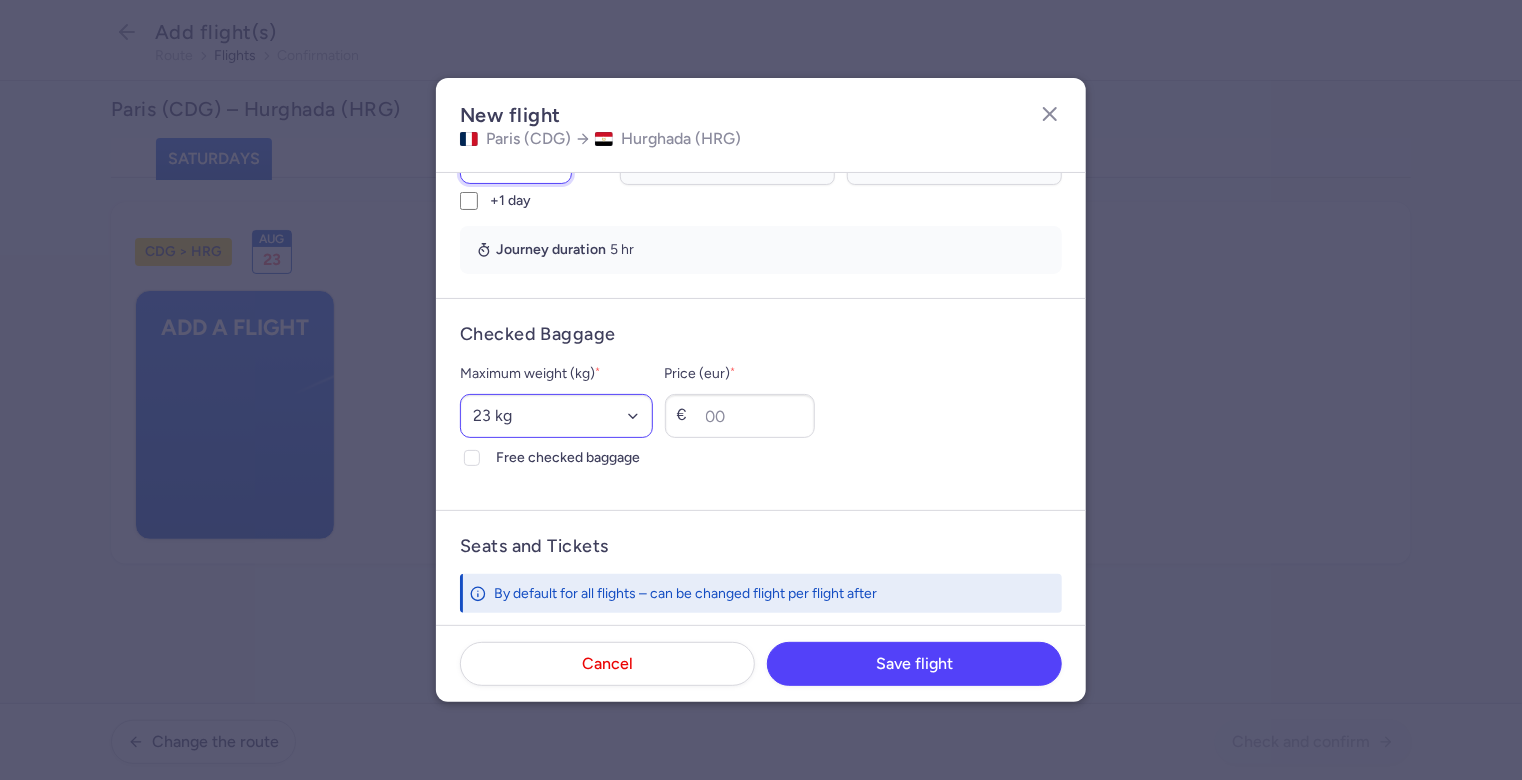 type on "21:40" 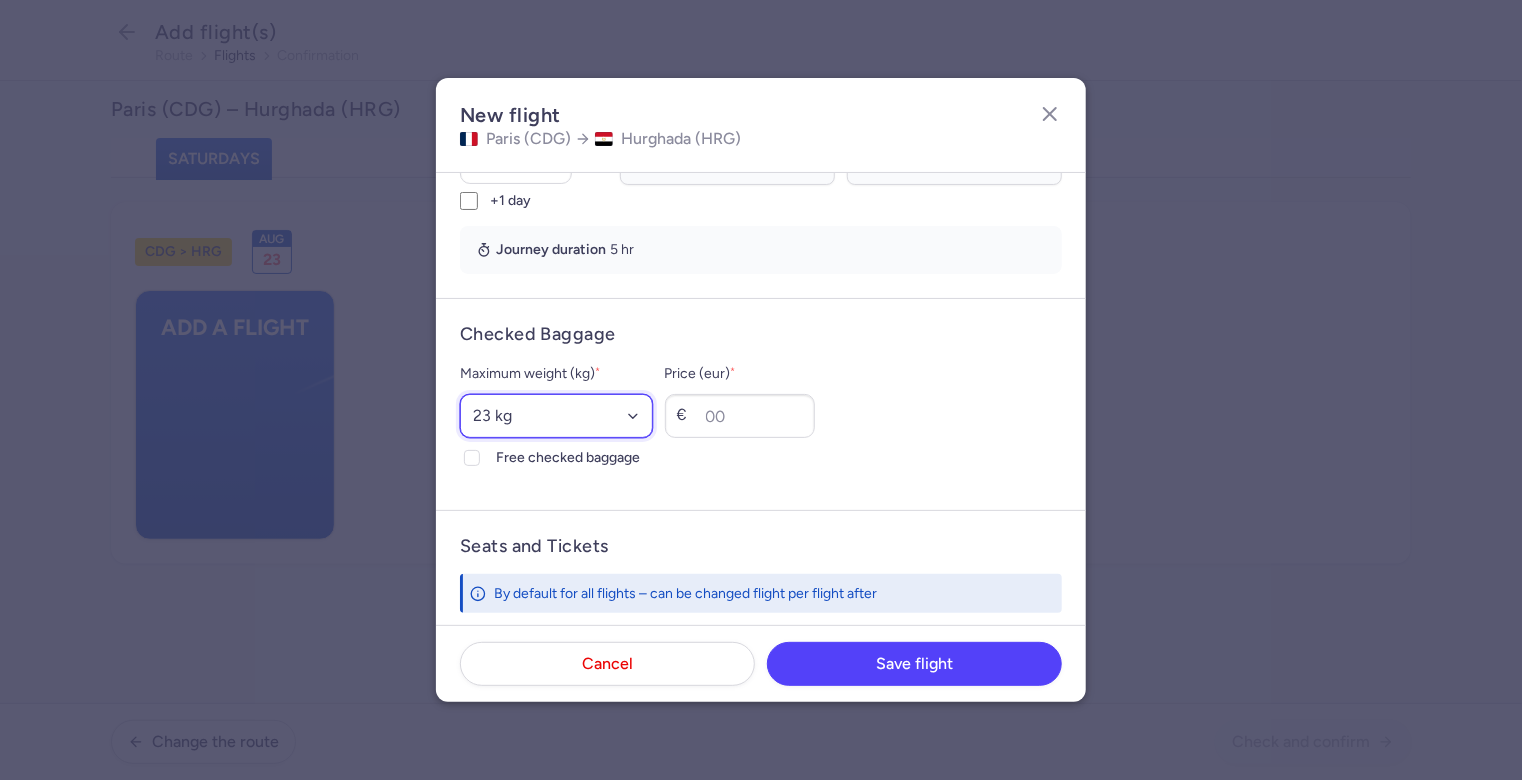 click on "Select an option 15 kg 16 kg 17 kg 18 kg 19 kg 20 kg 21 kg 22 kg 23 kg 24 kg 25 kg 26 kg 27 kg 28 kg 29 kg 30 kg 31 kg 32 kg 33 kg 34 kg 35 kg" at bounding box center [556, 416] 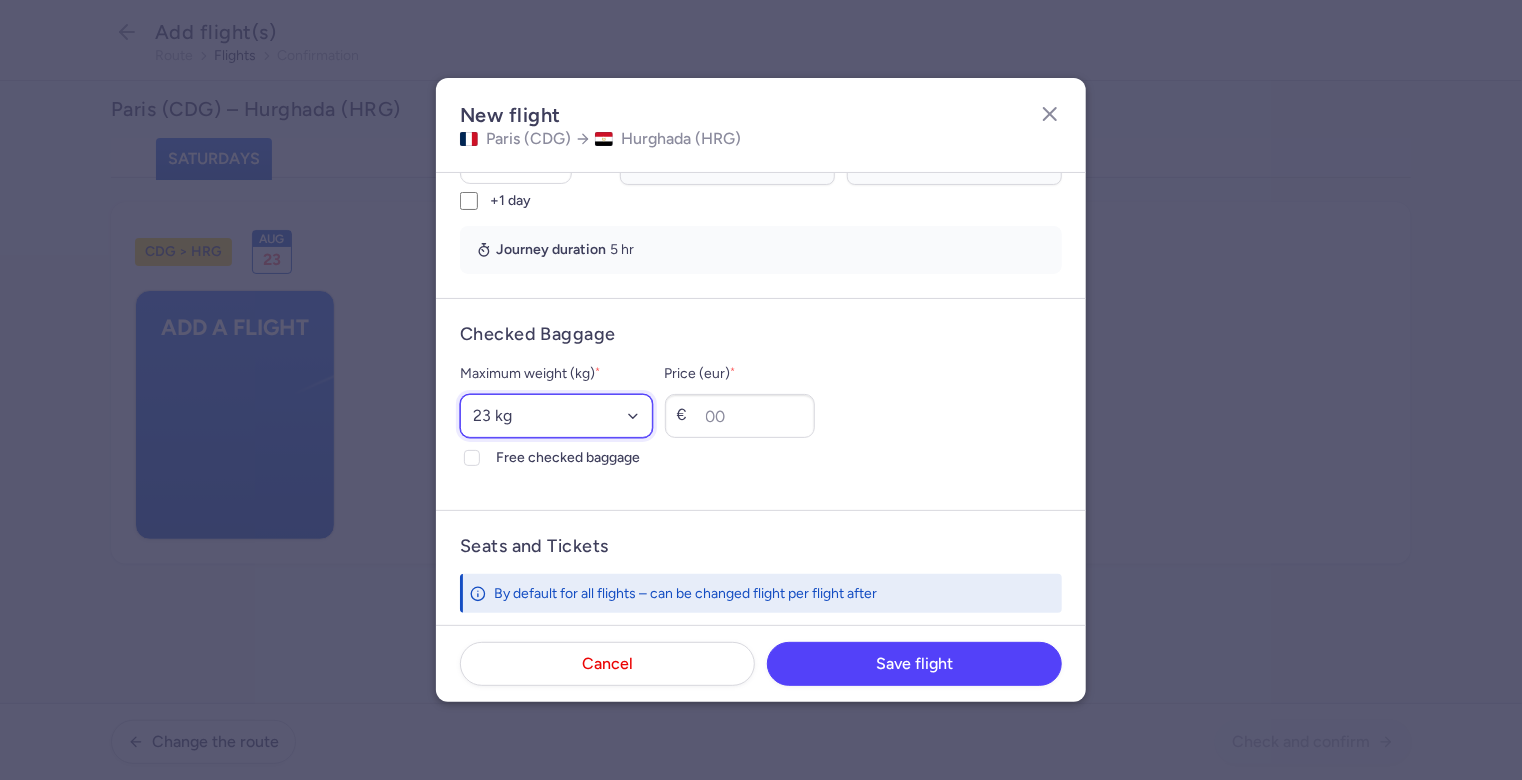 select on "20" 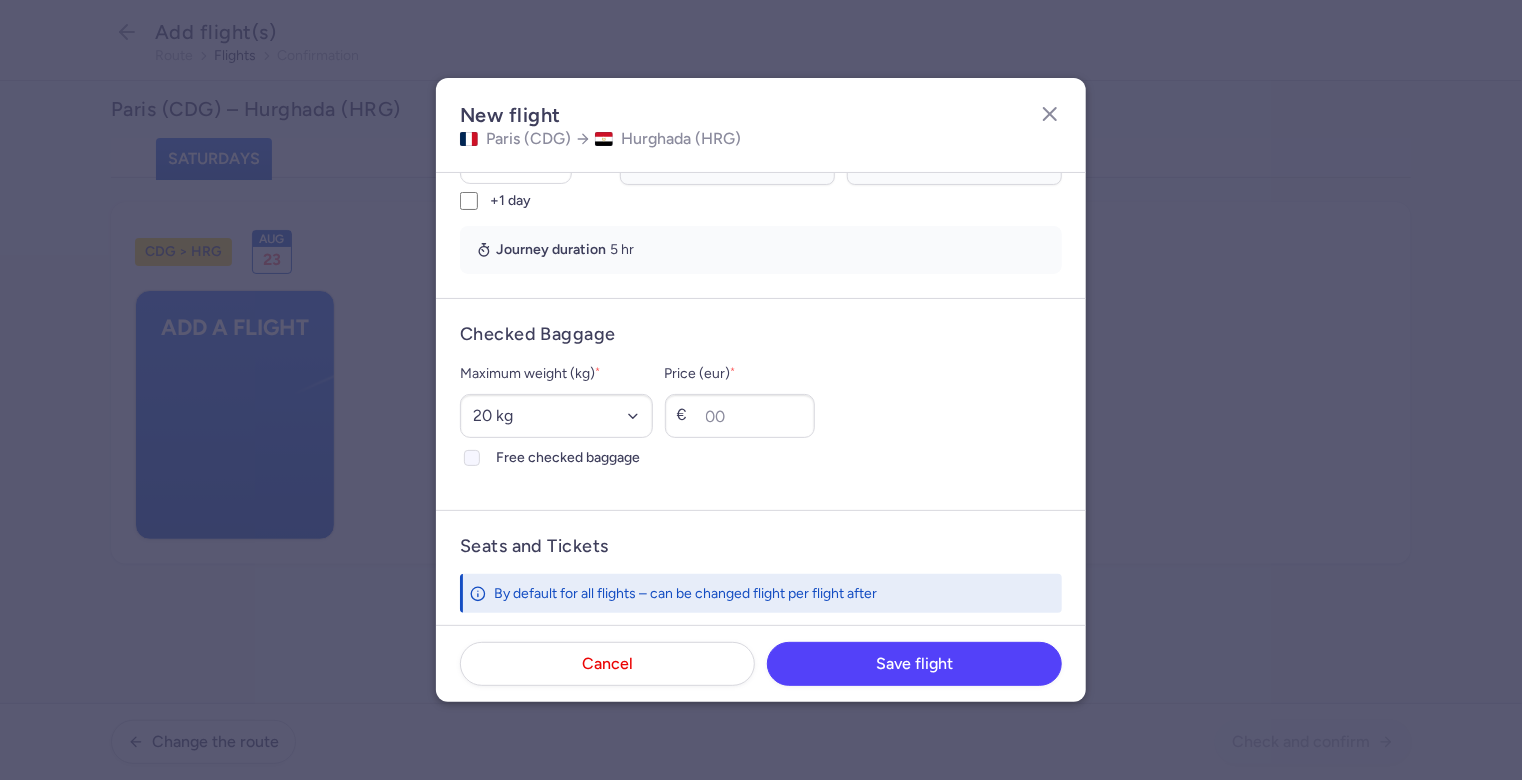 click 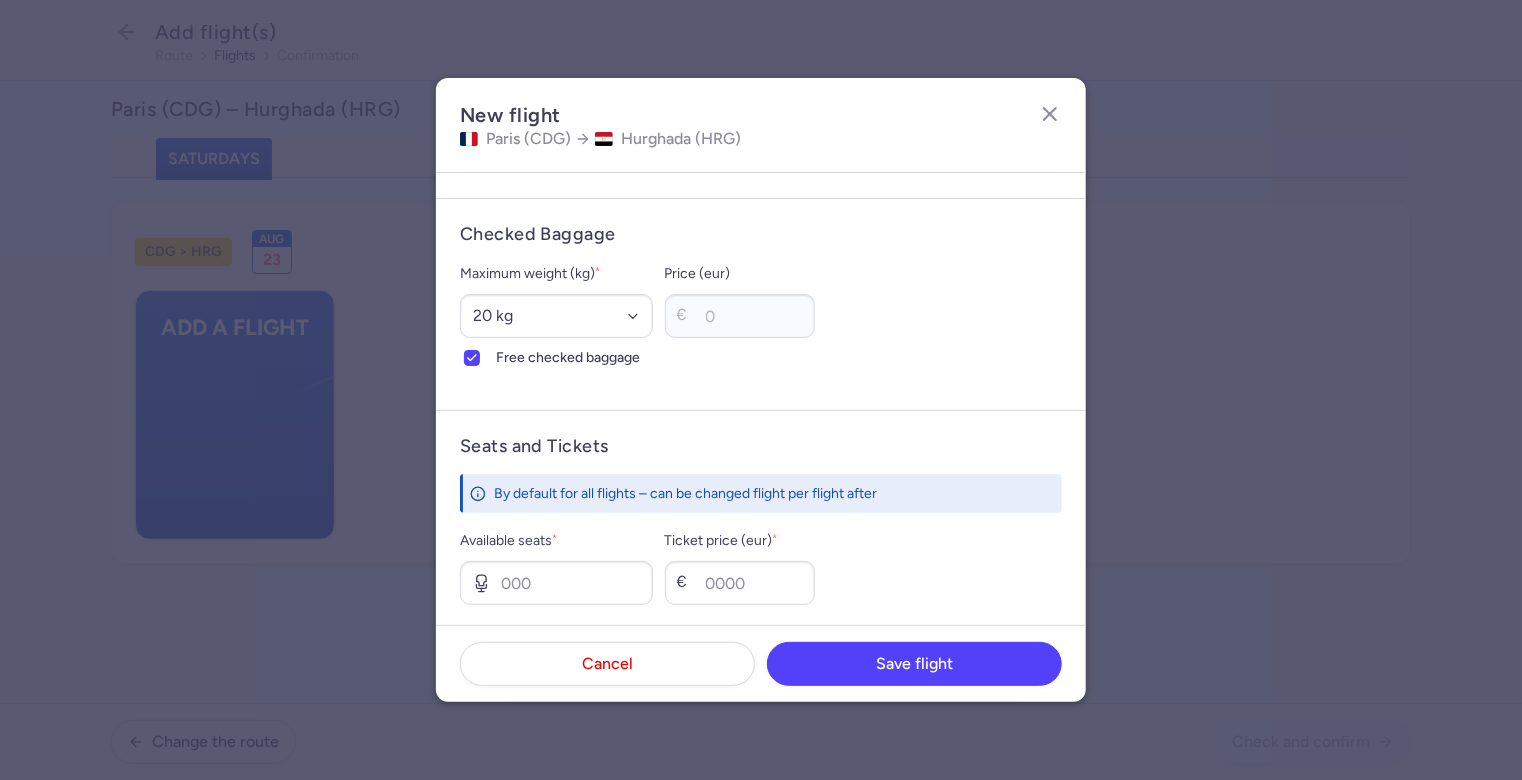 scroll, scrollTop: 746, scrollLeft: 0, axis: vertical 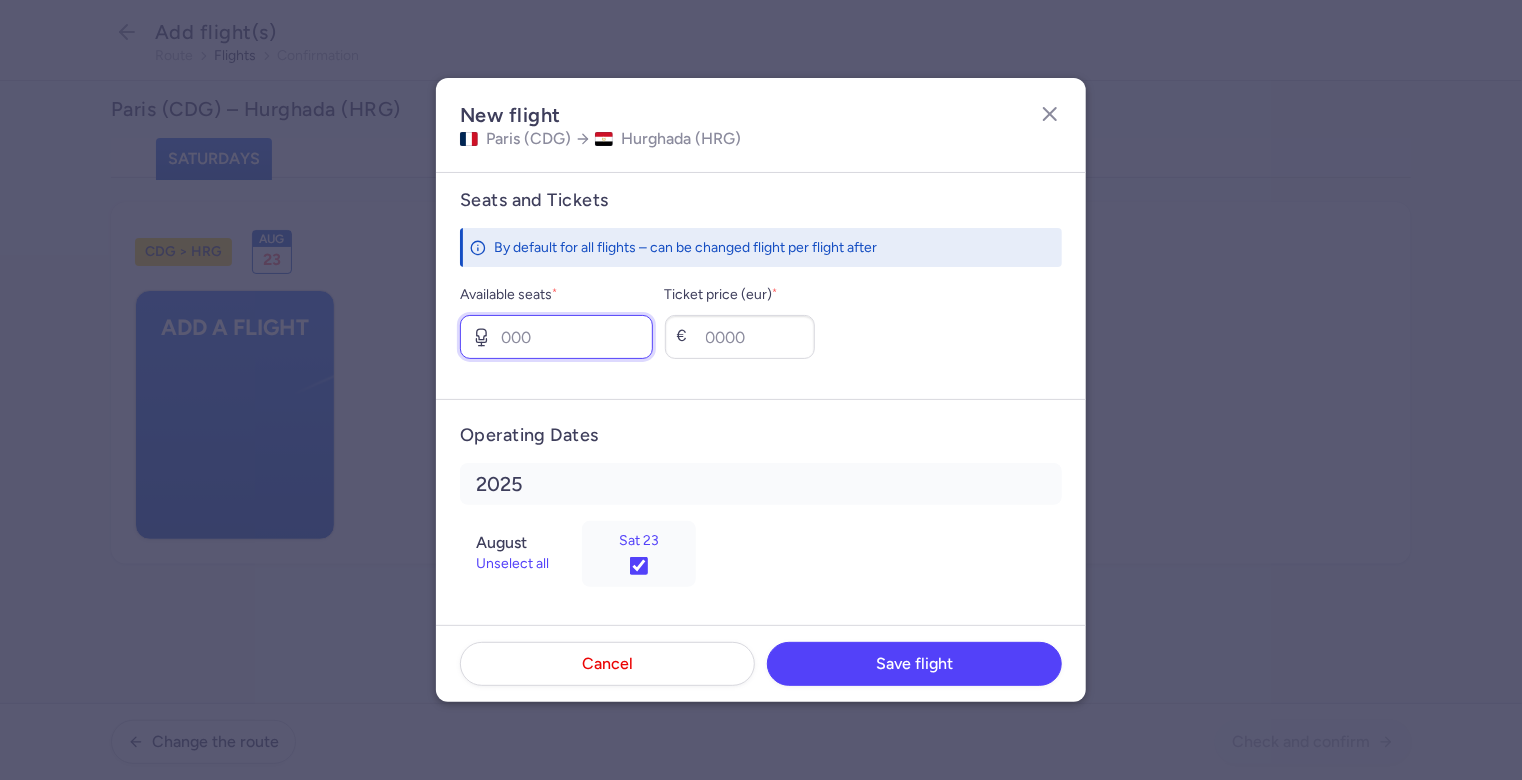 drag, startPoint x: 536, startPoint y: 332, endPoint x: 469, endPoint y: 339, distance: 67.36468 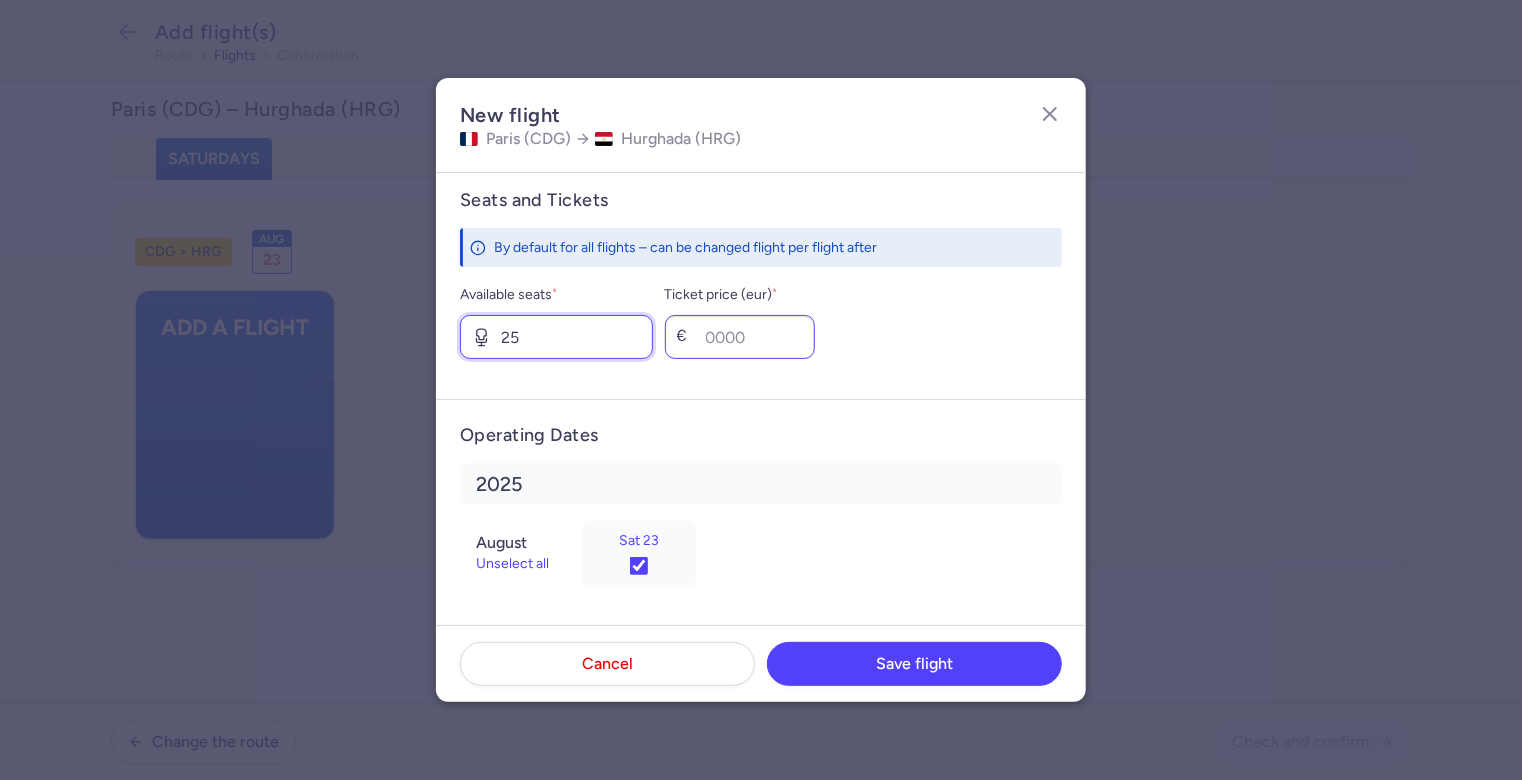 type on "25" 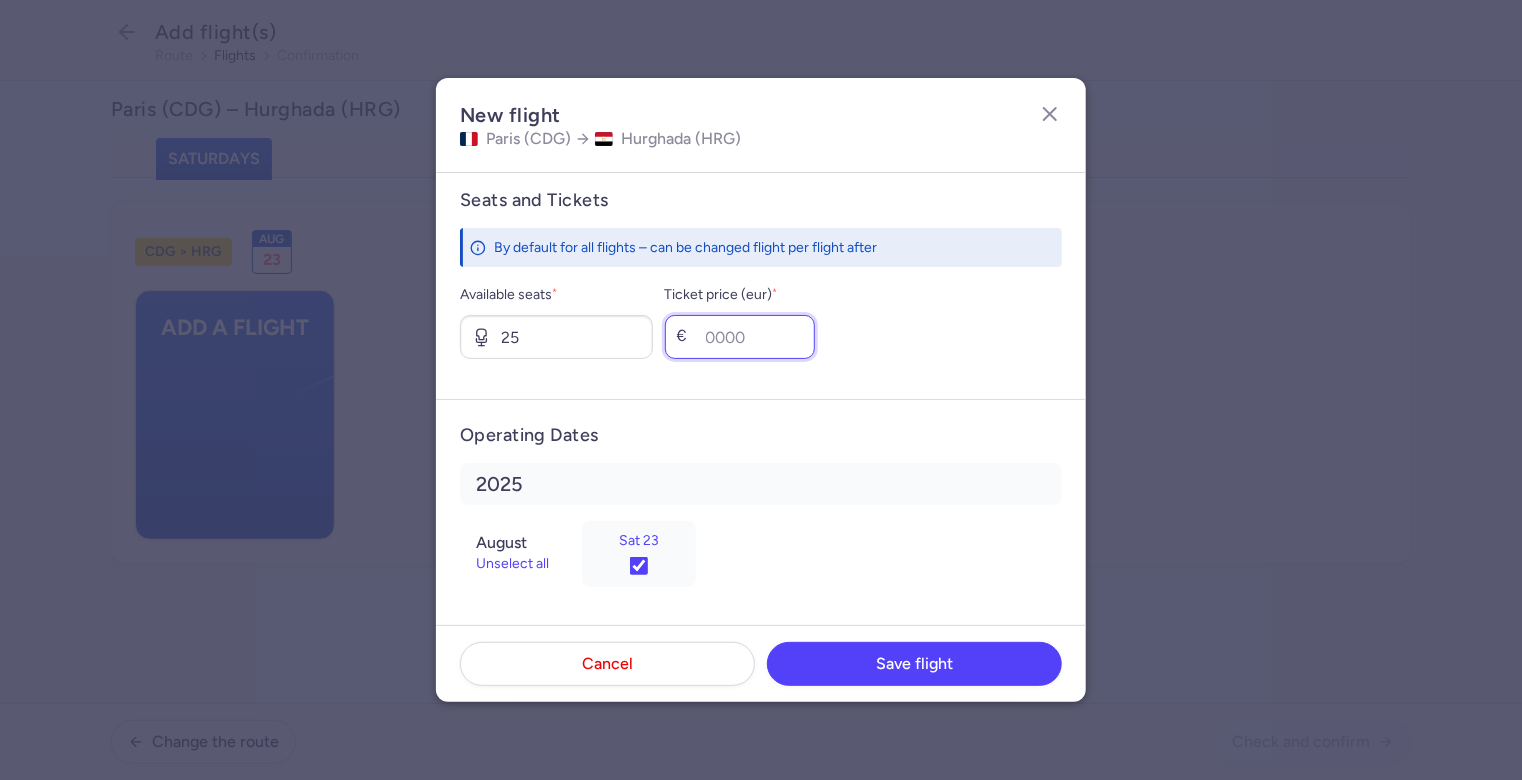 click on "Ticket price (eur)  *" at bounding box center (740, 337) 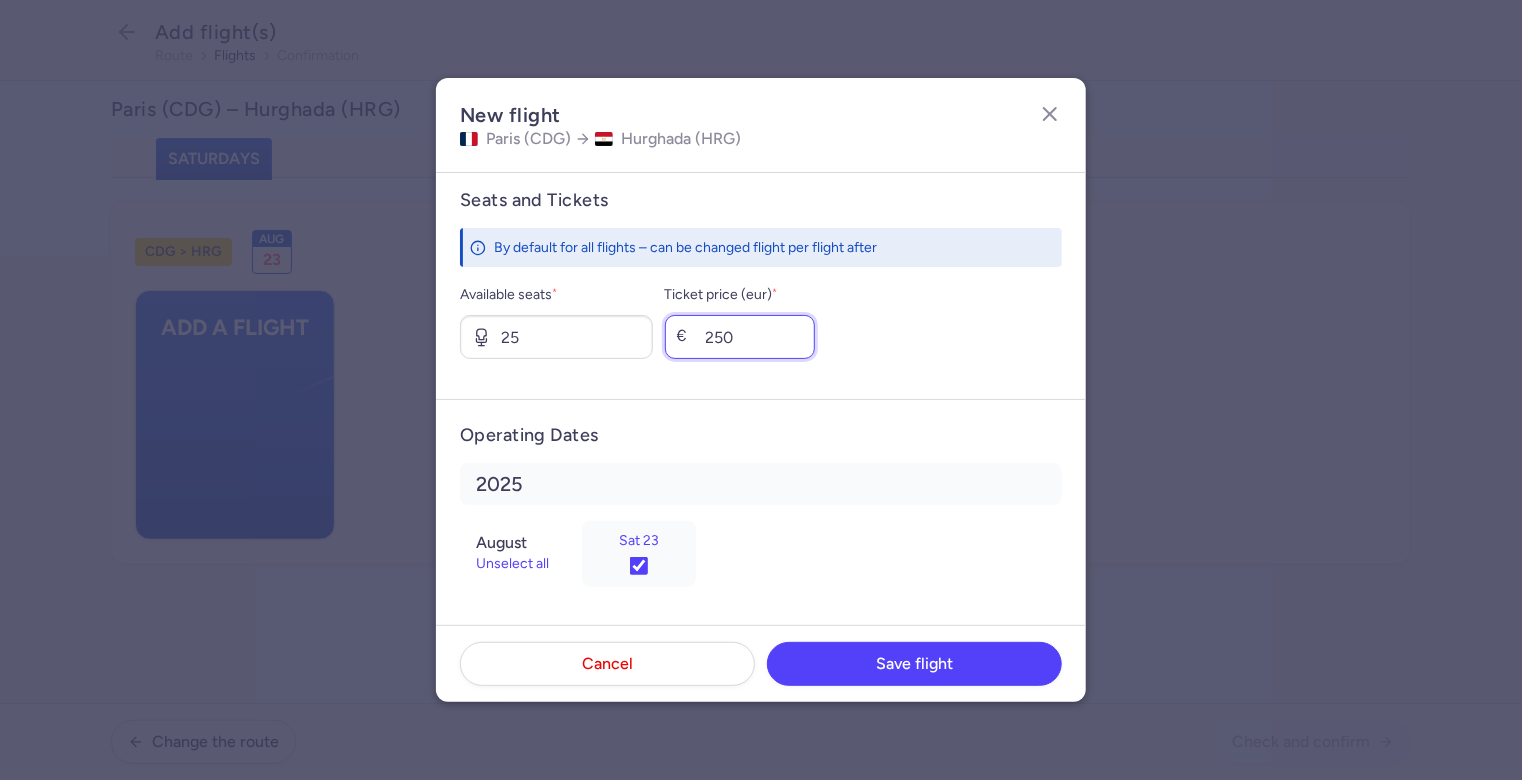 type on "250" 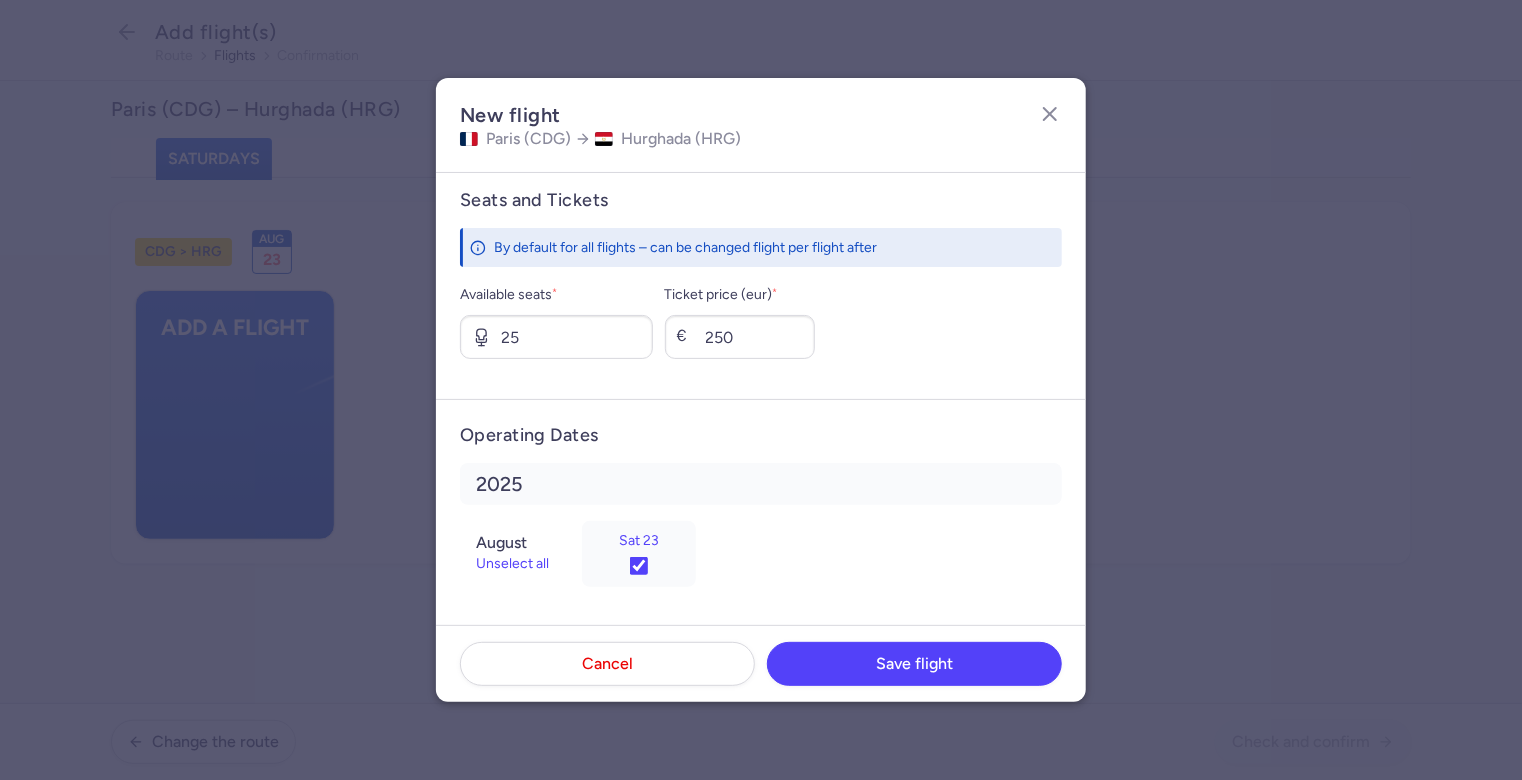 click on "Operating Dates [DATE] Unselect all Sat 23" at bounding box center (761, 513) 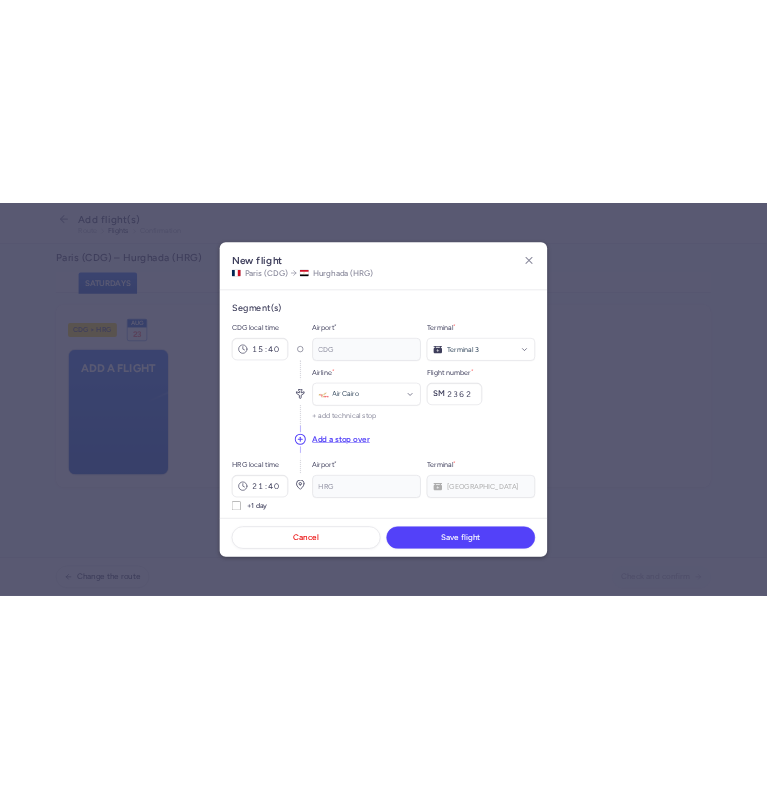 scroll, scrollTop: 300, scrollLeft: 0, axis: vertical 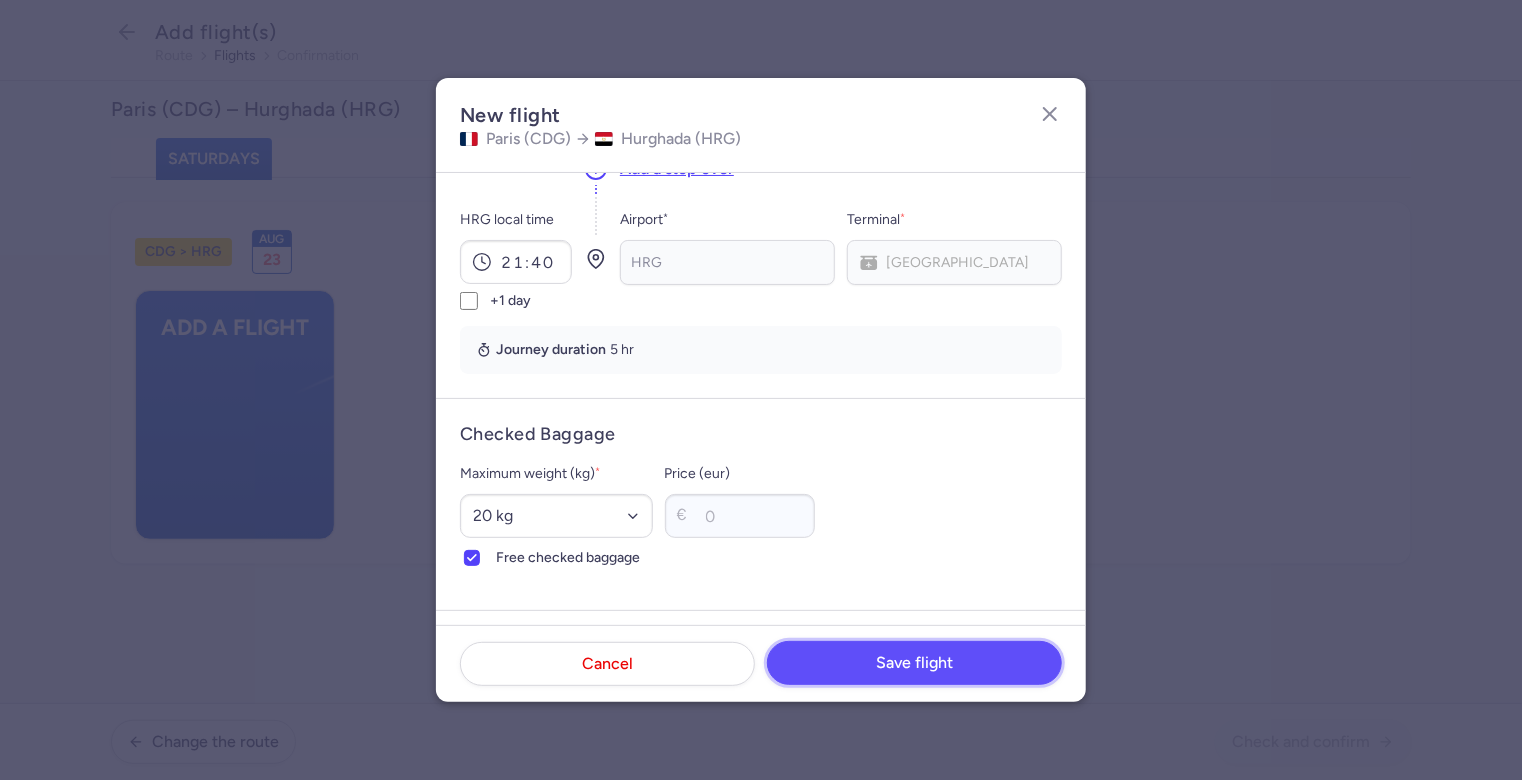 click on "Save flight" at bounding box center (914, 663) 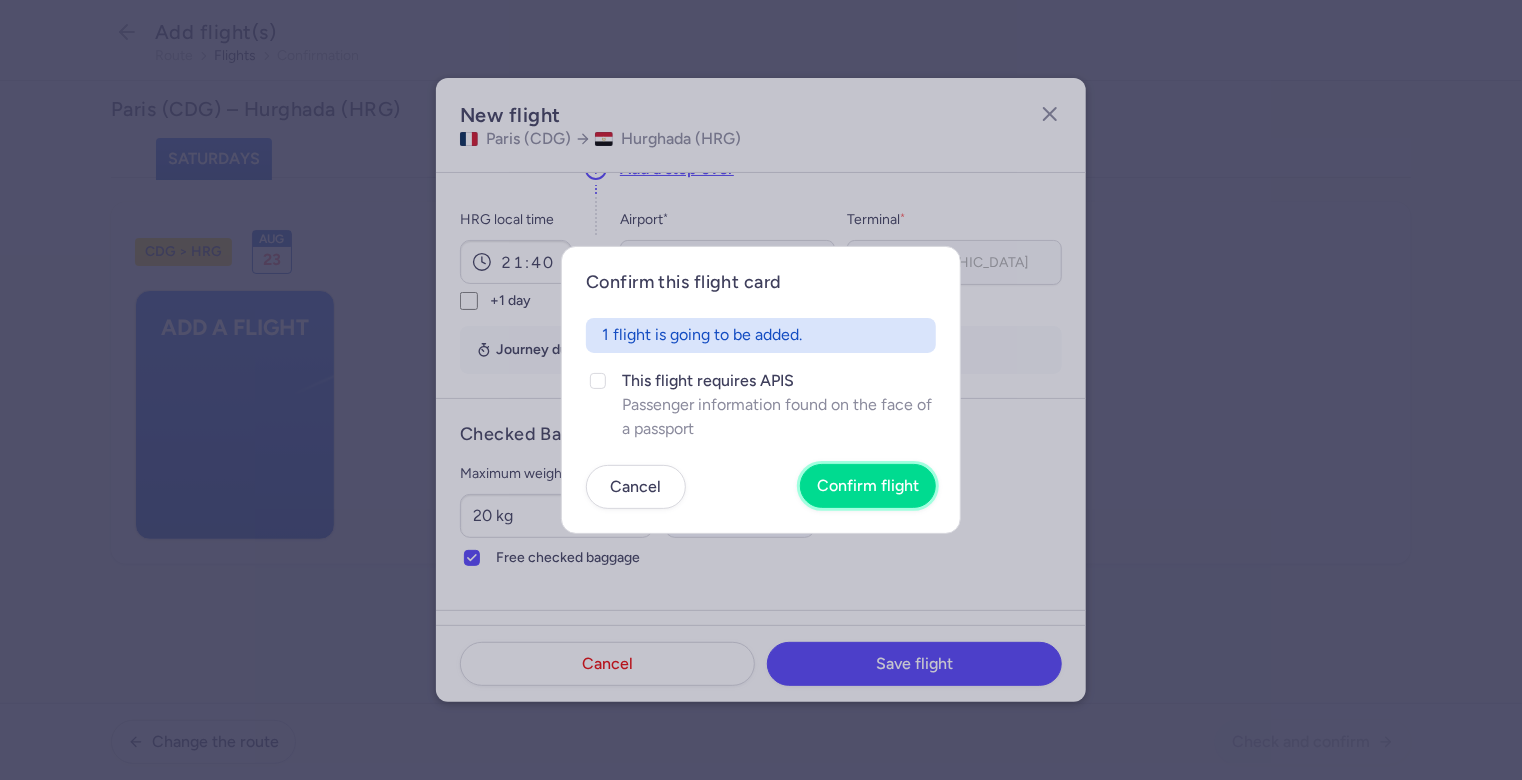 click on "Confirm flight" at bounding box center (868, 486) 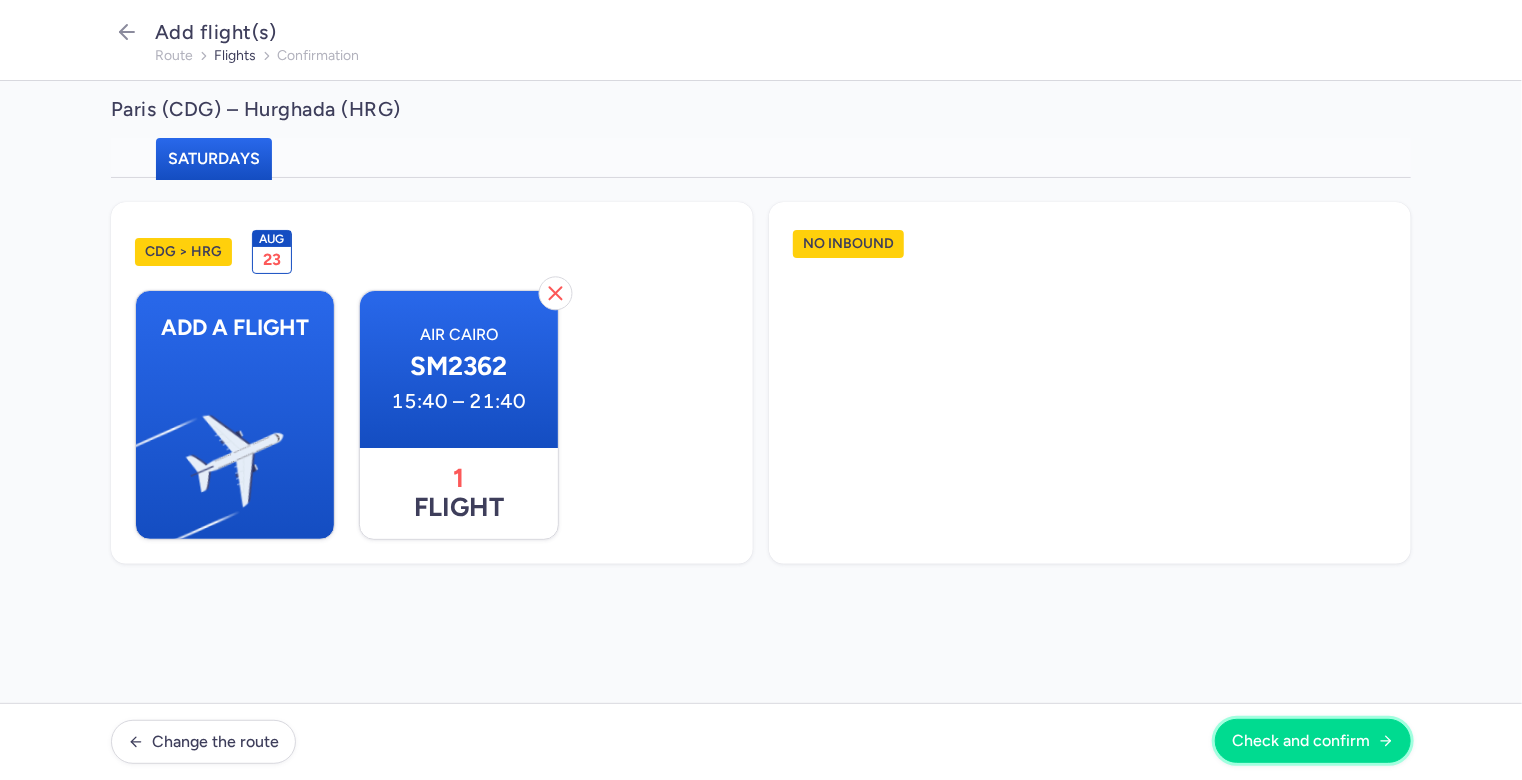 click on "Check and confirm" at bounding box center [1313, 741] 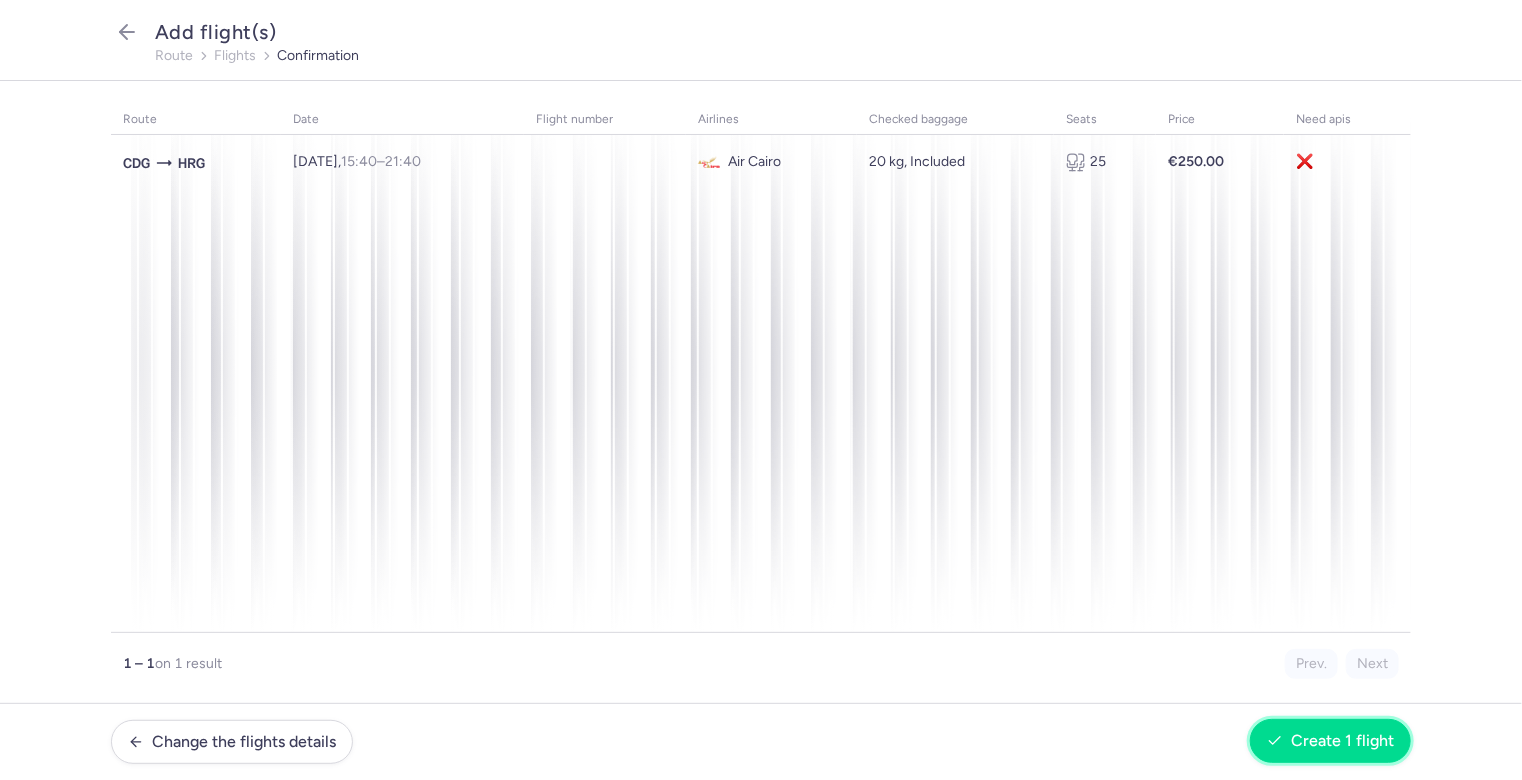 click on "Create 1 flight" at bounding box center [1330, 741] 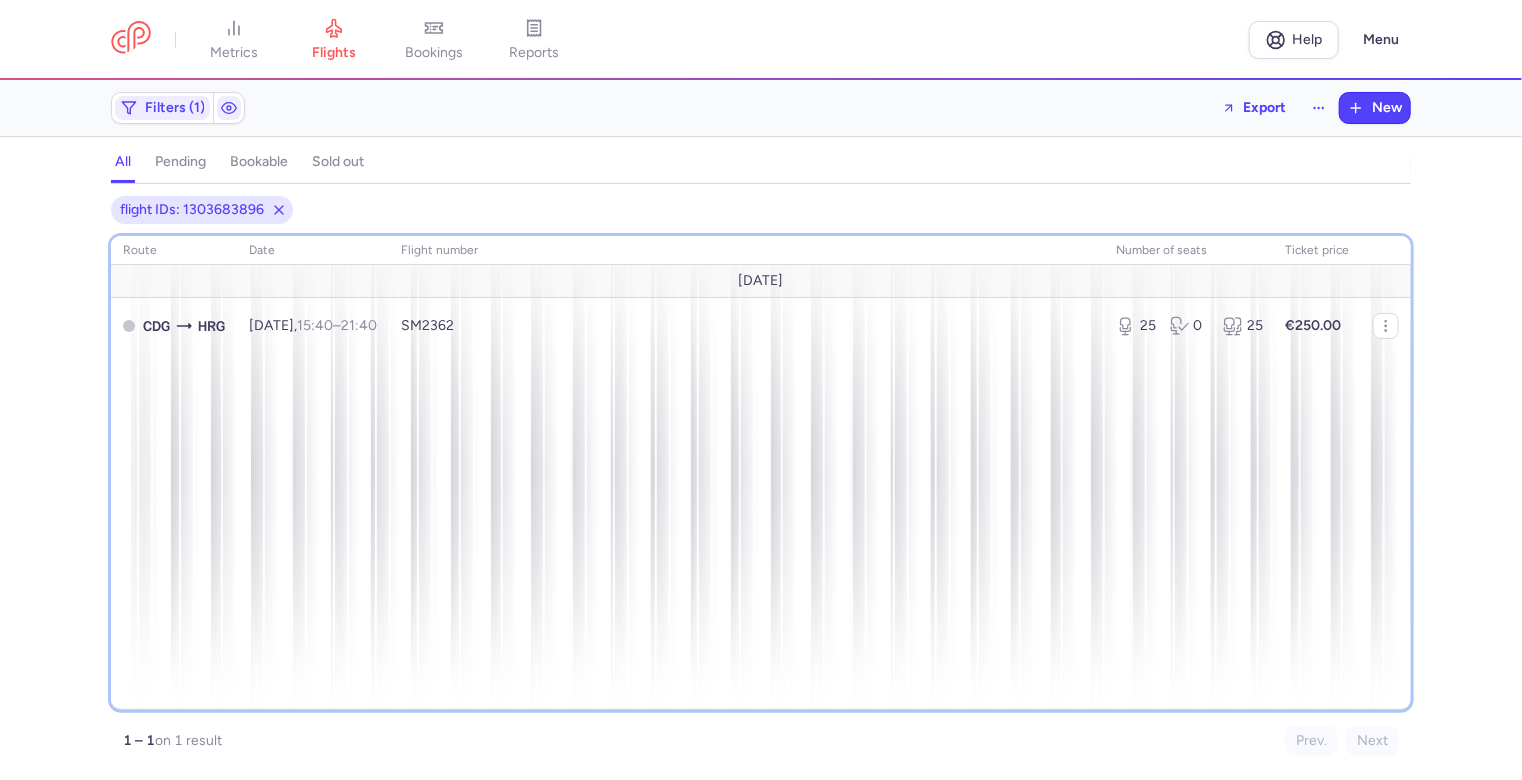 drag, startPoint x: 1067, startPoint y: 687, endPoint x: 1036, endPoint y: 687, distance: 31 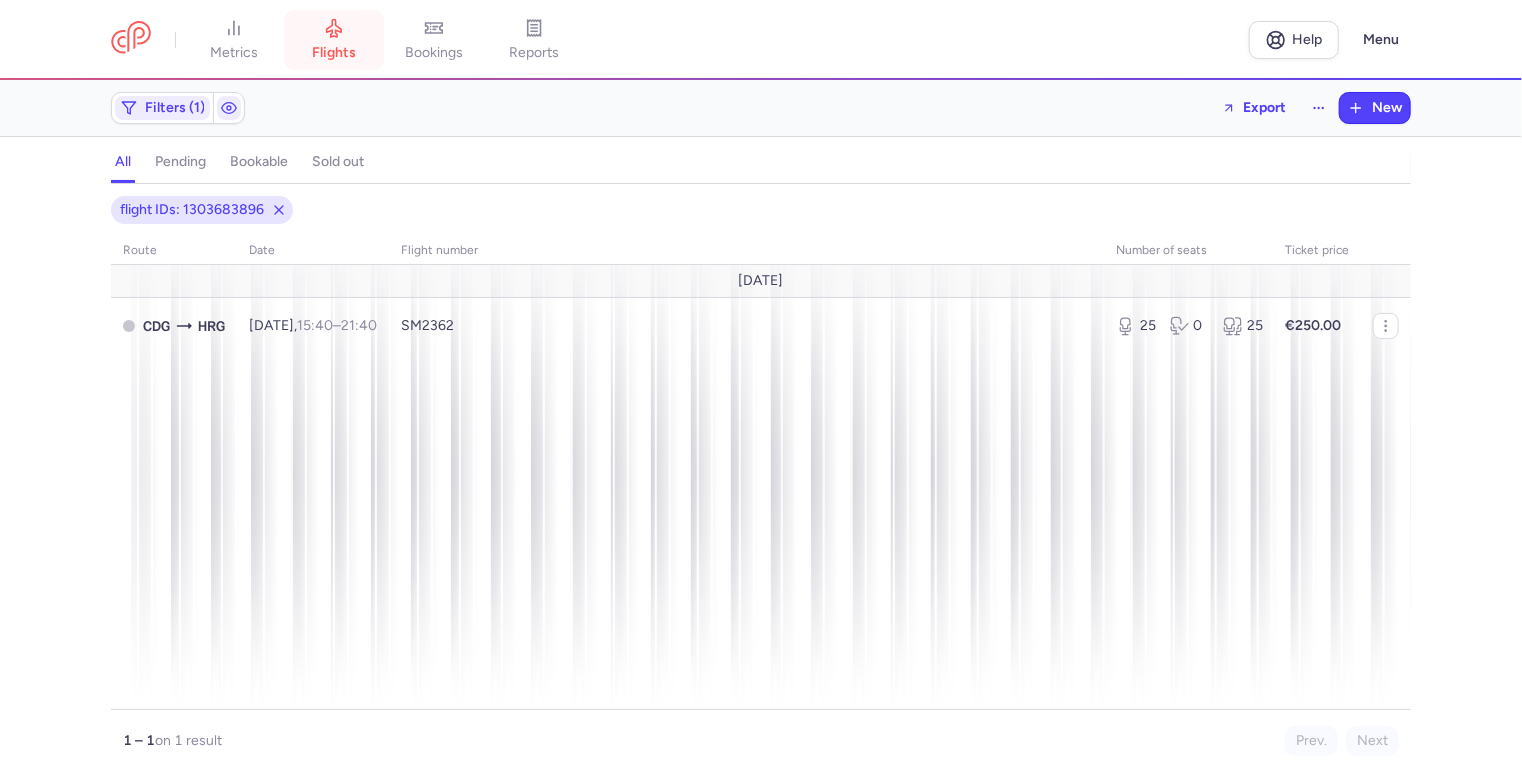 click on "flights" at bounding box center [334, 40] 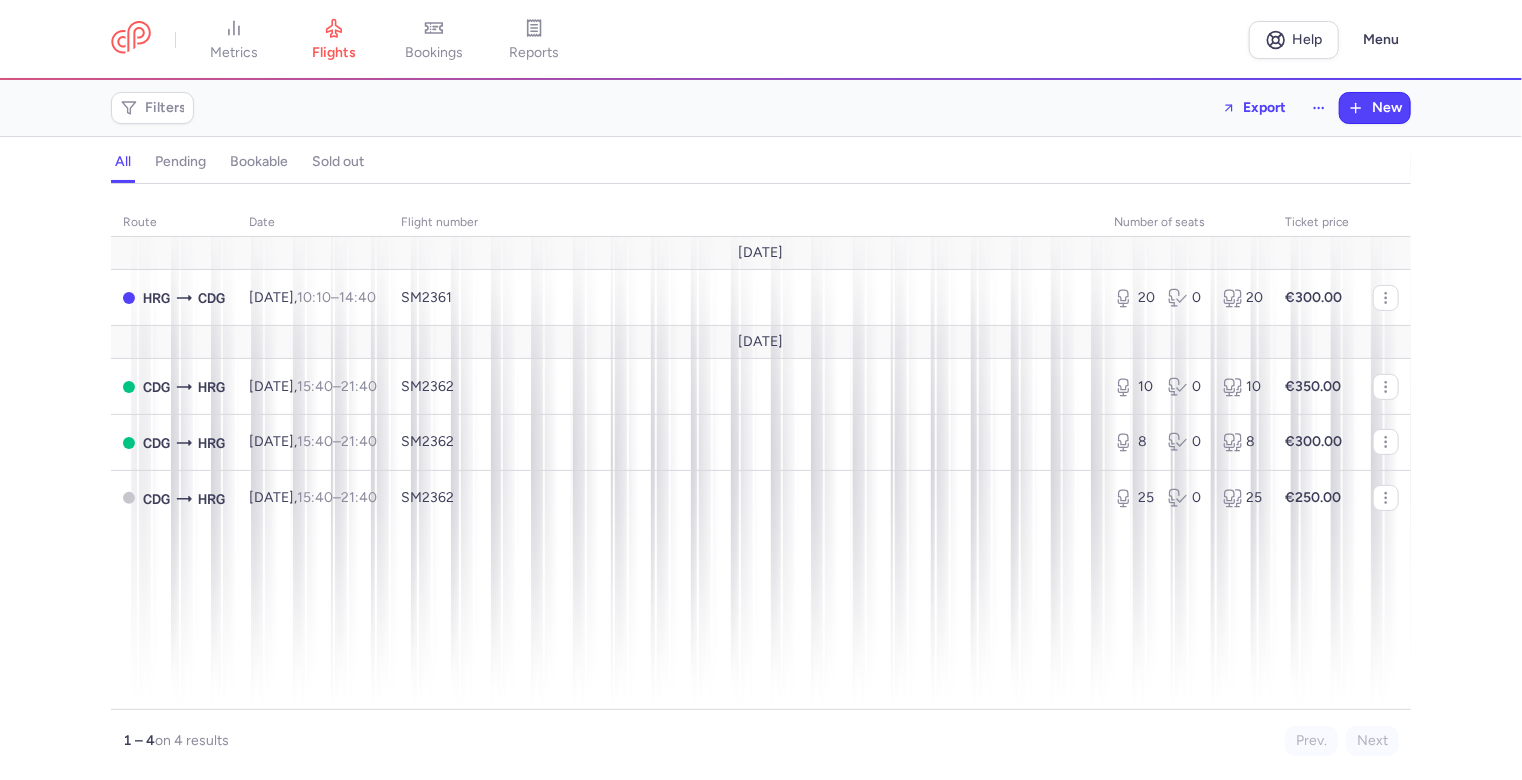 click on "route date Flight number number of seats Ticket price [DATE]  HRG  CDG [DATE]  10:10  –  14:40  +0  SM2361  20 0 20 €300.00 [DATE]  CDG  HRG [DATE]  15:40  –  21:40  +0  SM2362  10 0 10 €350.00  CDG  HRG [DATE]  15:40  –  21:40  +0  SM2362  8 0 8 €300.00  CDG  HRG [DATE]  15:40  –  21:40  +0  SM2362  25 0 25 €250.00 1 – 4  on 4 results Prev. Next Copy flight ID Export flight" at bounding box center (761, 488) 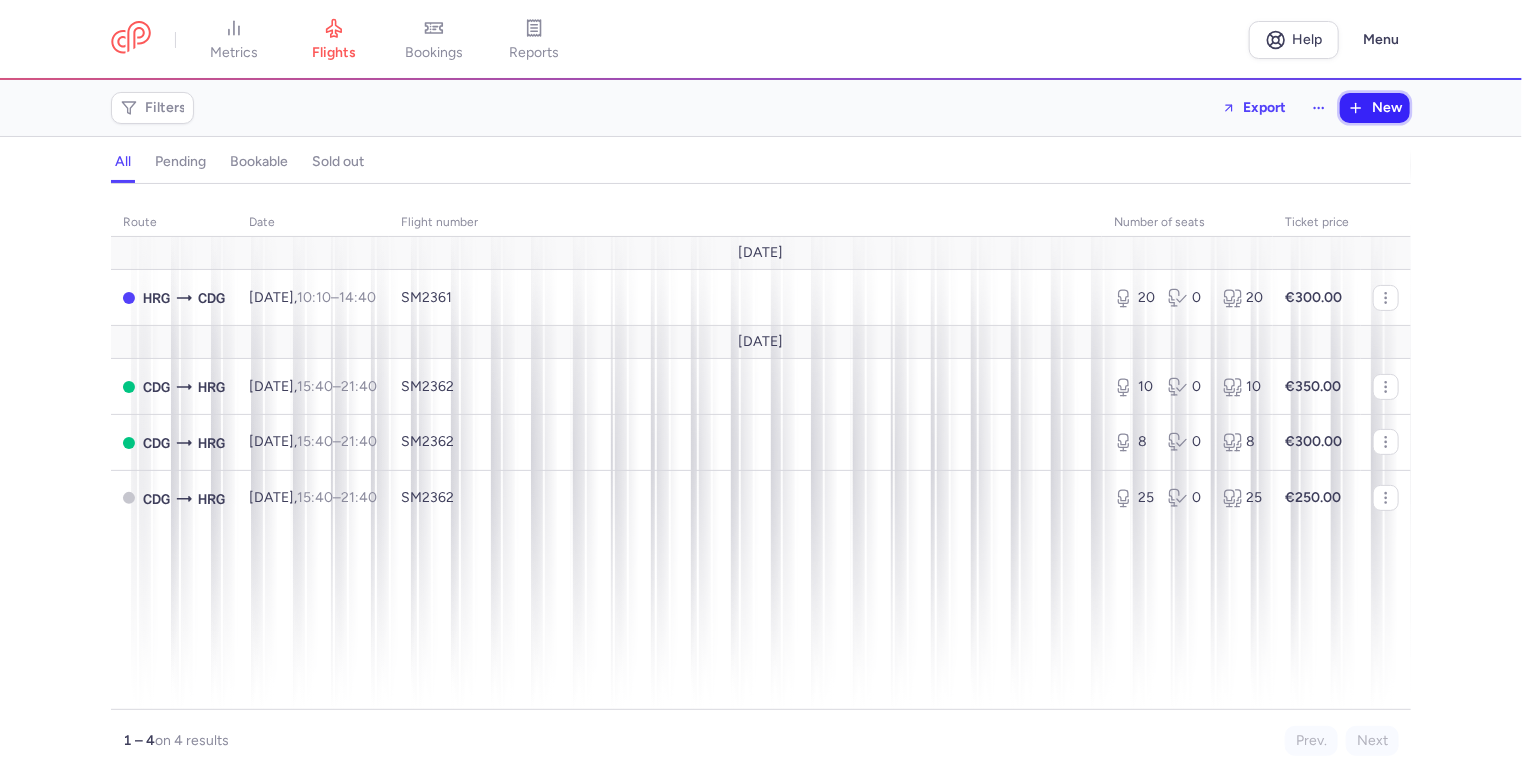 click 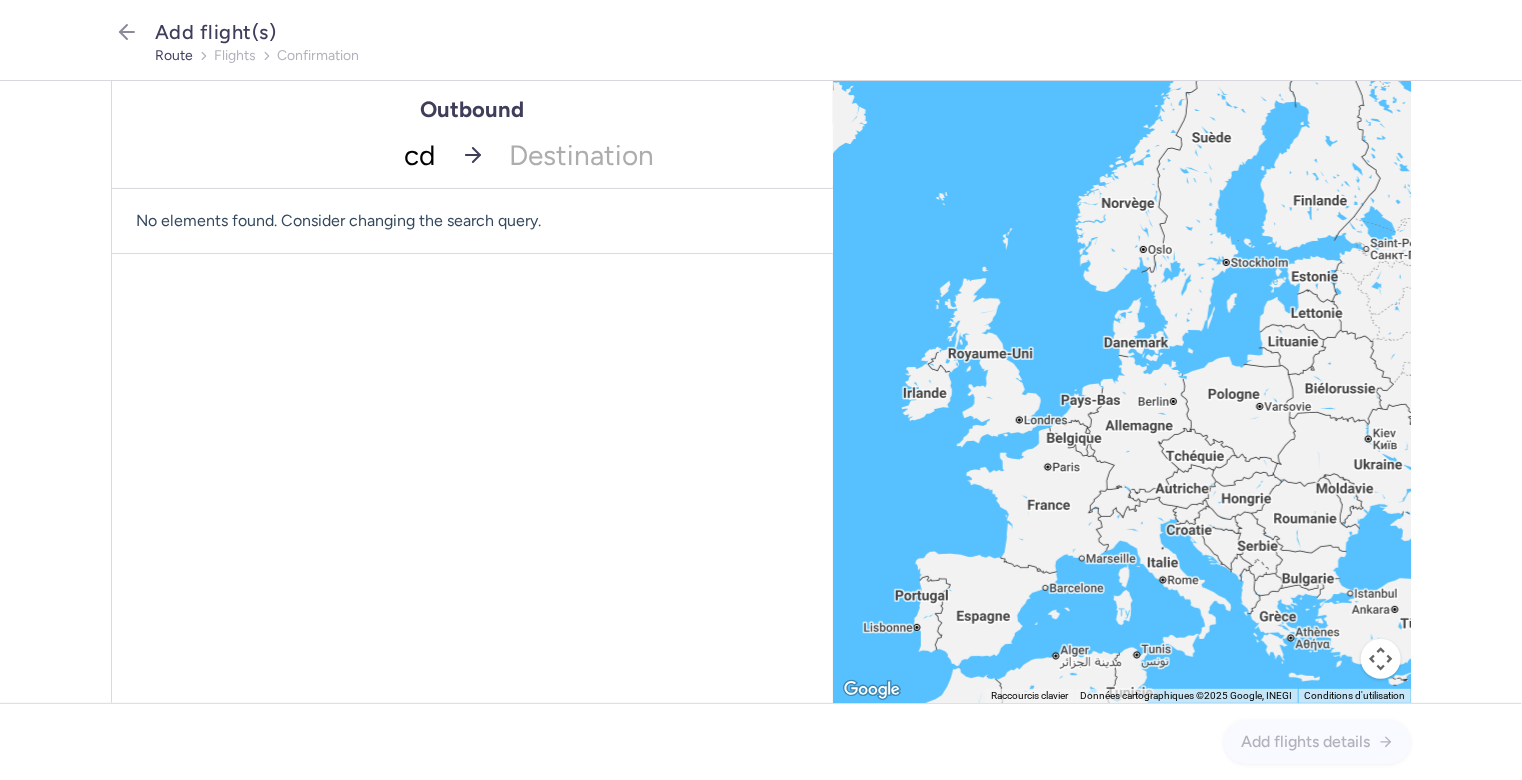 type on "cdg" 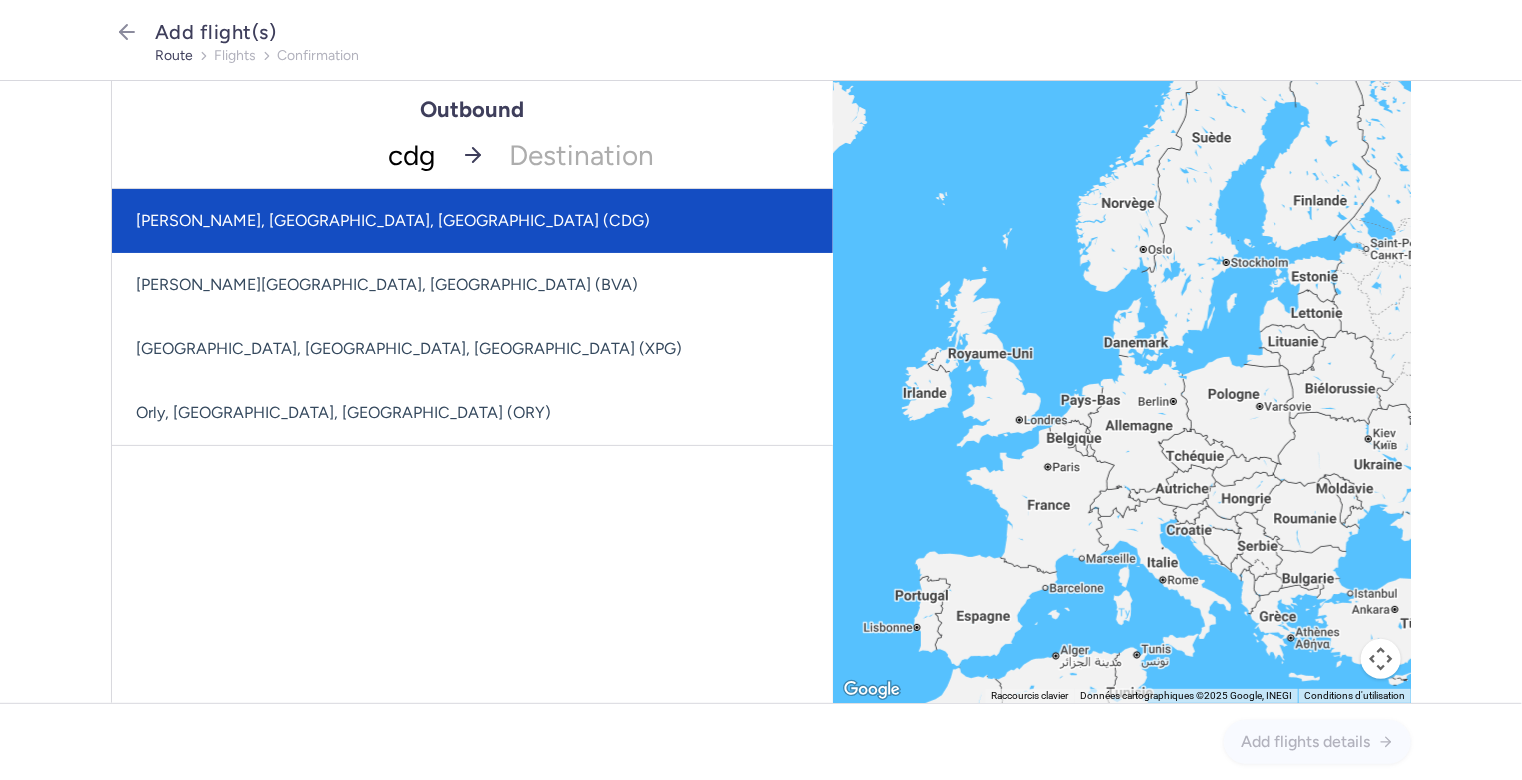 click on "[PERSON_NAME], [GEOGRAPHIC_DATA], [GEOGRAPHIC_DATA] (CDG)" at bounding box center [472, 221] 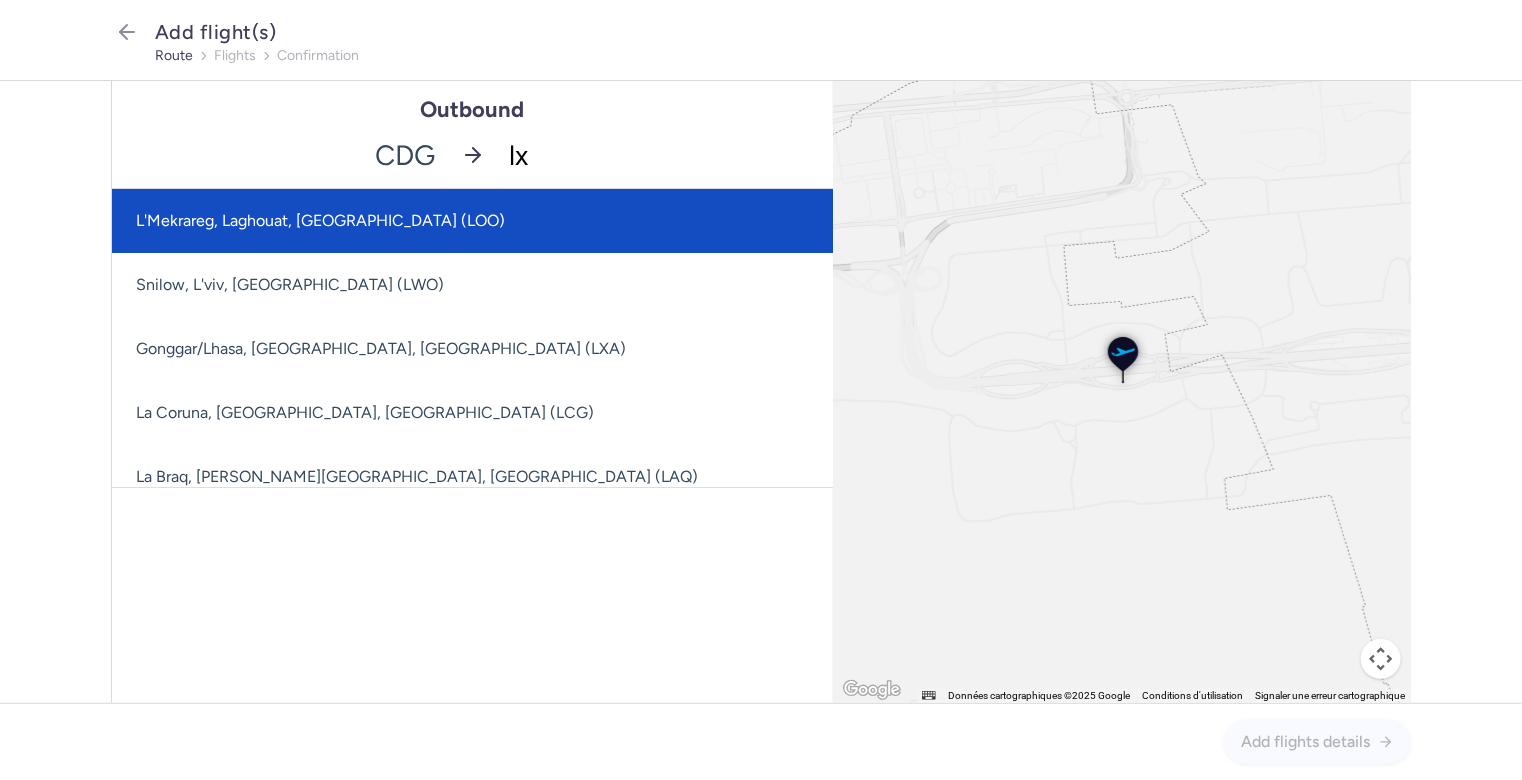 type on "lxr" 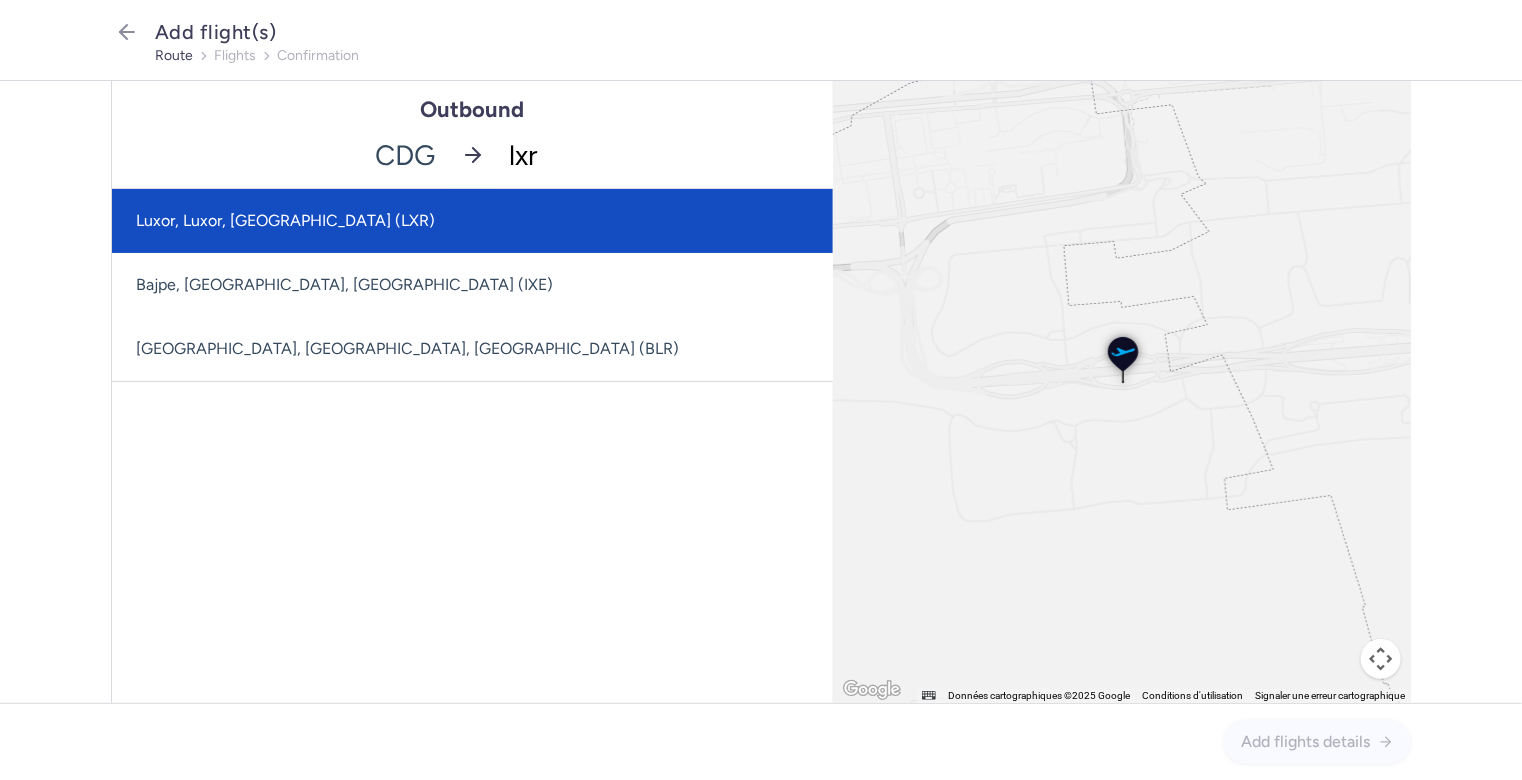 click on "Luxor, Luxor, [GEOGRAPHIC_DATA] (LXR)" 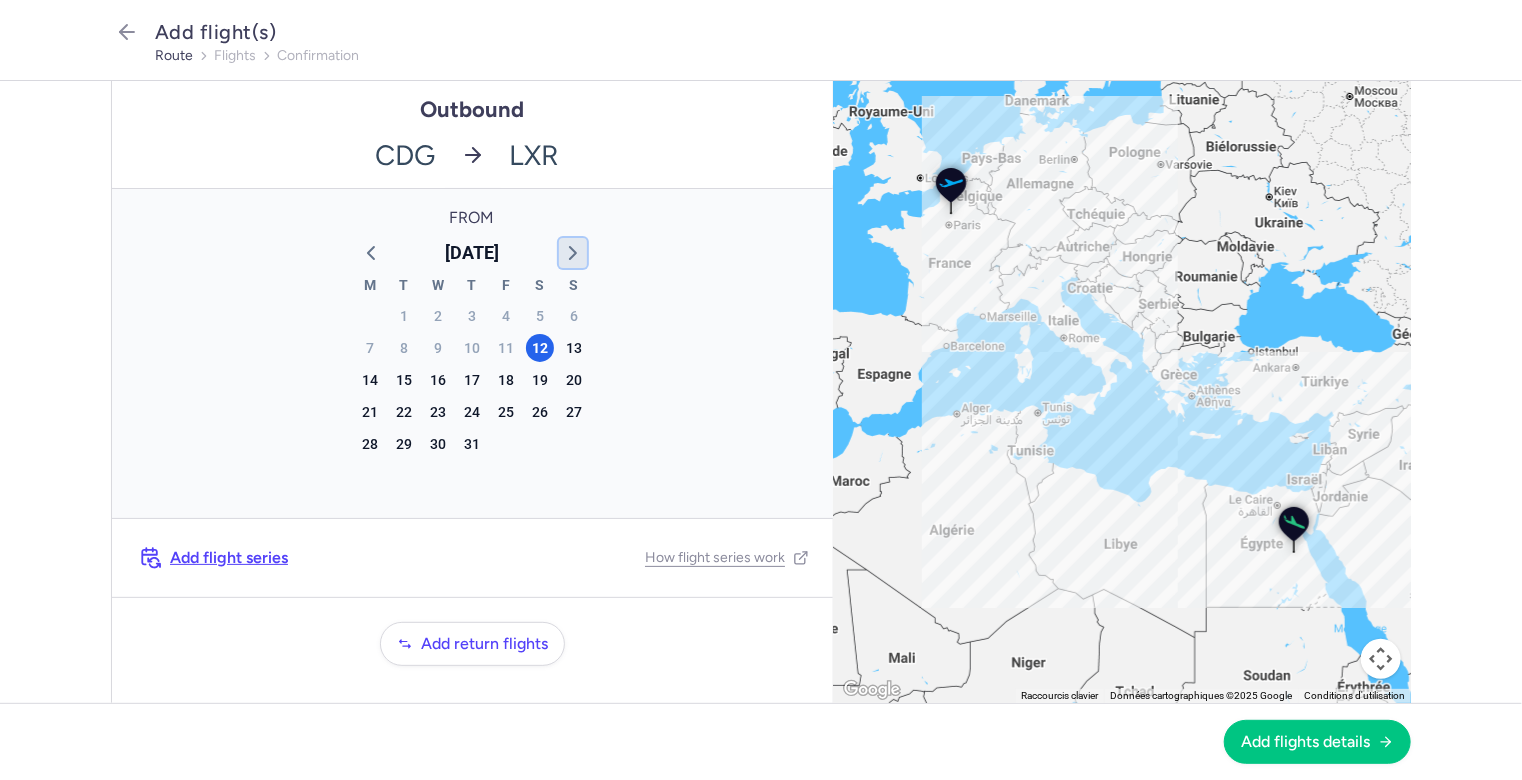 click 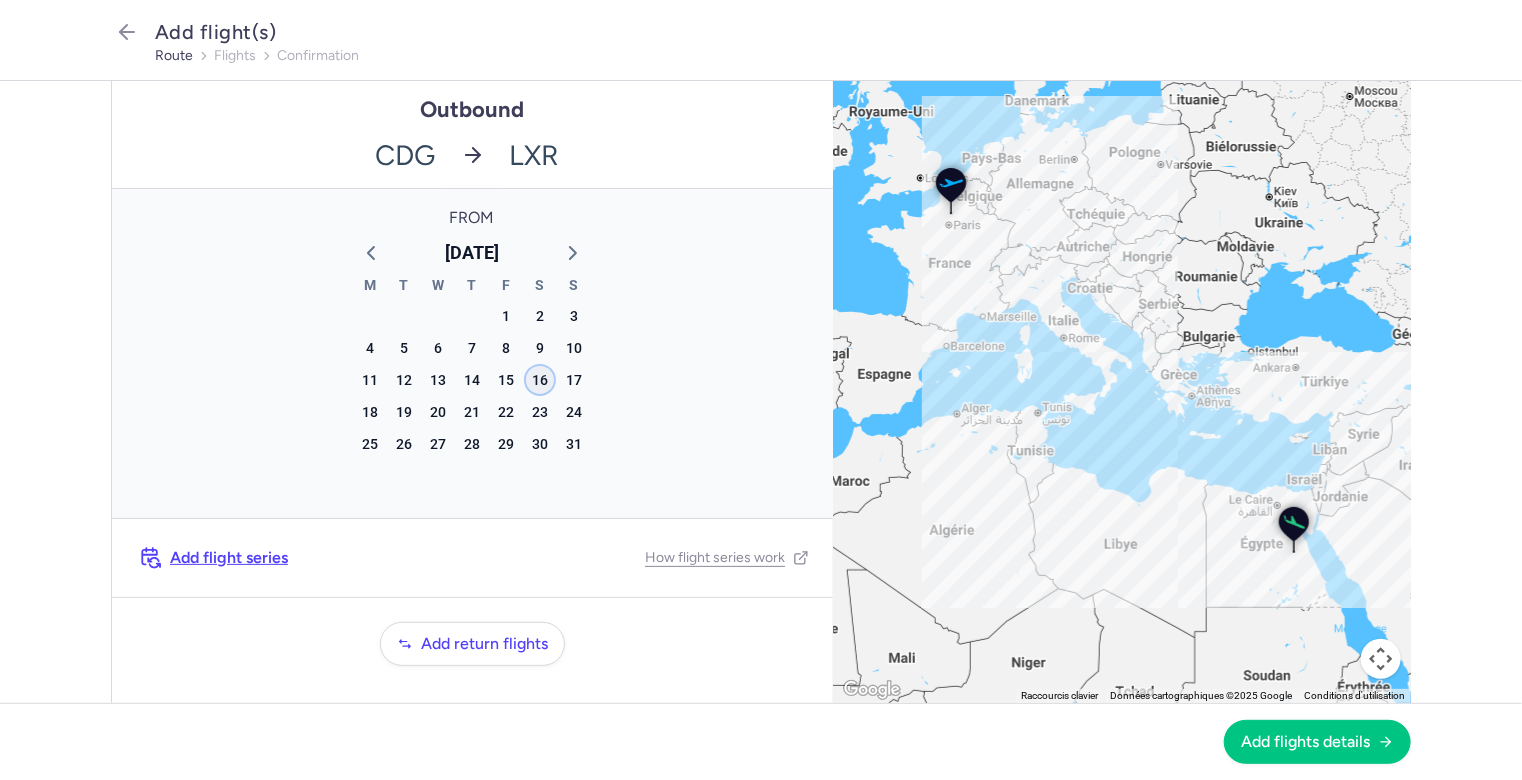 click on "16" 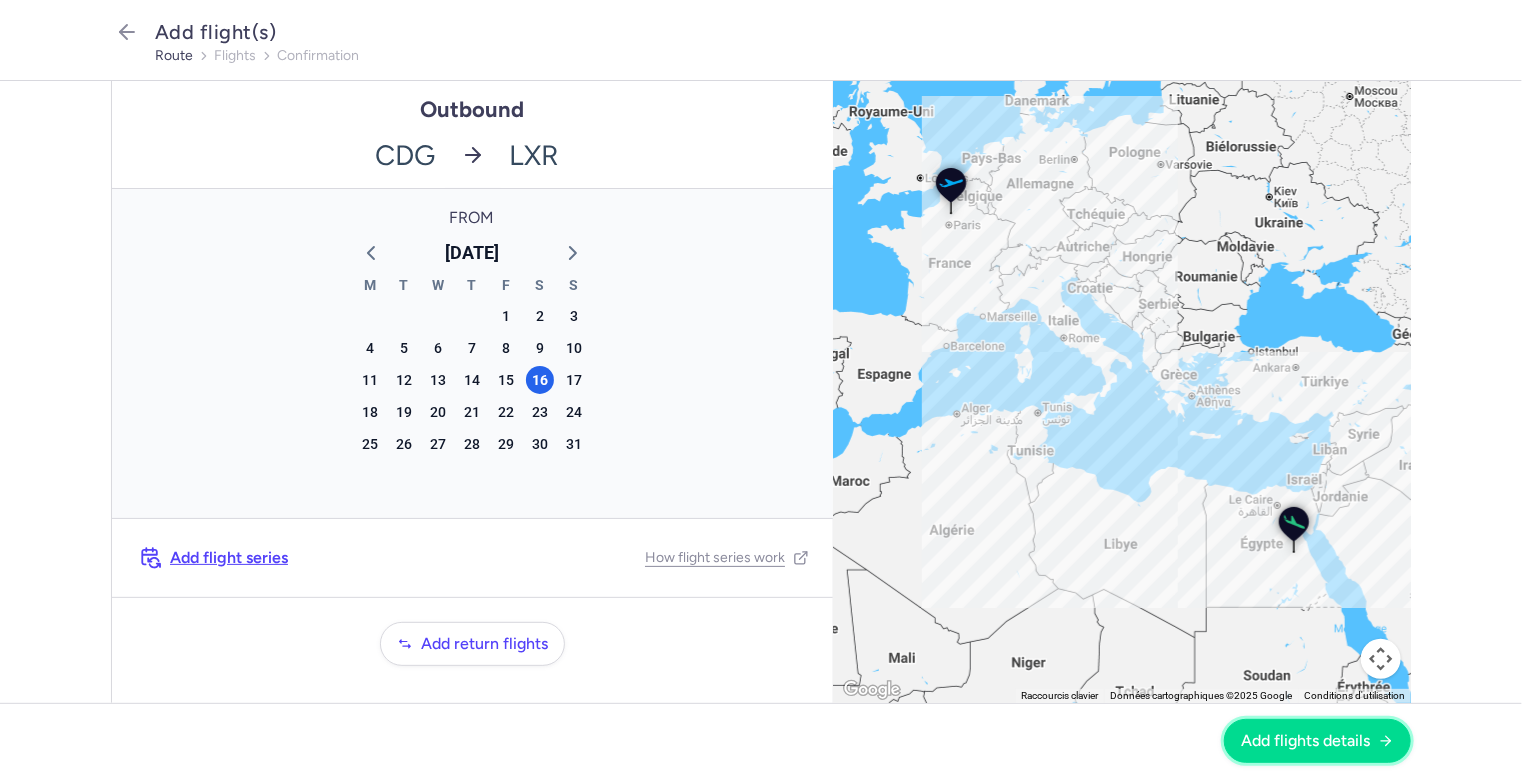 click on "Add flights details" at bounding box center [1317, 741] 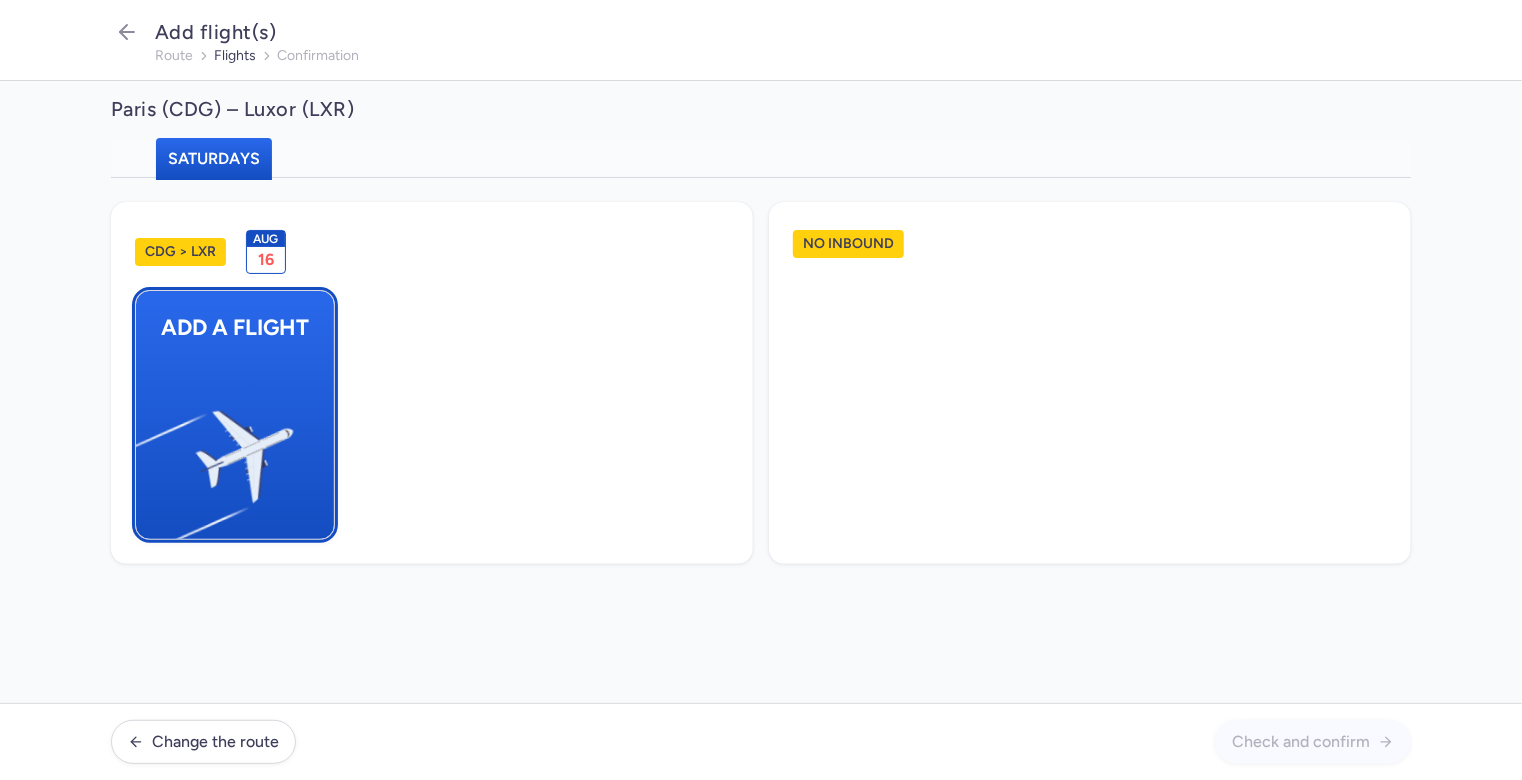 click at bounding box center (146, 448) 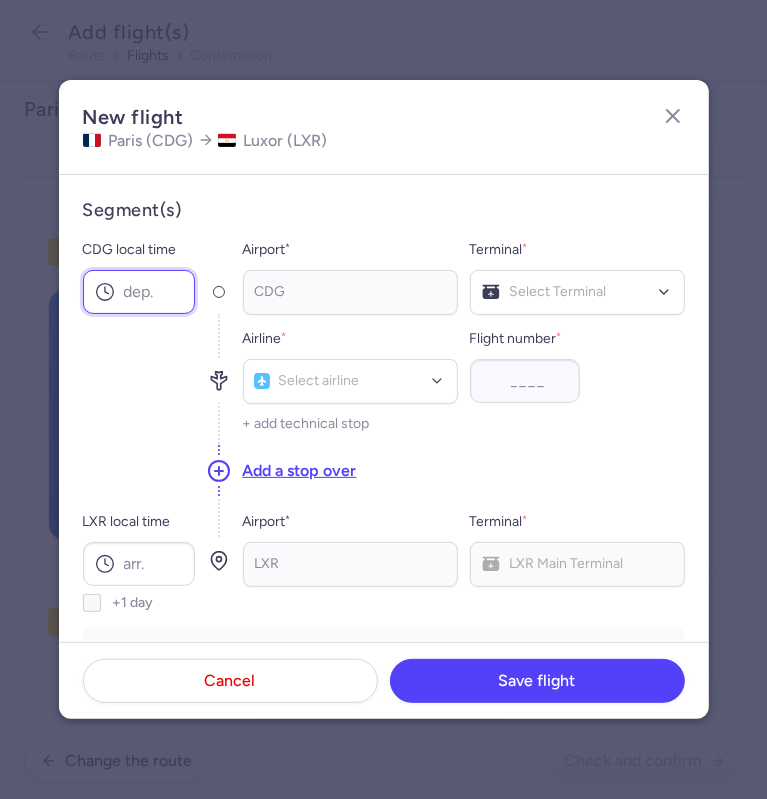 click on "CDG local time" at bounding box center [139, 292] 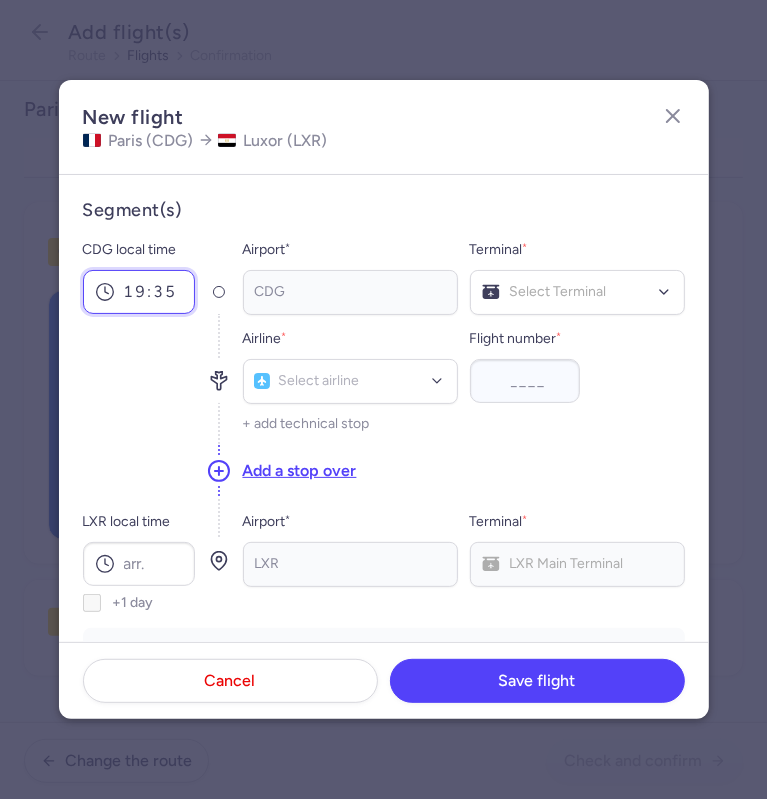 type on "19:35" 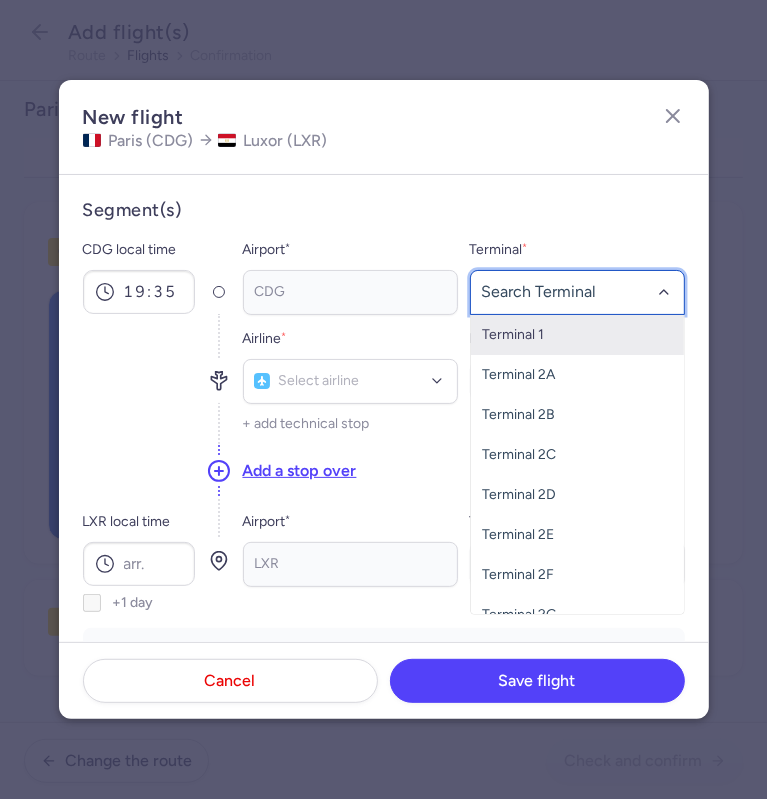 click 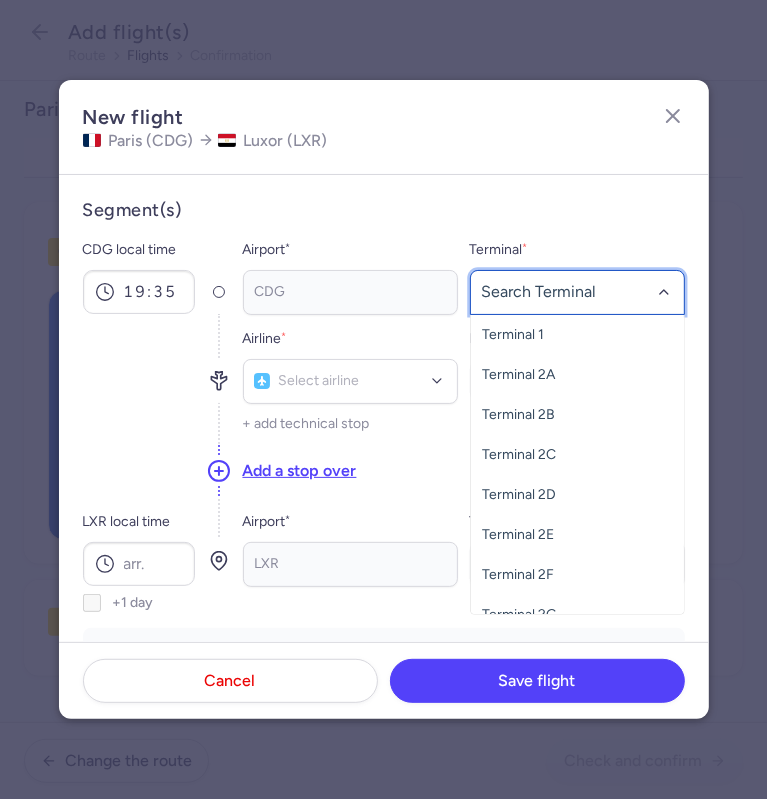 scroll, scrollTop: 60, scrollLeft: 0, axis: vertical 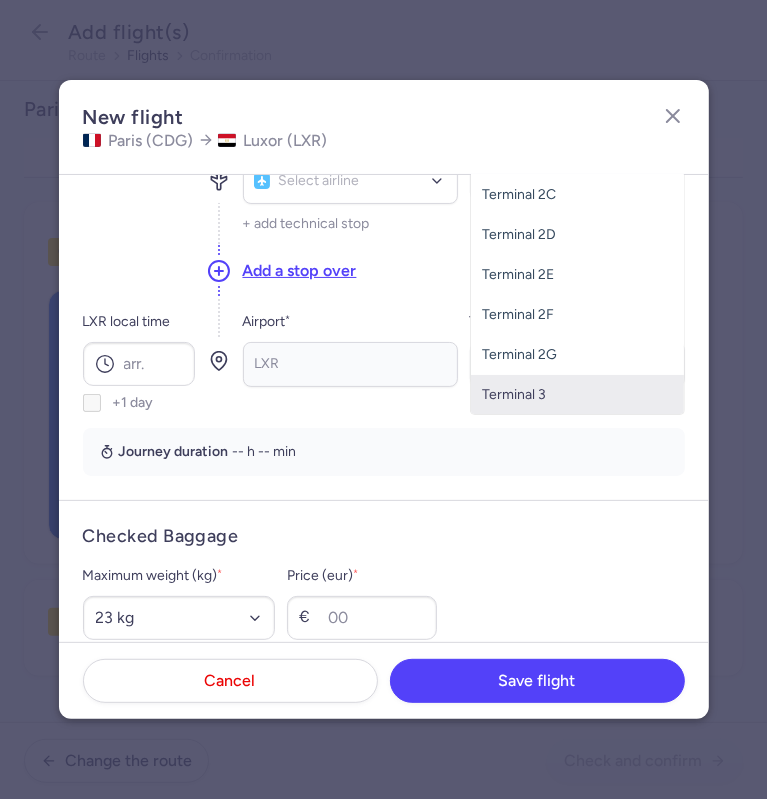 click on "Terminal 3" at bounding box center (577, 395) 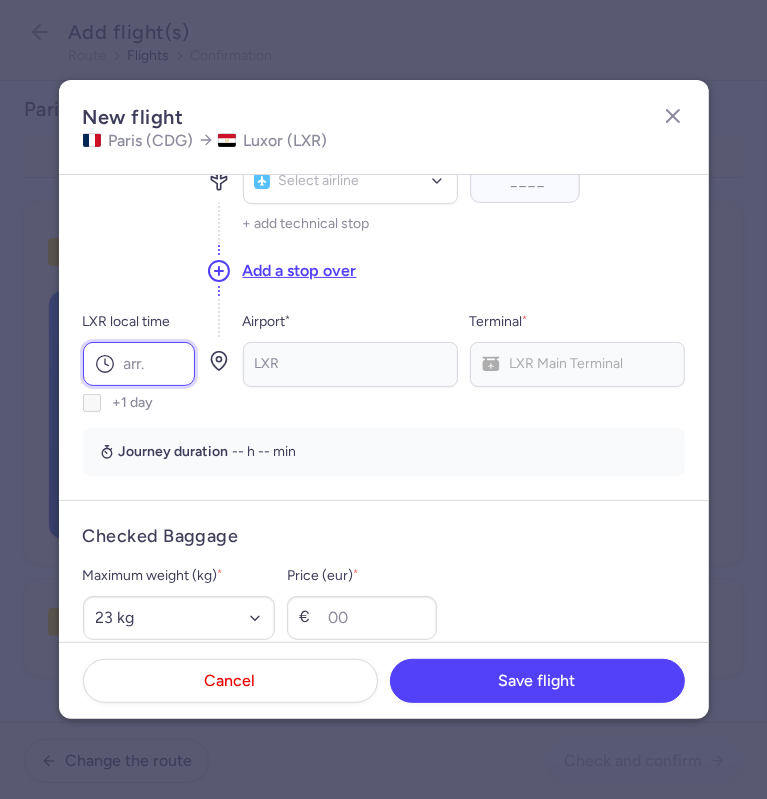click on "LXR local time" at bounding box center [139, 364] 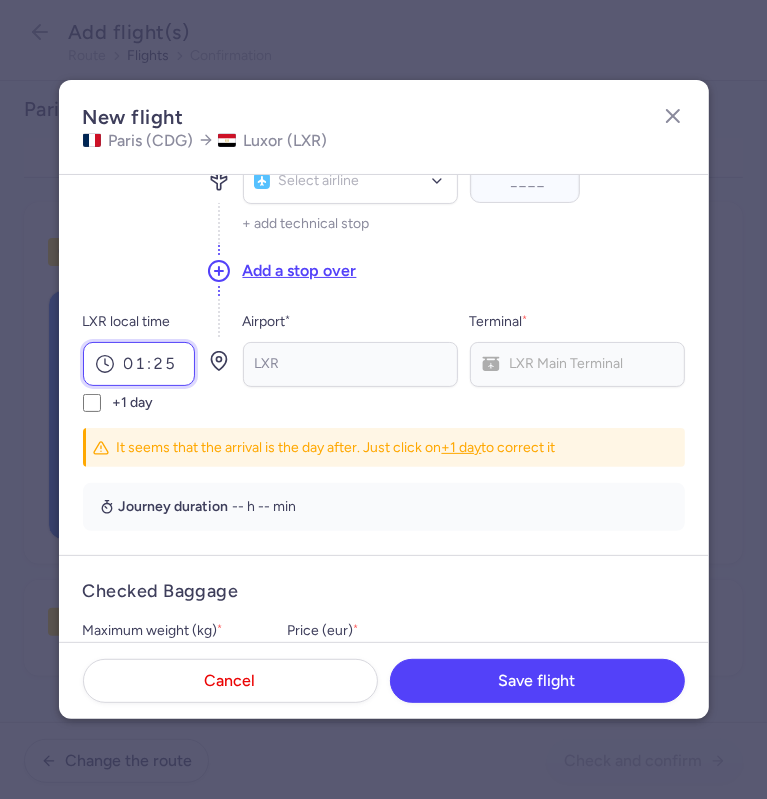 type on "01:25" 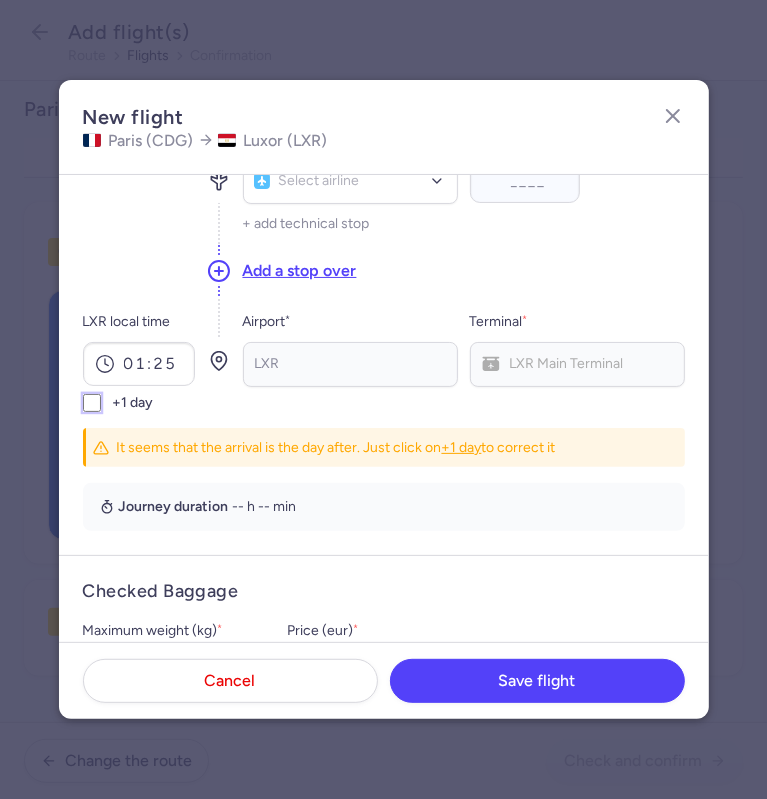 click on "+1 day" at bounding box center [92, 403] 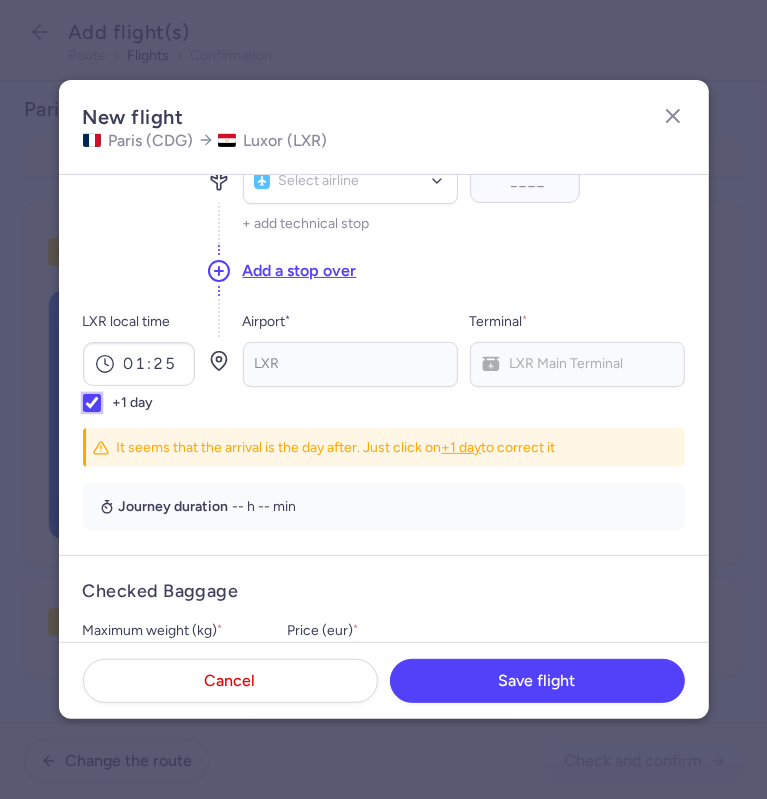 checkbox on "true" 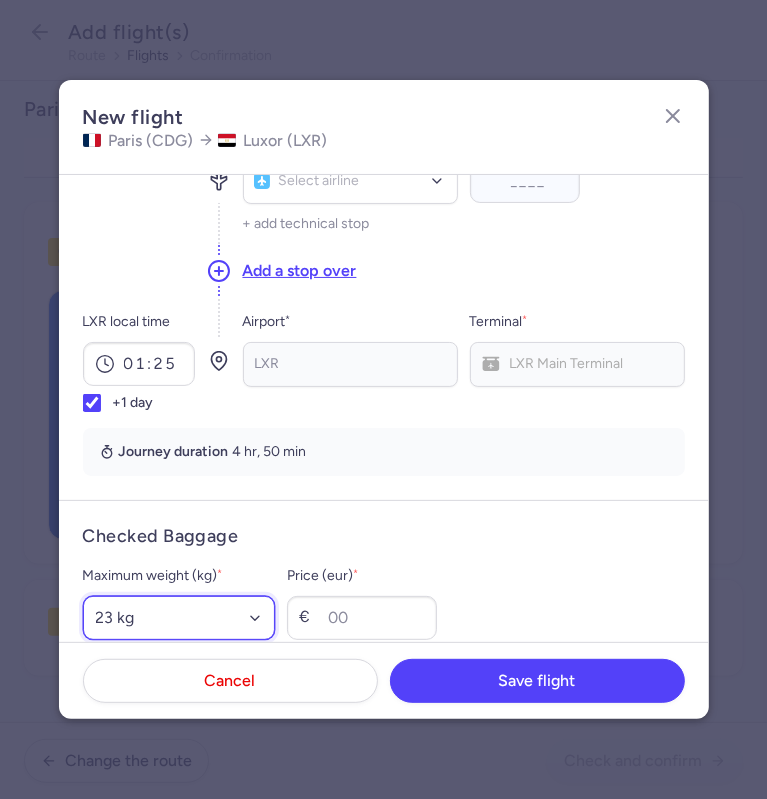 click on "Select an option 15 kg 16 kg 17 kg 18 kg 19 kg 20 kg 21 kg 22 kg 23 kg 24 kg 25 kg 26 kg 27 kg 28 kg 29 kg 30 kg 31 kg 32 kg 33 kg 34 kg 35 kg" at bounding box center (179, 618) 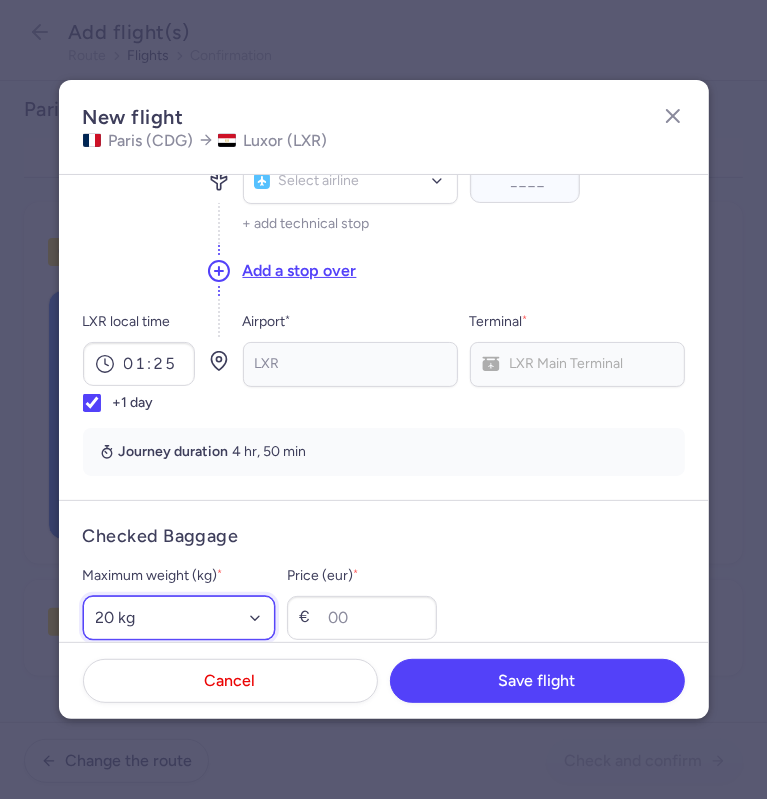 scroll, scrollTop: 400, scrollLeft: 0, axis: vertical 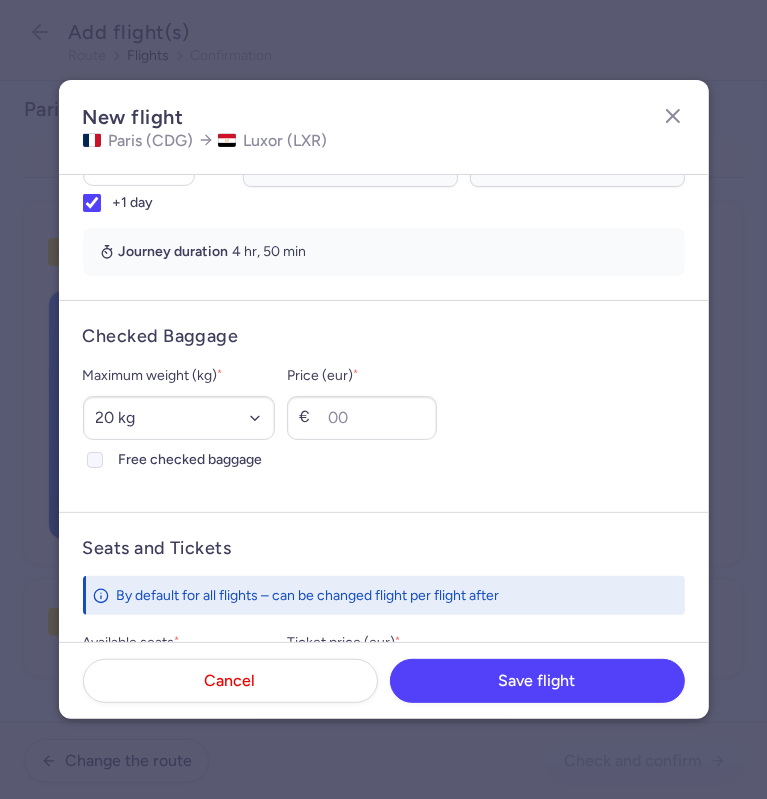 click 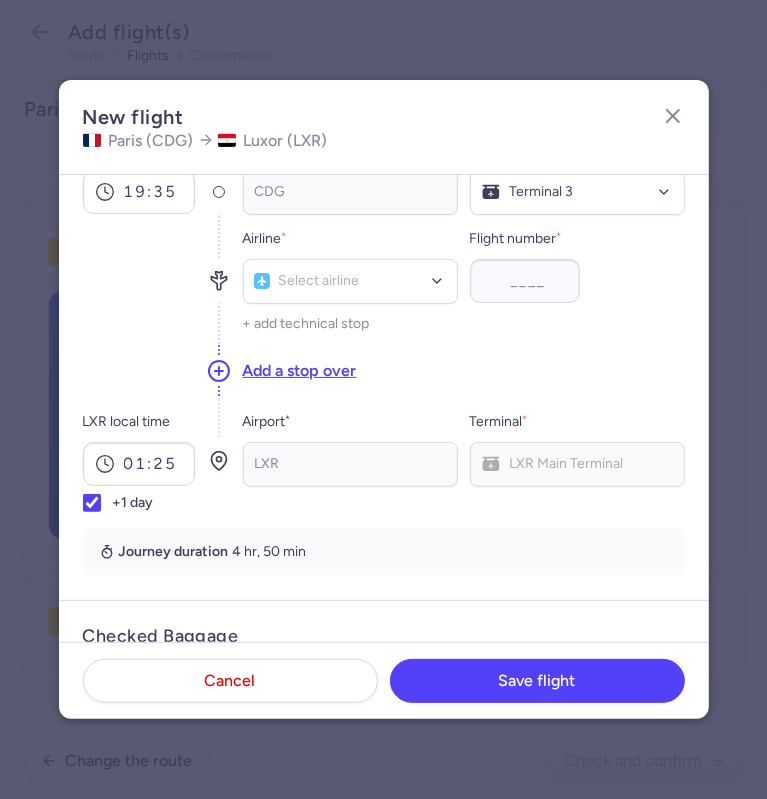 scroll, scrollTop: 0, scrollLeft: 0, axis: both 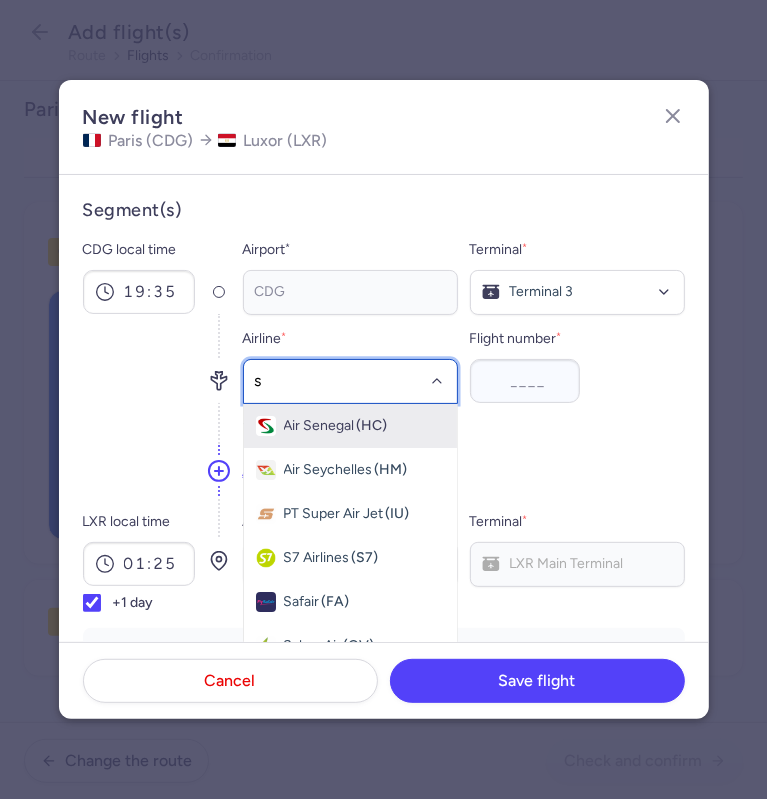 type on "sm" 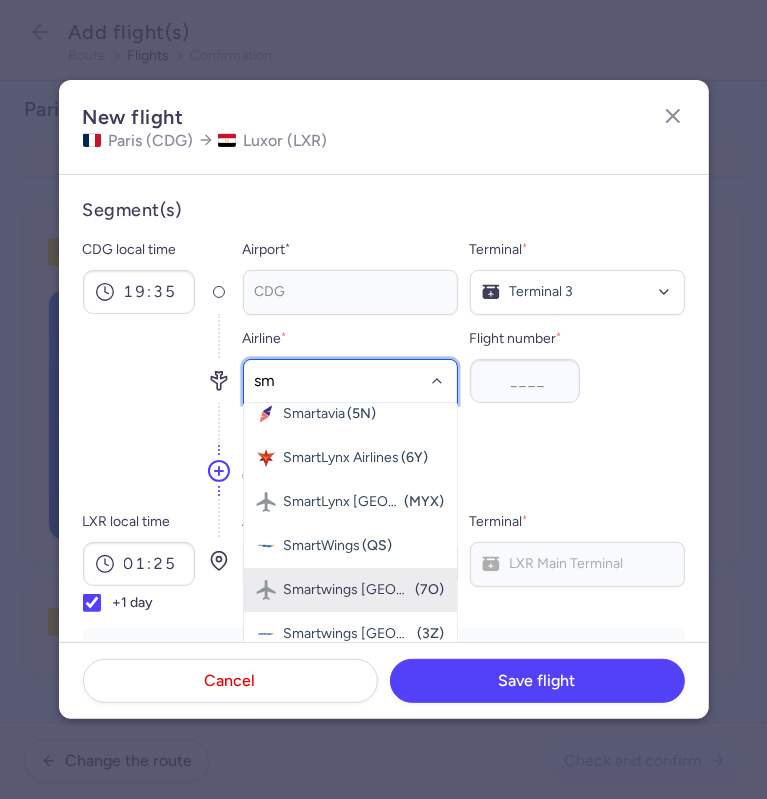 scroll, scrollTop: 228, scrollLeft: 0, axis: vertical 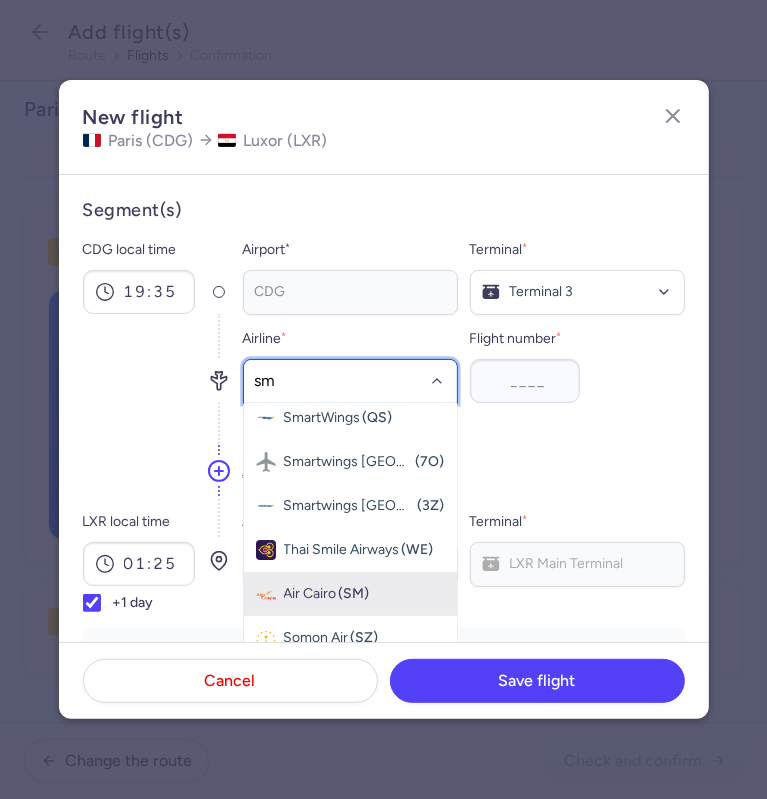 click on "Air Cairo" at bounding box center (310, 594) 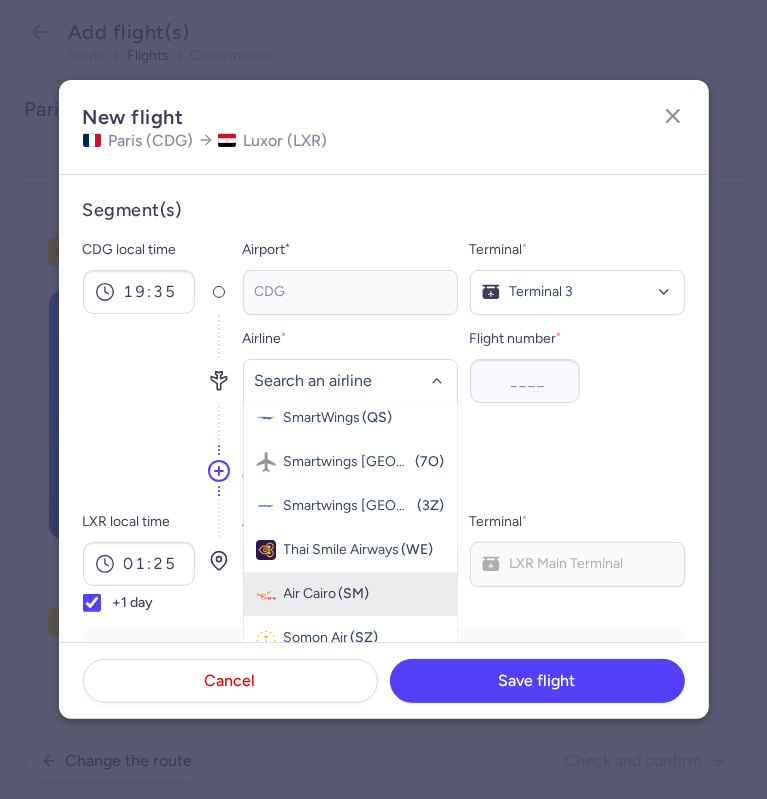 scroll, scrollTop: 0, scrollLeft: 0, axis: both 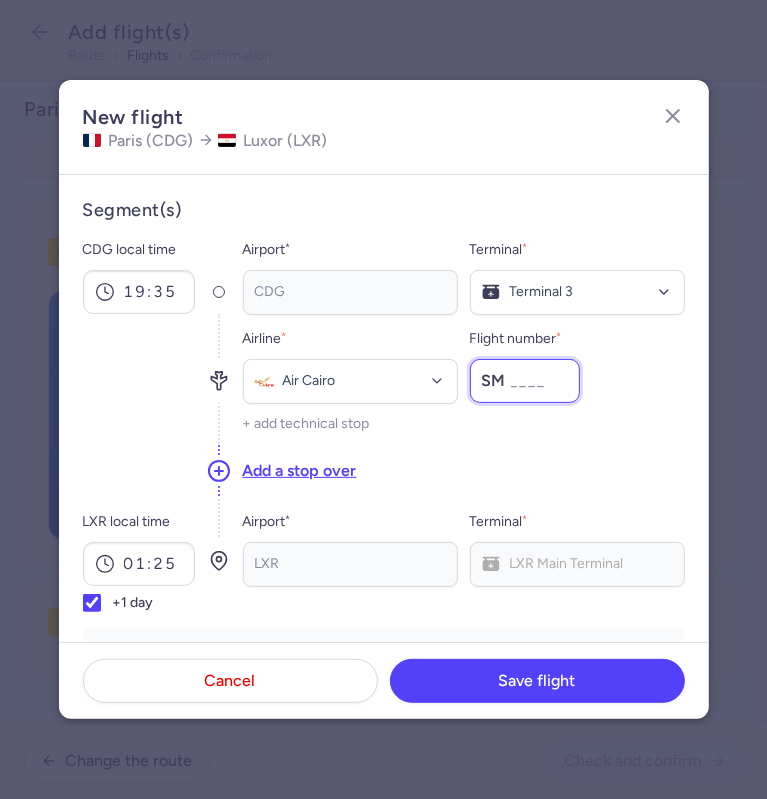 click on "Flight number  *" at bounding box center [525, 381] 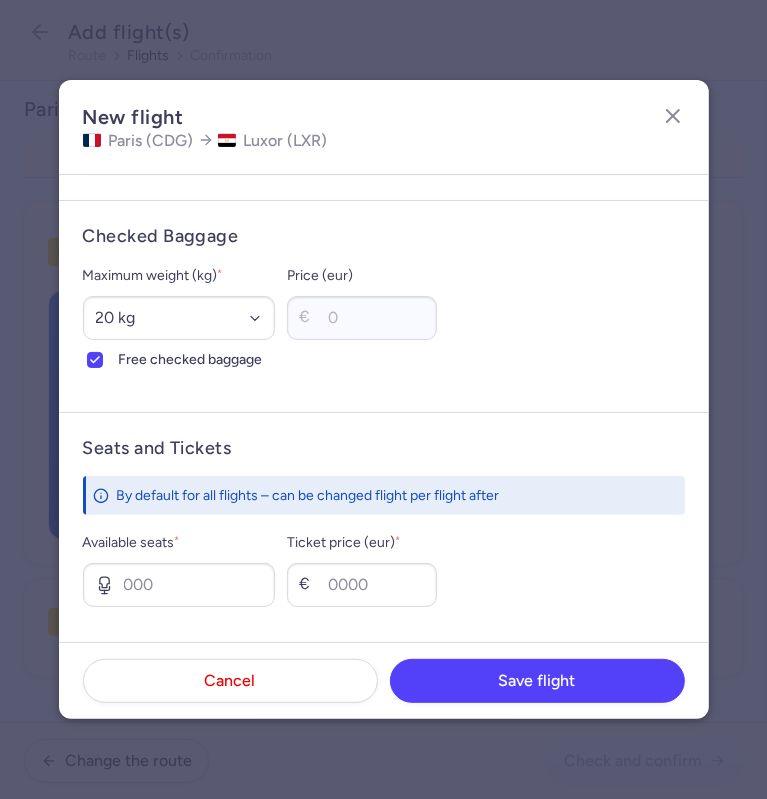 scroll, scrollTop: 700, scrollLeft: 0, axis: vertical 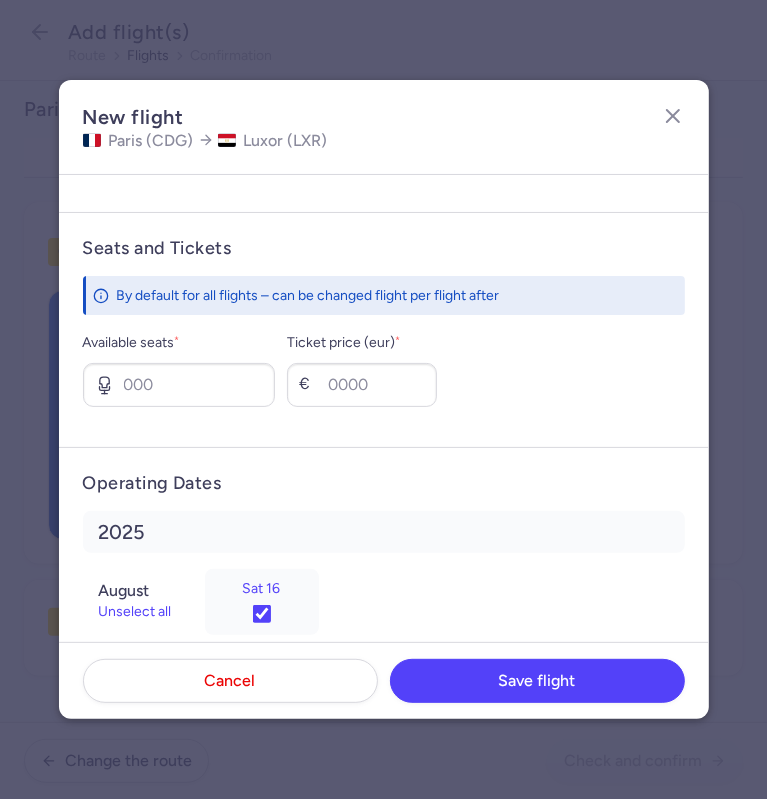 type on "3778" 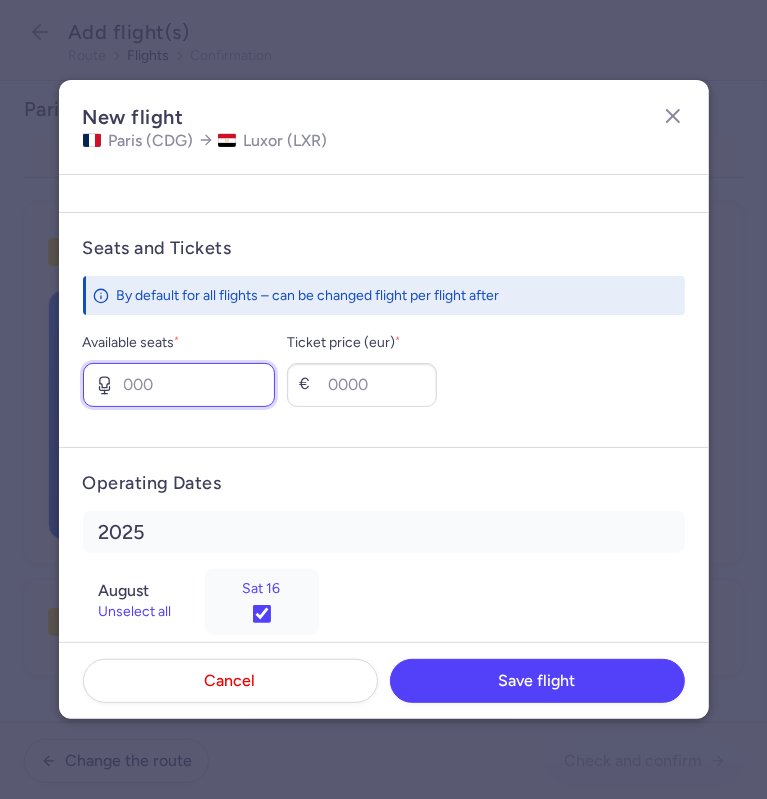 click on "Available seats  *" at bounding box center [179, 385] 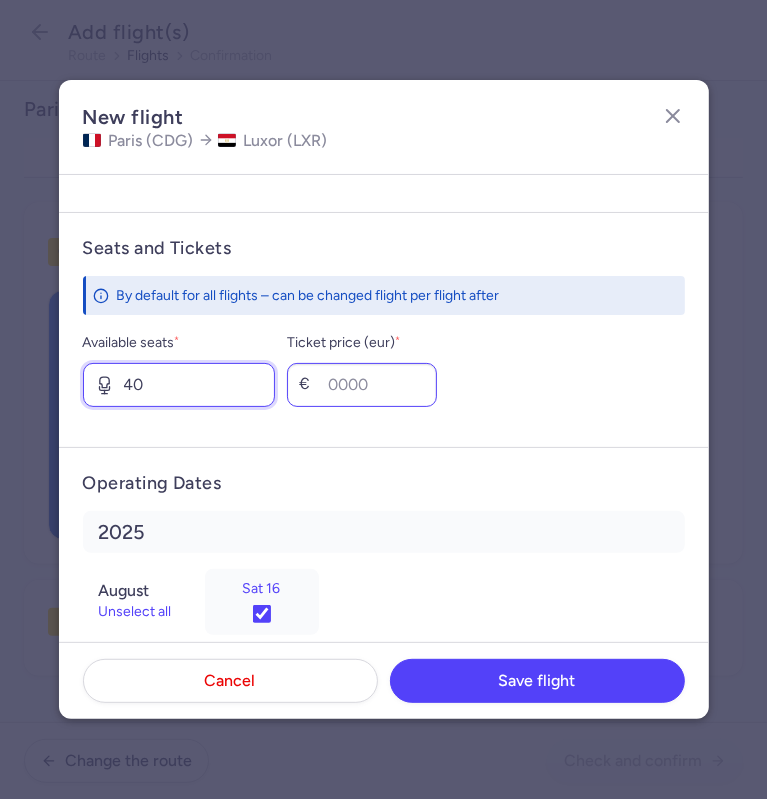 type on "40" 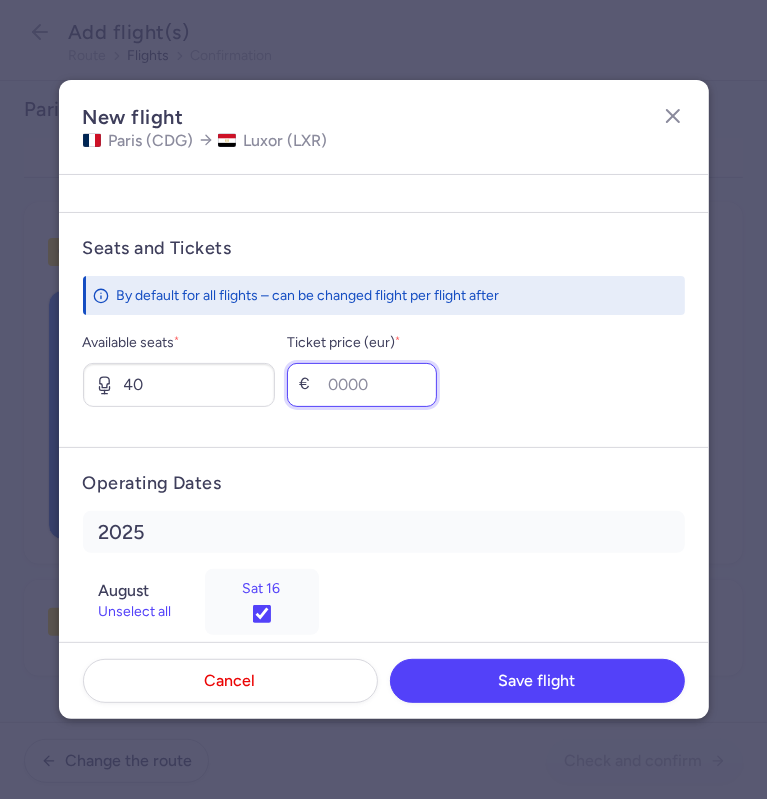 click on "Ticket price (eur)  *" at bounding box center [362, 385] 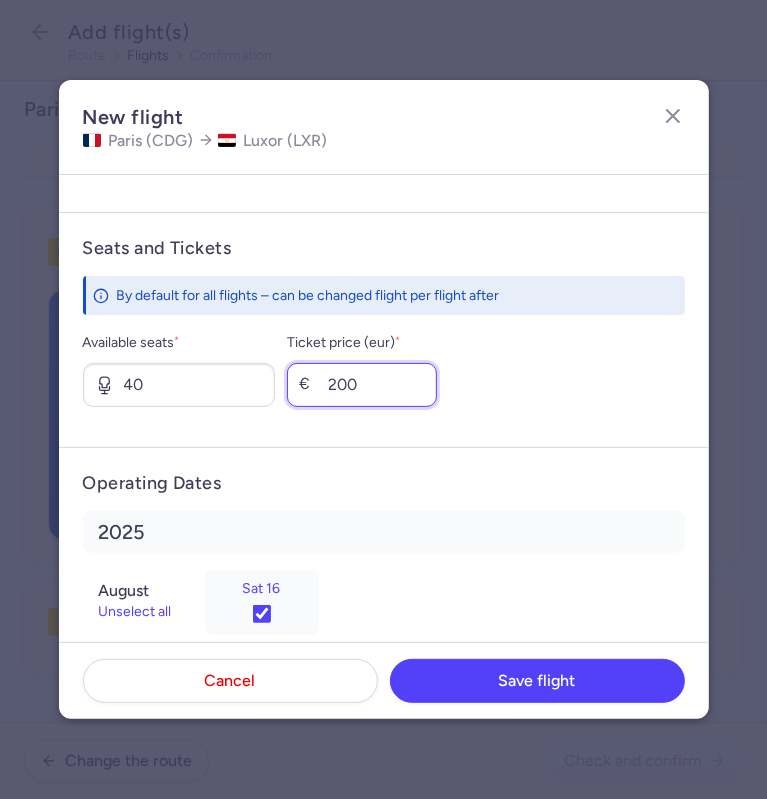 scroll, scrollTop: 731, scrollLeft: 0, axis: vertical 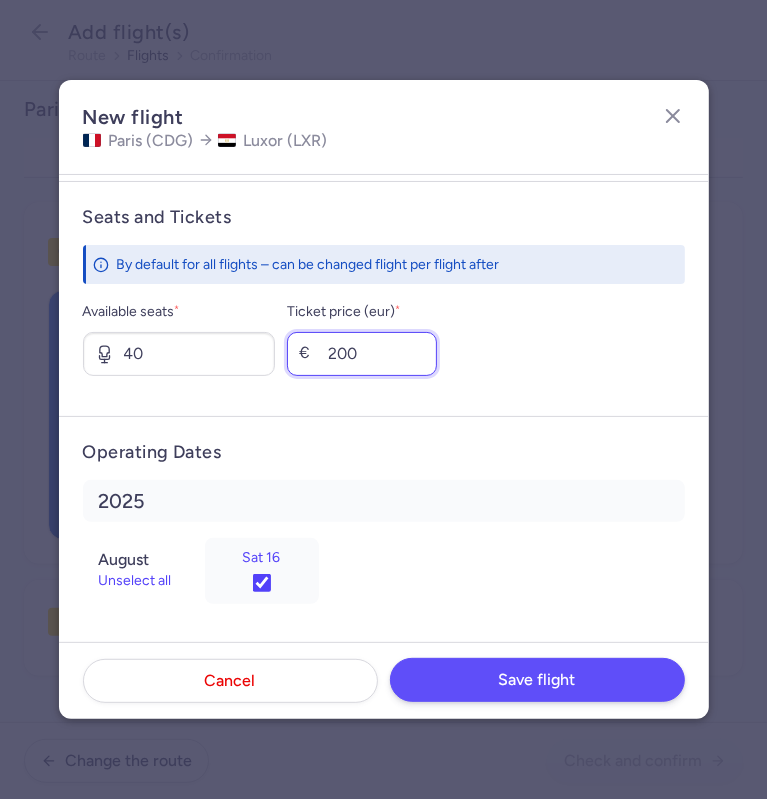 type on "200" 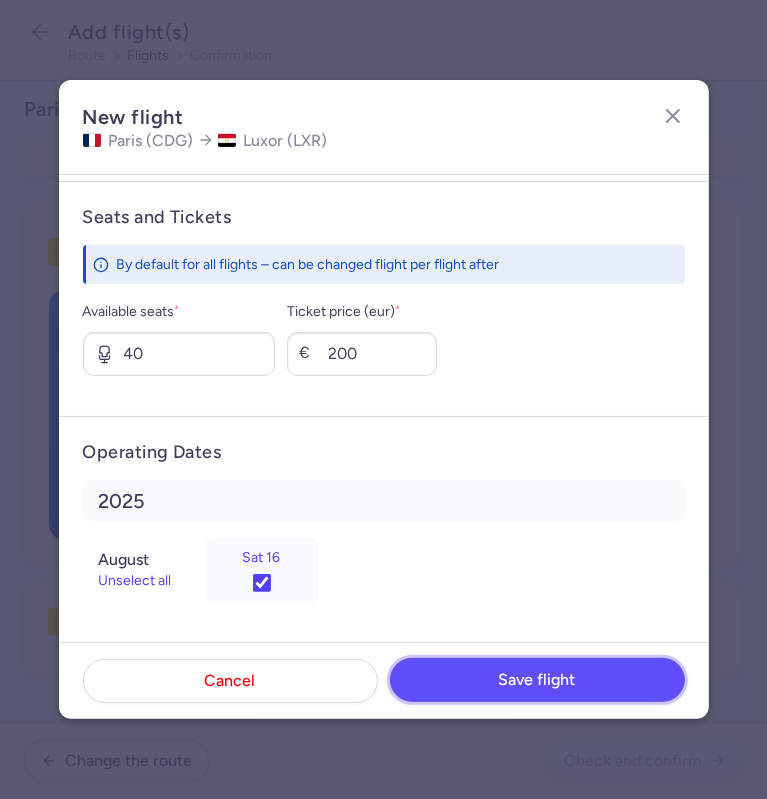 click on "Save flight" at bounding box center [537, 680] 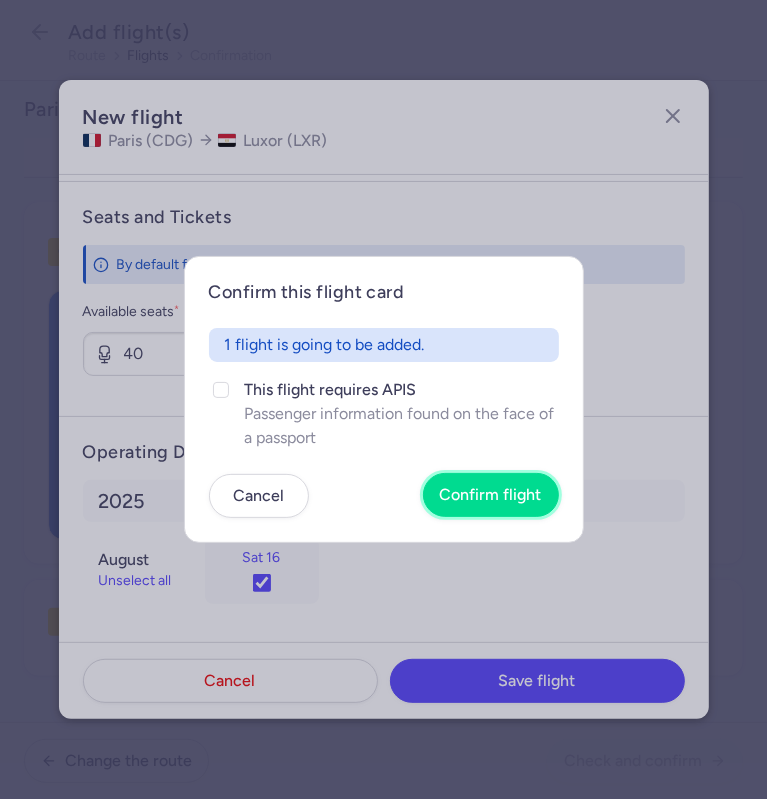click on "Confirm flight" at bounding box center [491, 495] 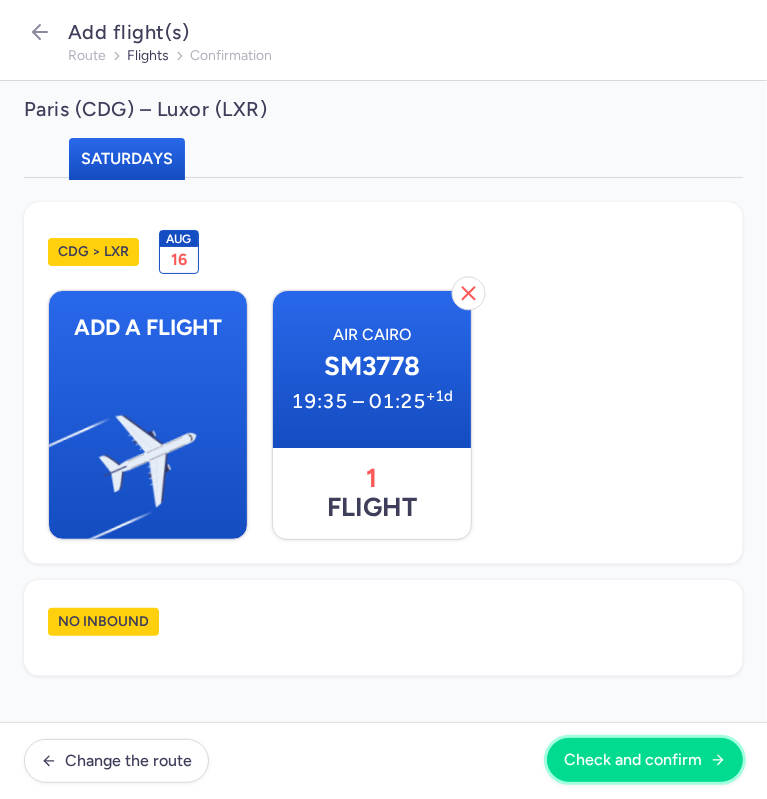click on "Check and confirm" at bounding box center (633, 760) 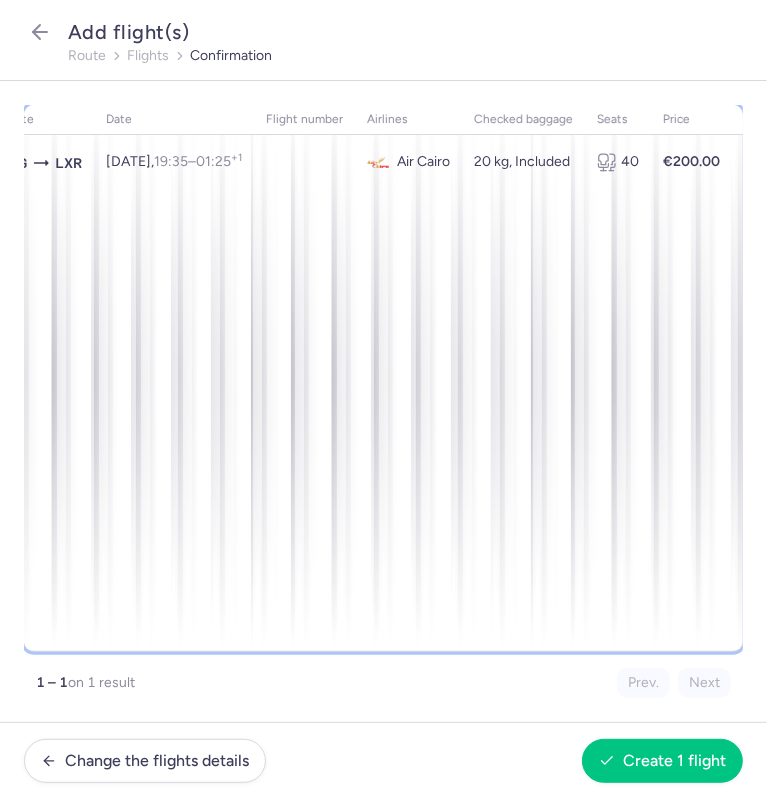 scroll, scrollTop: 0, scrollLeft: 0, axis: both 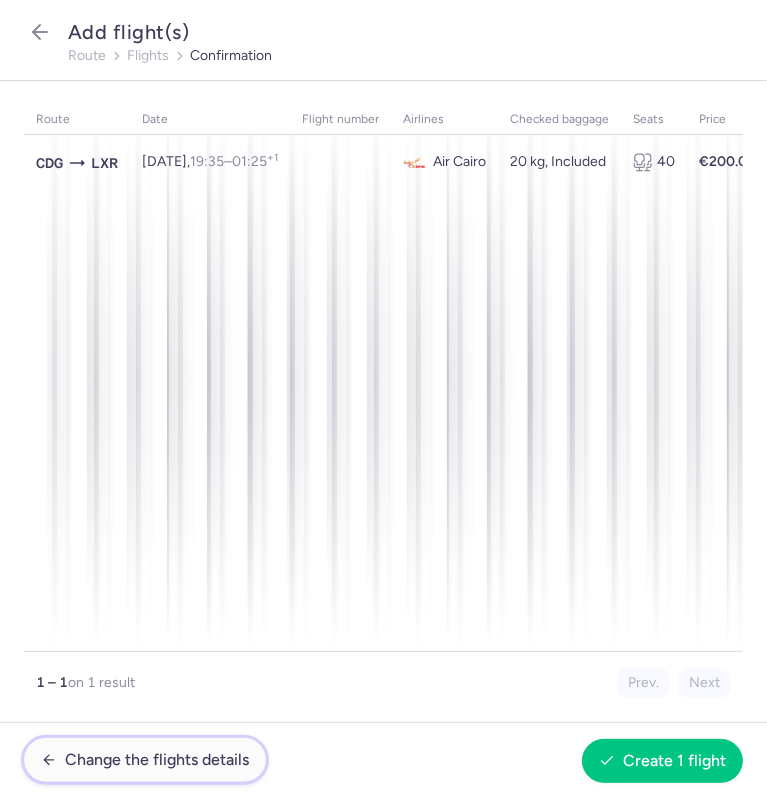 click on "Change the flights details" at bounding box center (157, 760) 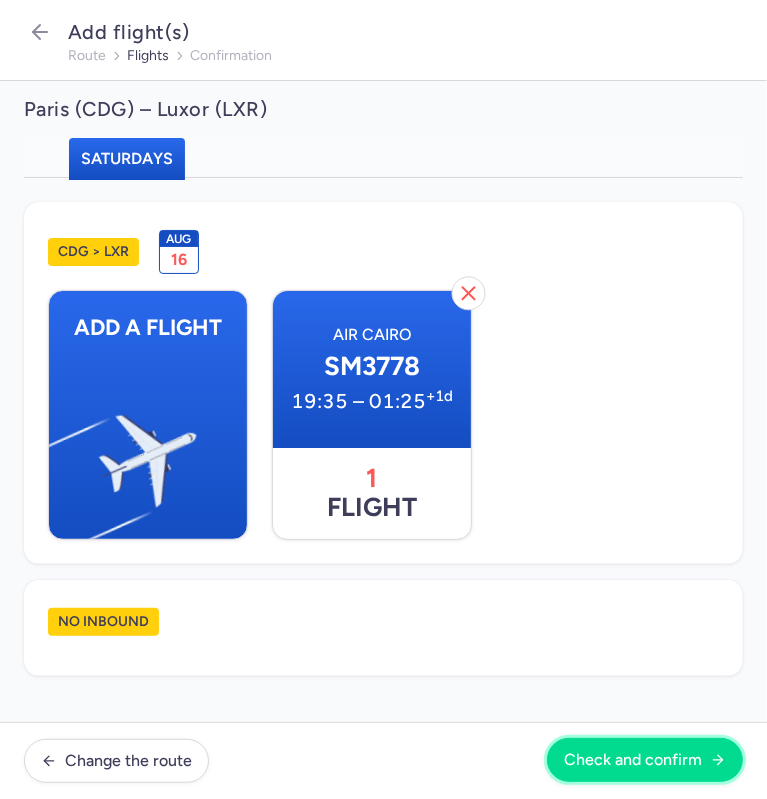 click on "Check and confirm" at bounding box center [633, 760] 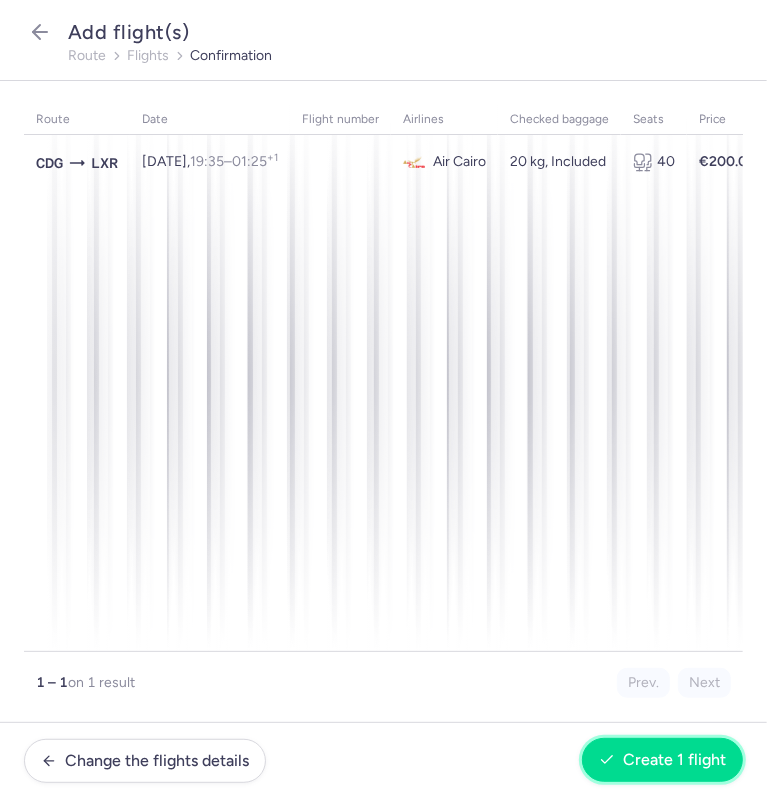 click on "Create 1 flight" at bounding box center [674, 760] 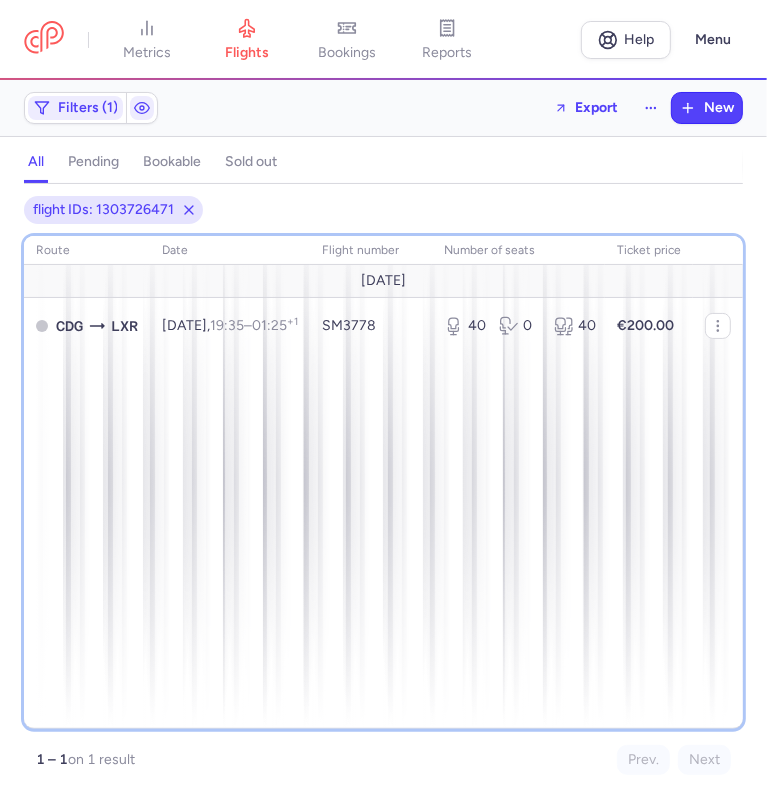click on "route date Flight number number of seats Ticket price [DATE]  CDG  LXR [DATE]  19:35  –  01:25  +1  SM3778  40 0 40 €200.00" at bounding box center (383, 482) 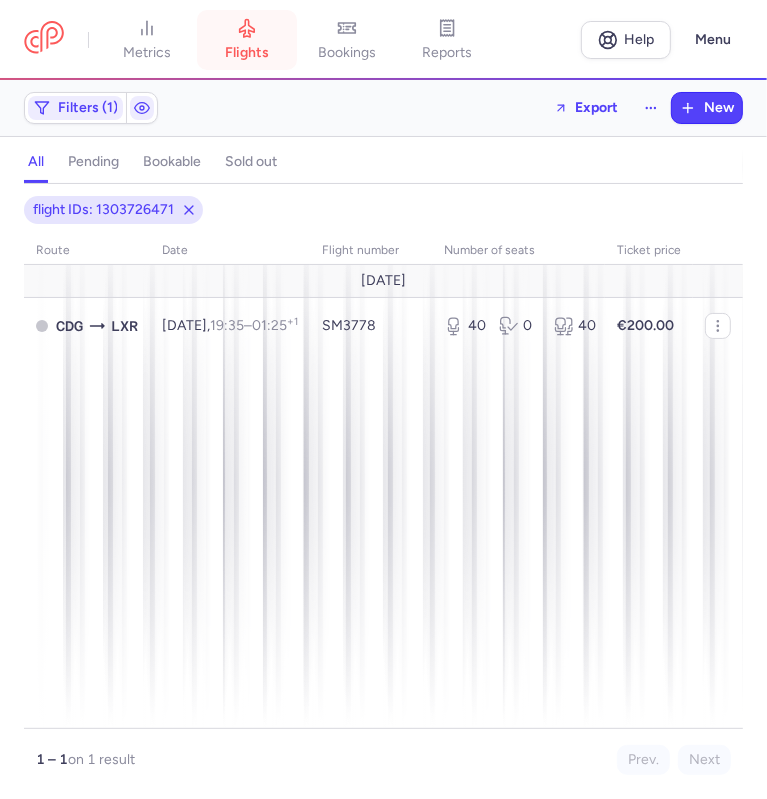 click 